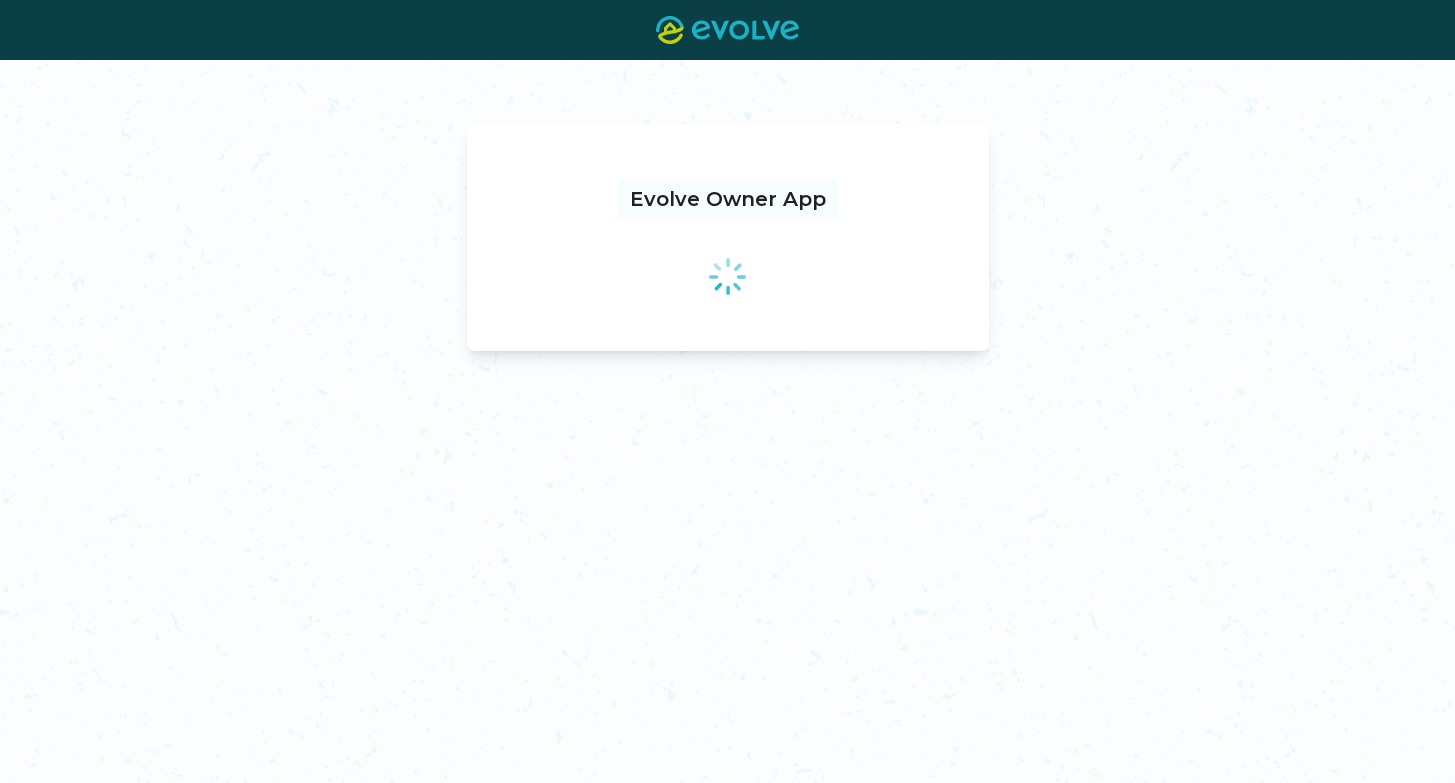 scroll, scrollTop: 0, scrollLeft: 0, axis: both 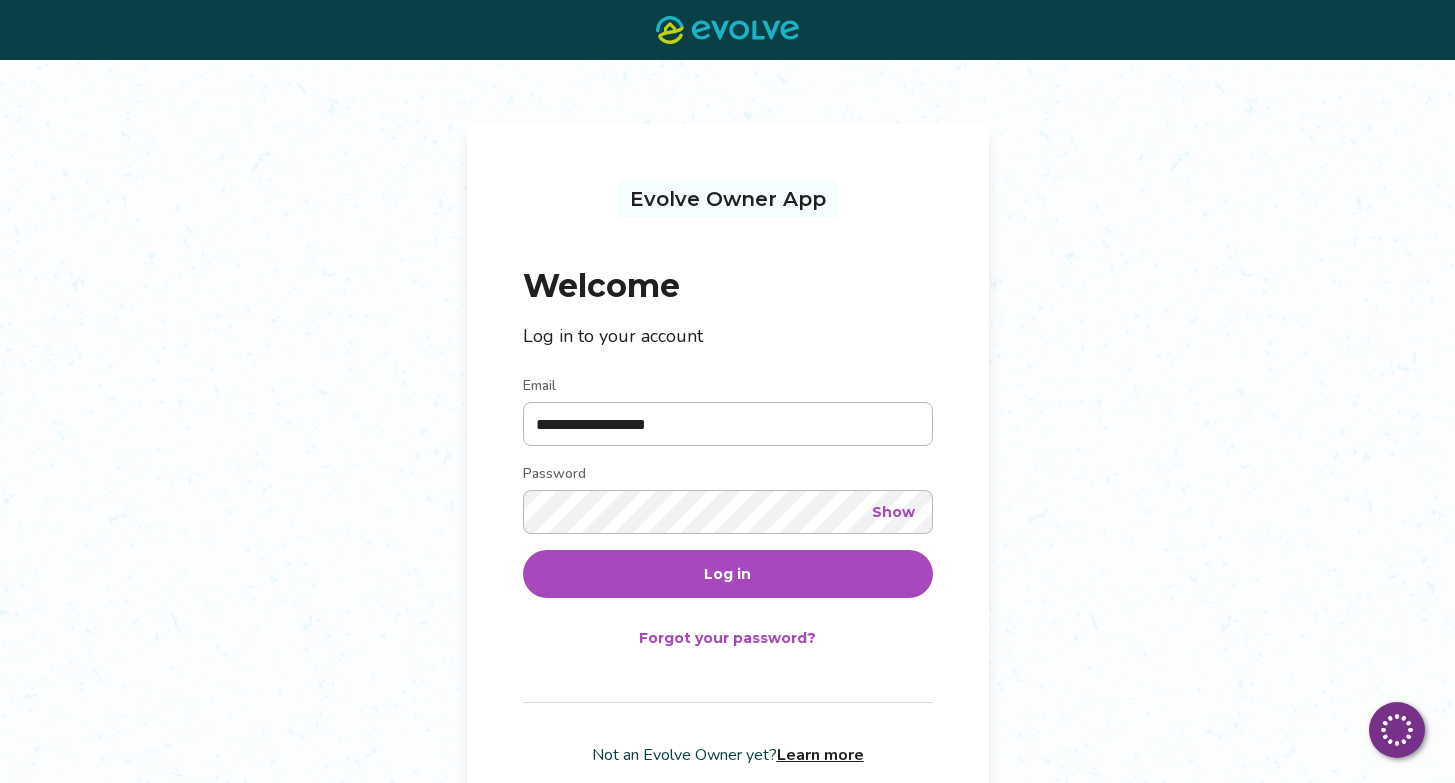 click on "Log in" at bounding box center [727, 574] 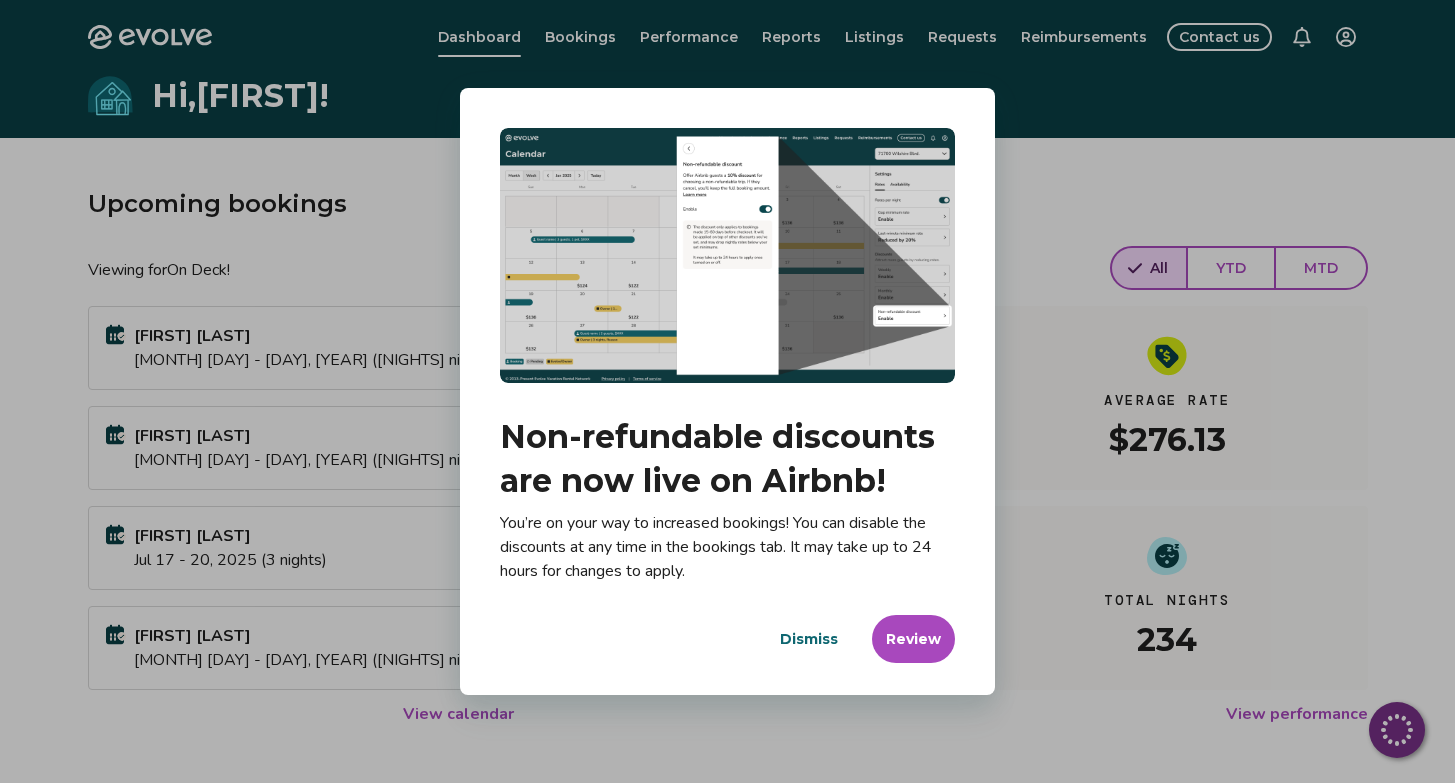 click on "Dismiss" at bounding box center (809, 639) 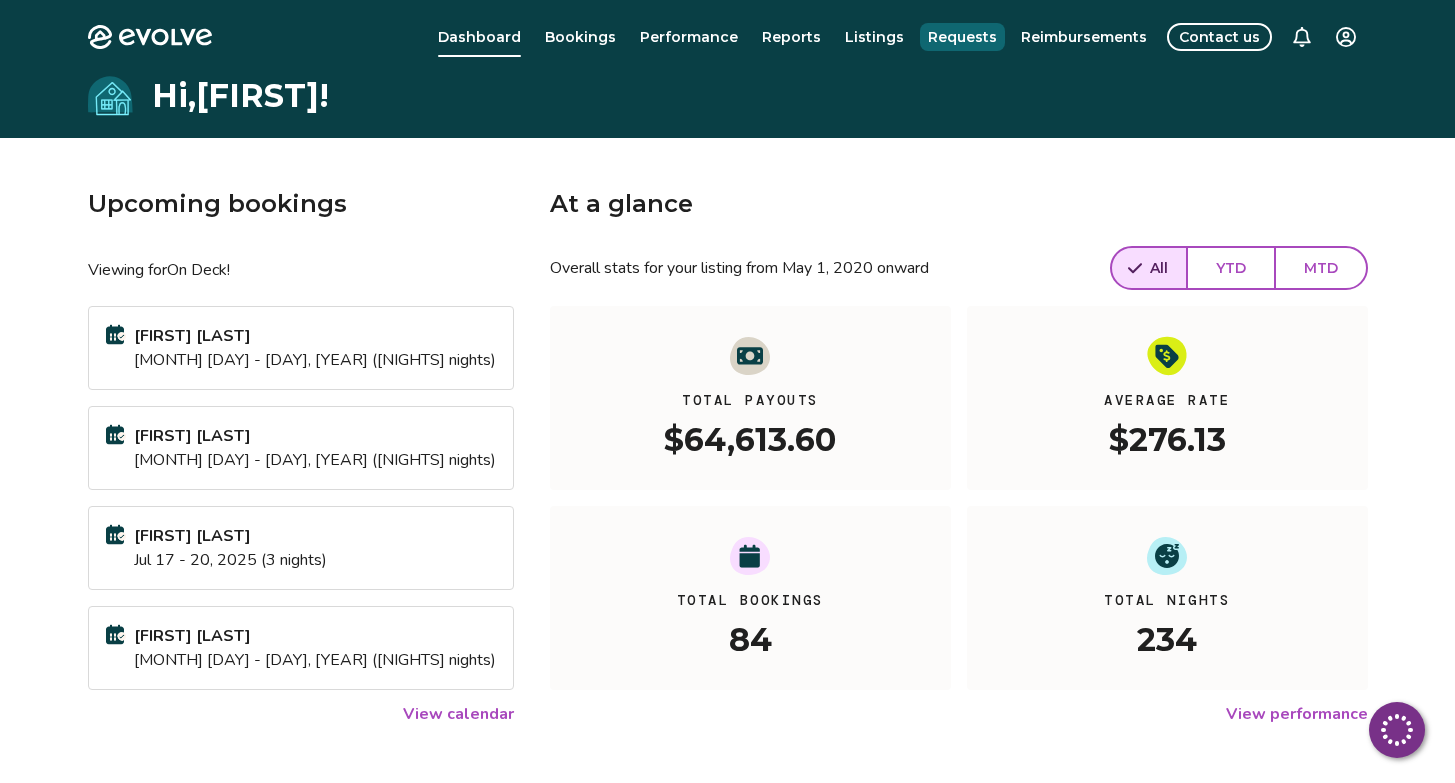 click on "Requests" at bounding box center (962, 37) 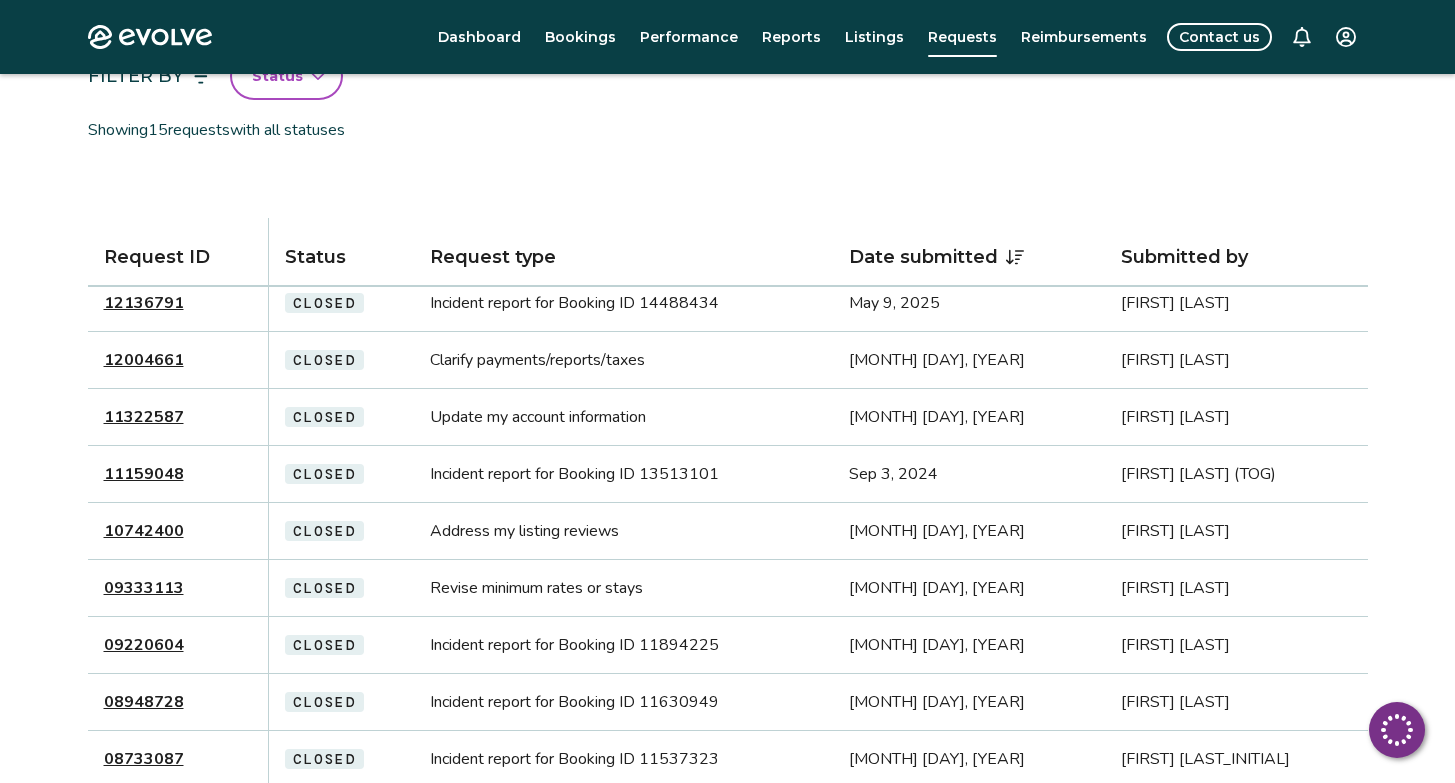 scroll, scrollTop: 169, scrollLeft: 0, axis: vertical 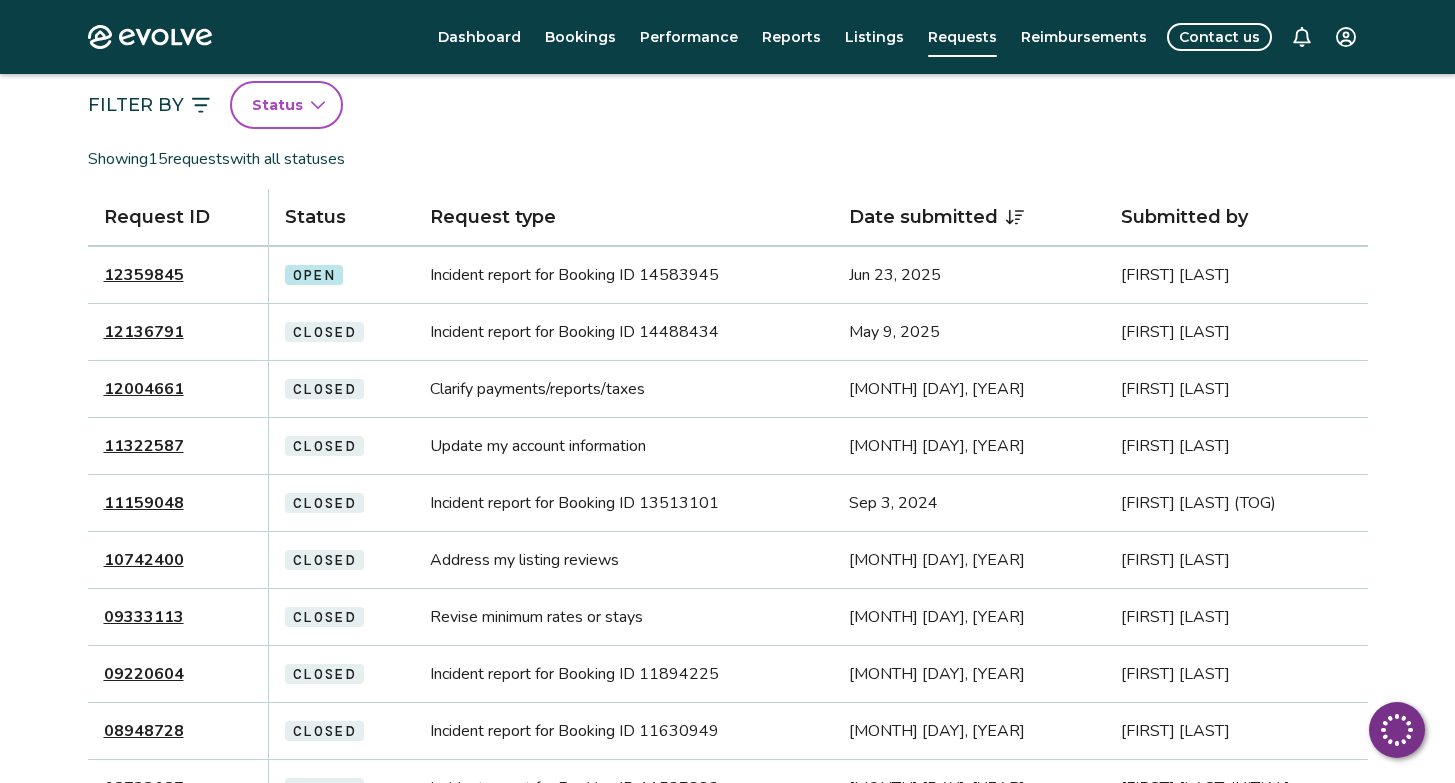 click on "12136791" at bounding box center [144, 332] 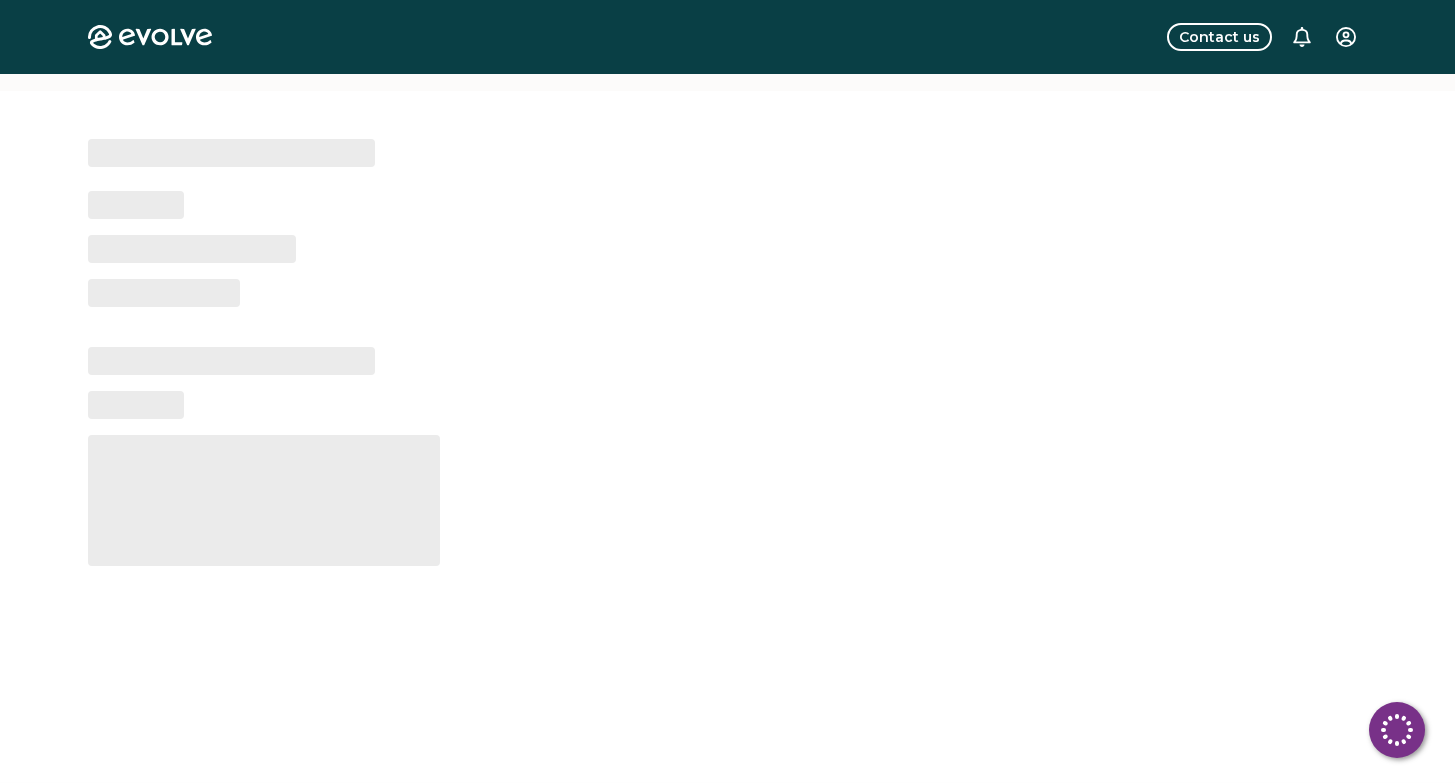 scroll, scrollTop: 0, scrollLeft: 0, axis: both 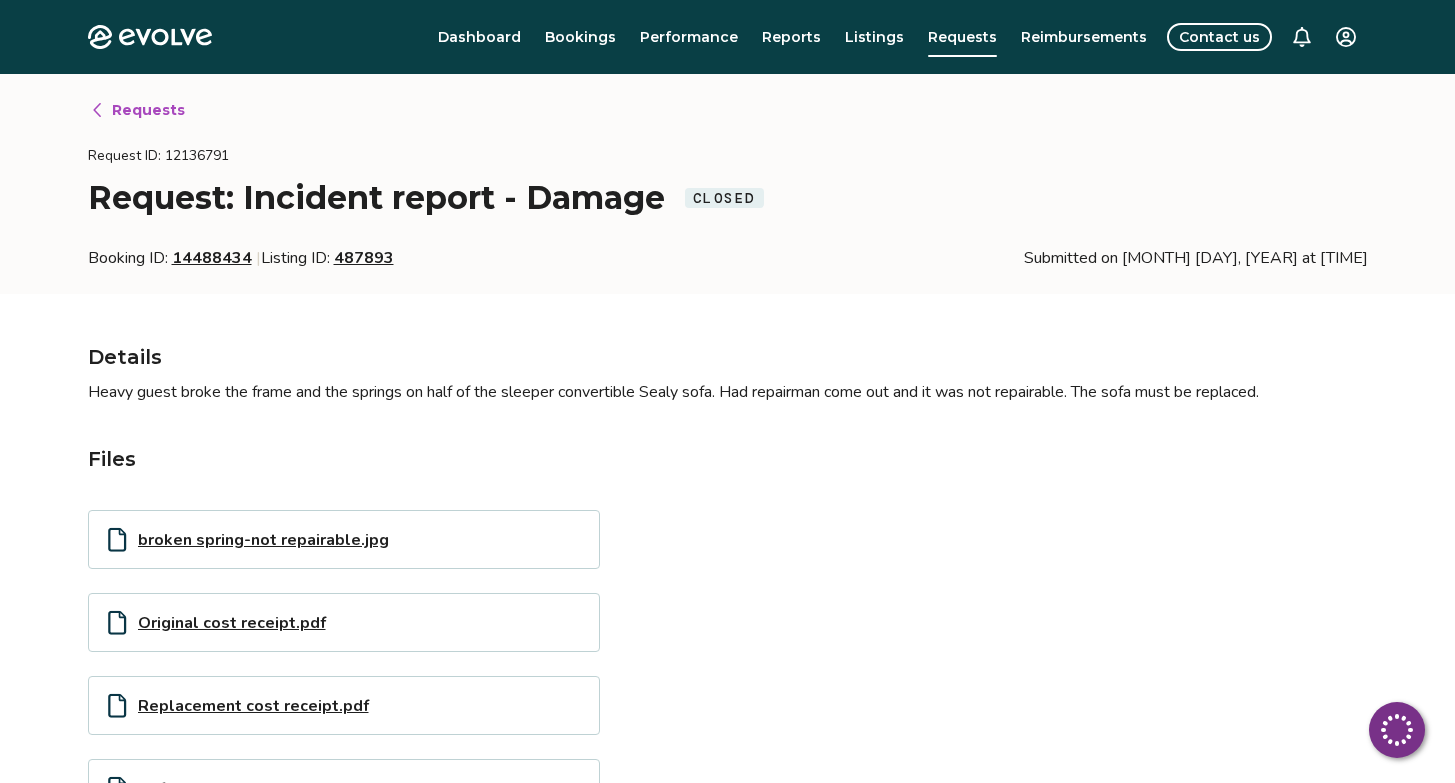 click on "Requests" at bounding box center [148, 110] 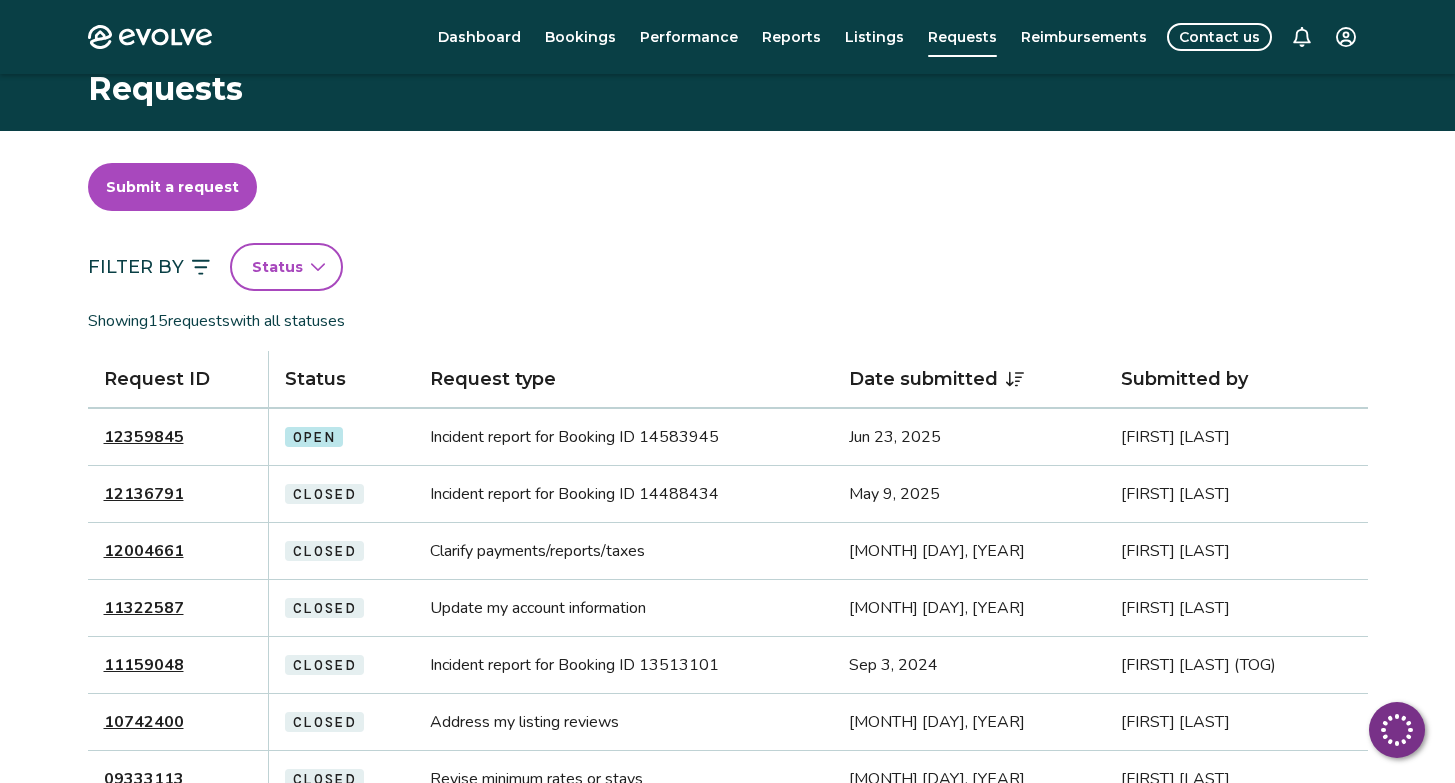 click on "12359845" at bounding box center [144, 437] 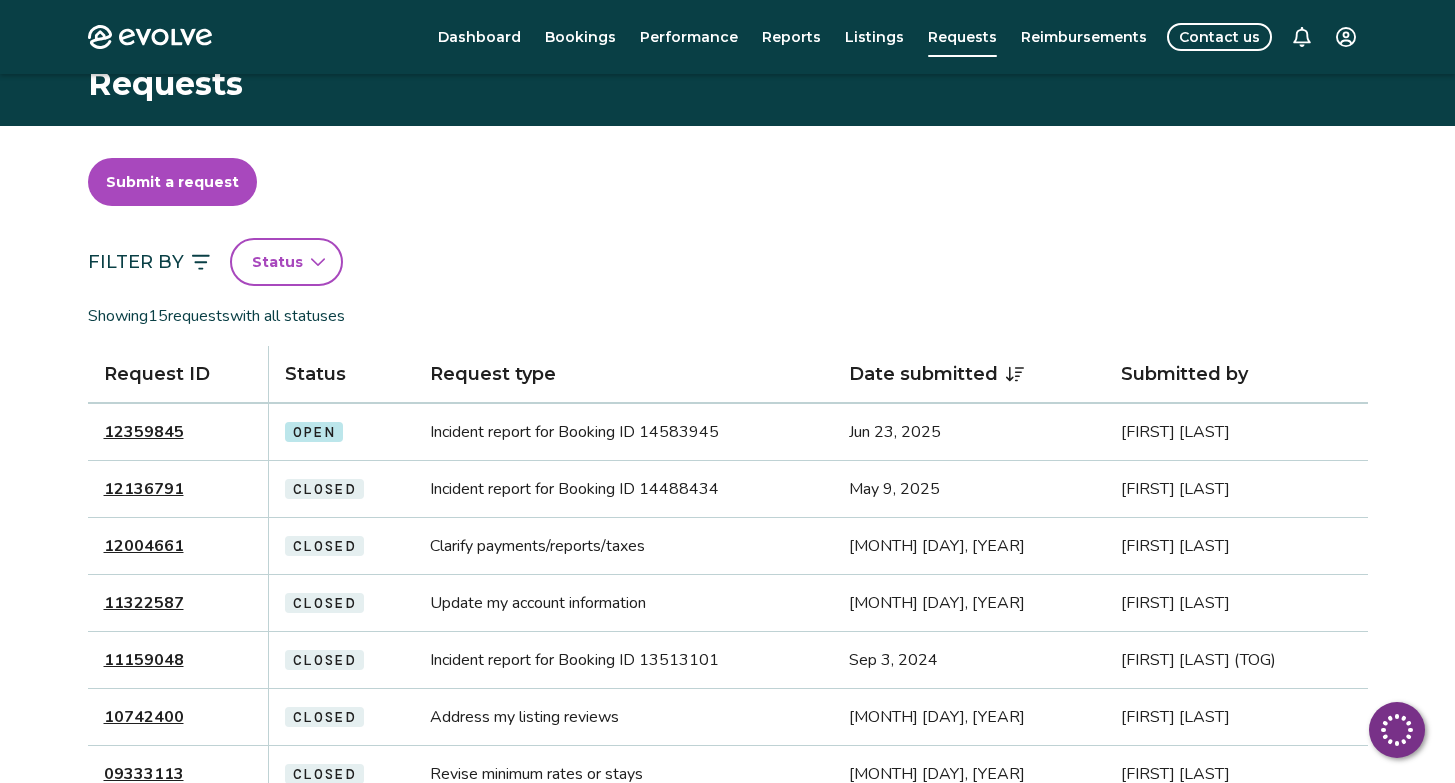 scroll, scrollTop: 17, scrollLeft: 0, axis: vertical 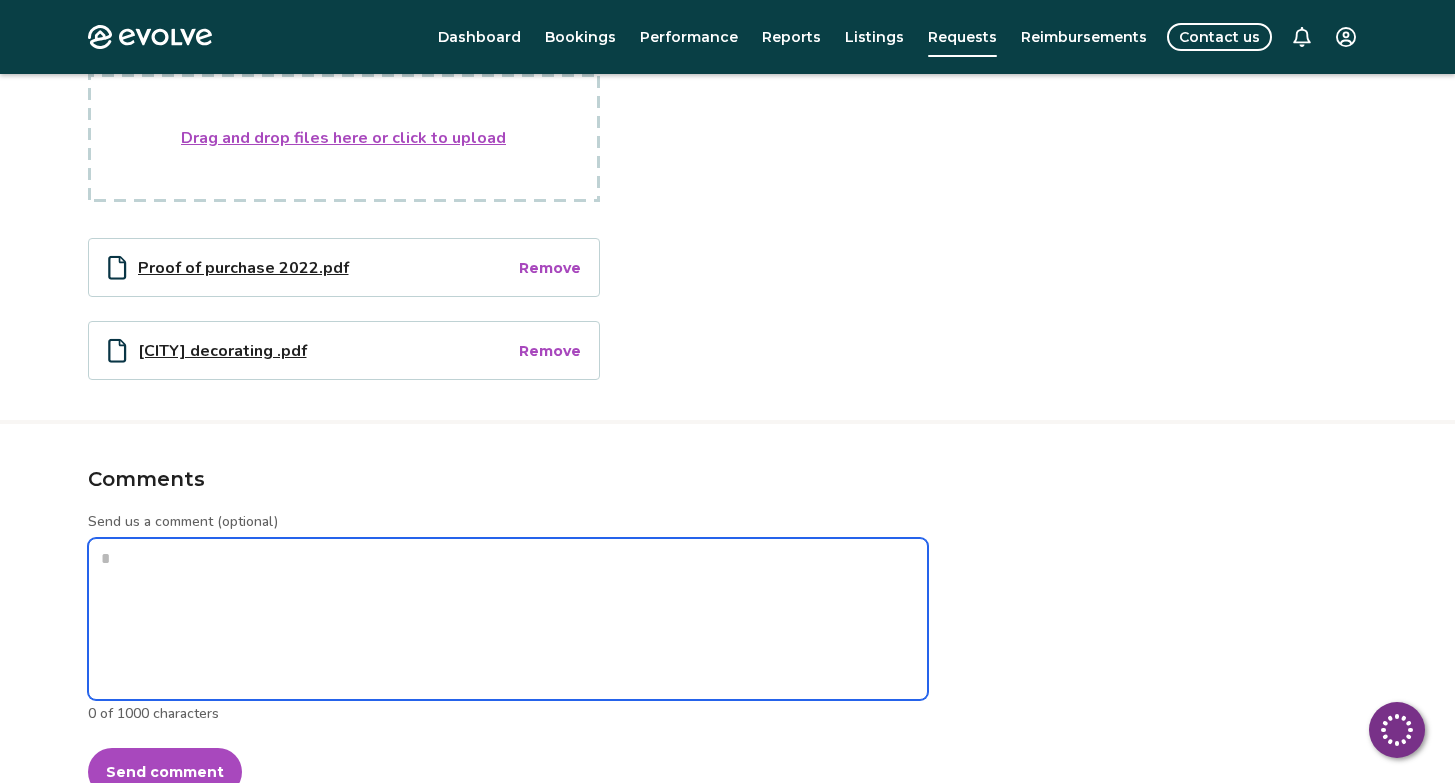 click on "Send us a comment (optional)" at bounding box center [508, 619] 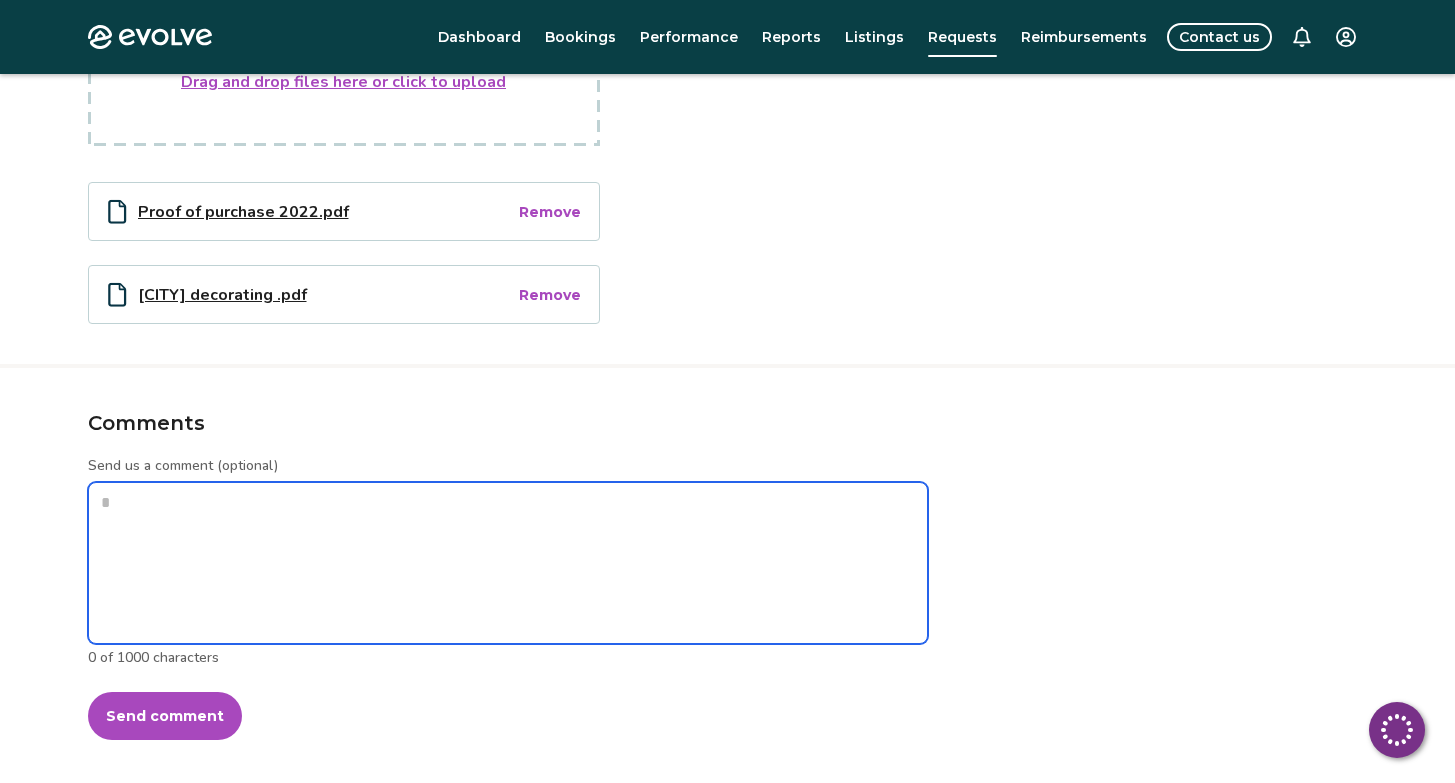 scroll, scrollTop: 679, scrollLeft: 0, axis: vertical 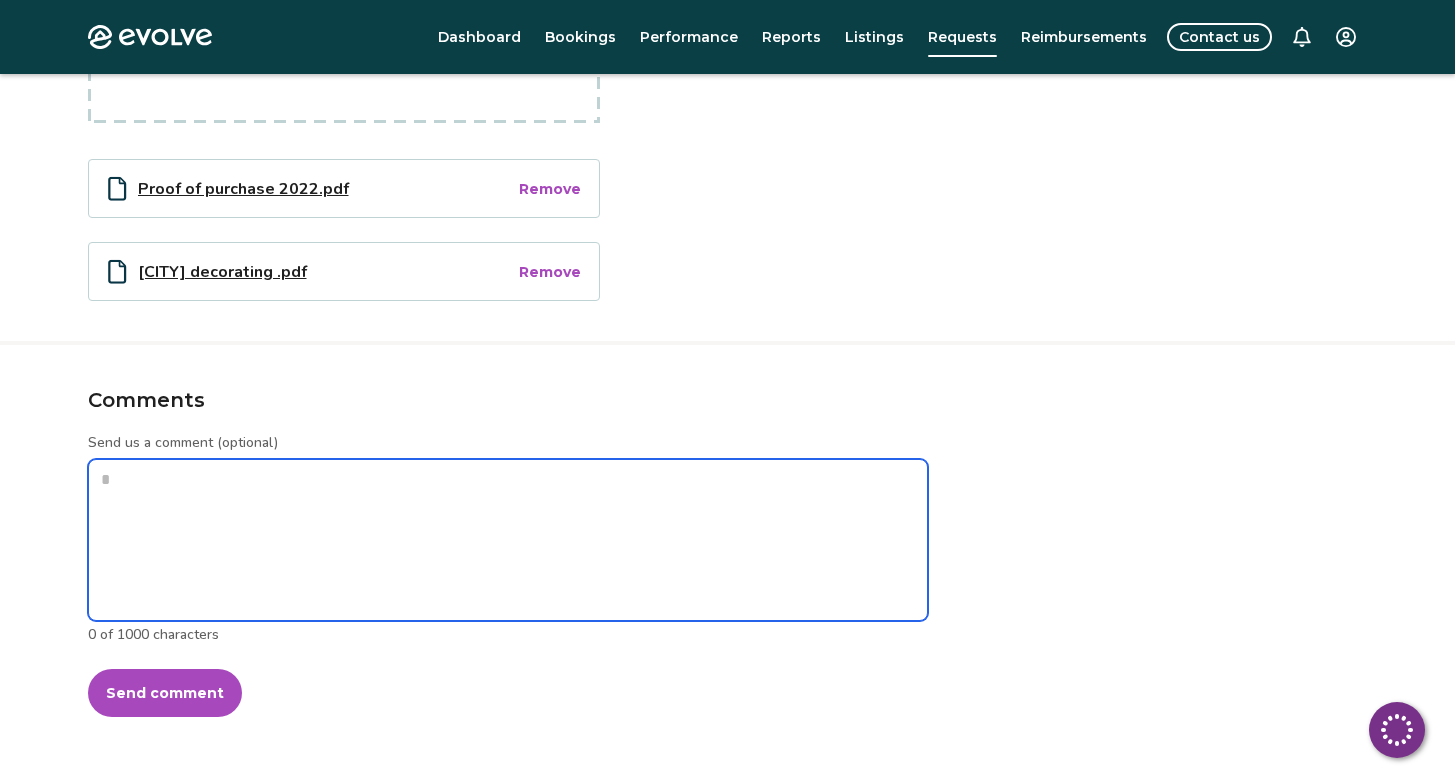 type on "*" 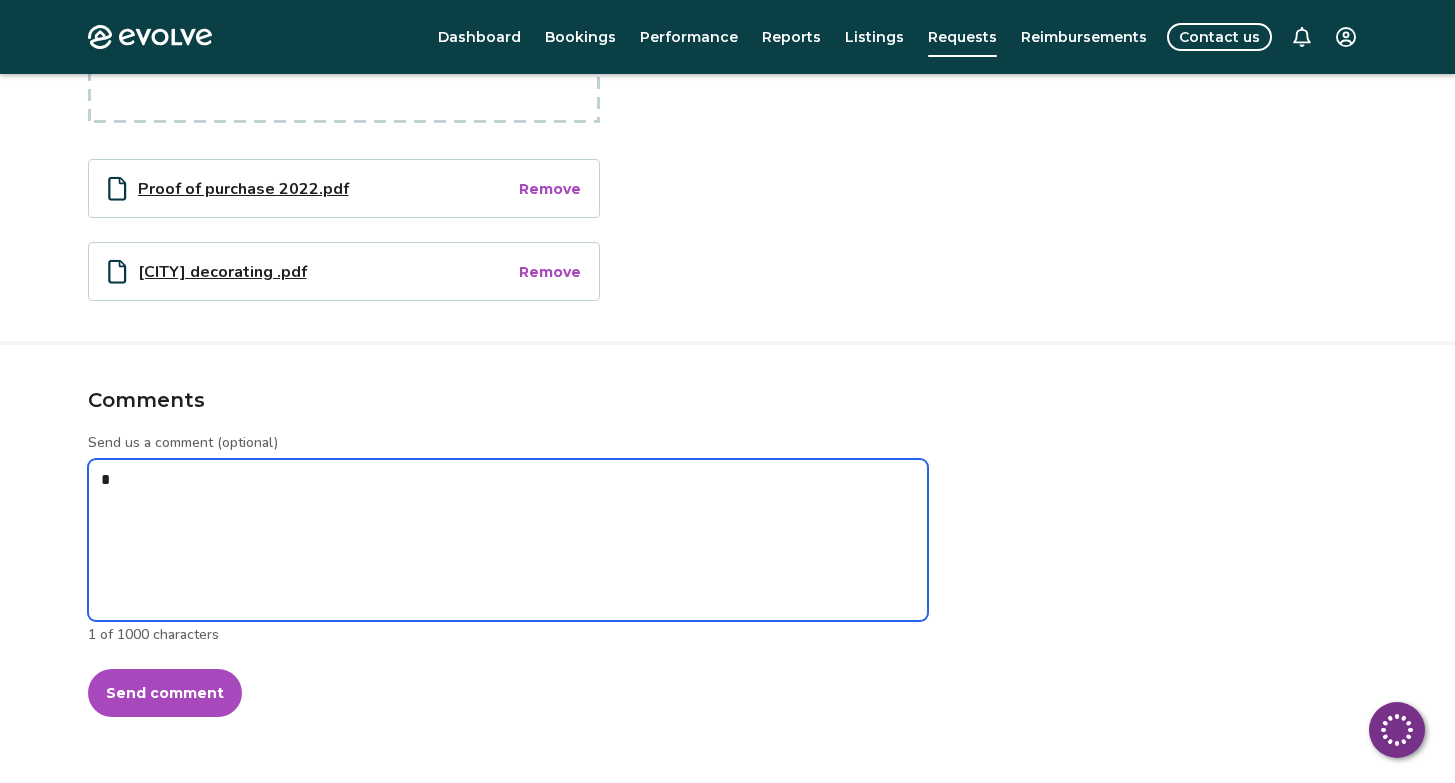 type on "*" 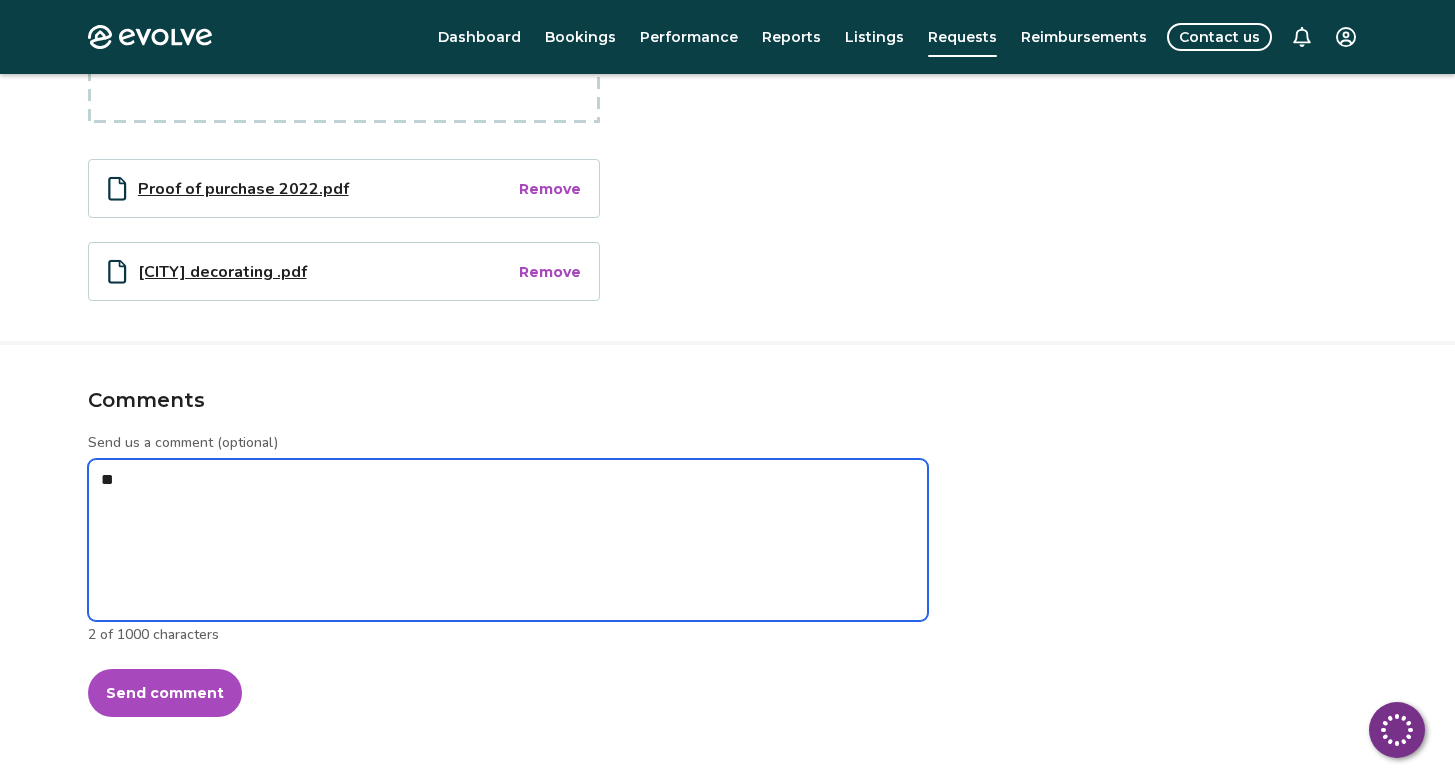 type on "*" 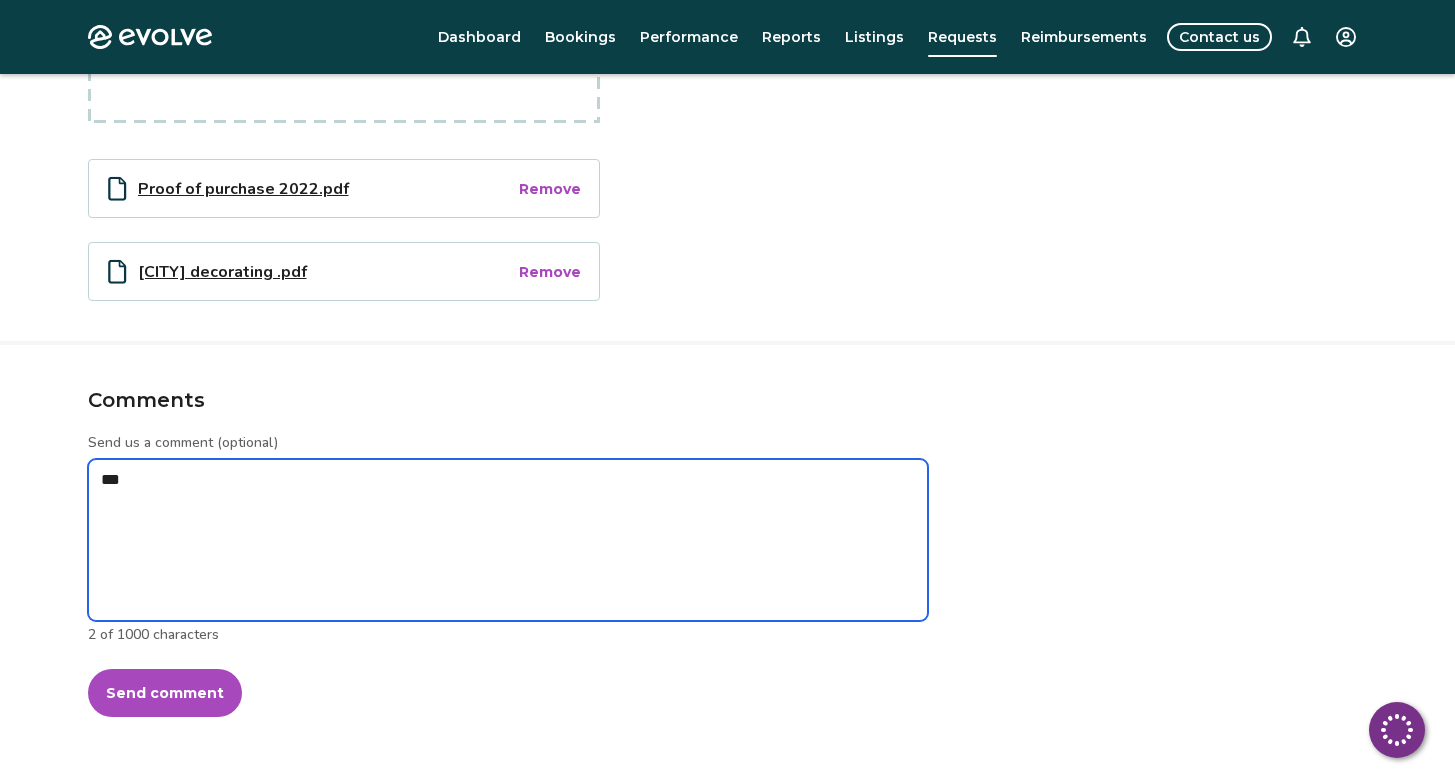 type on "*" 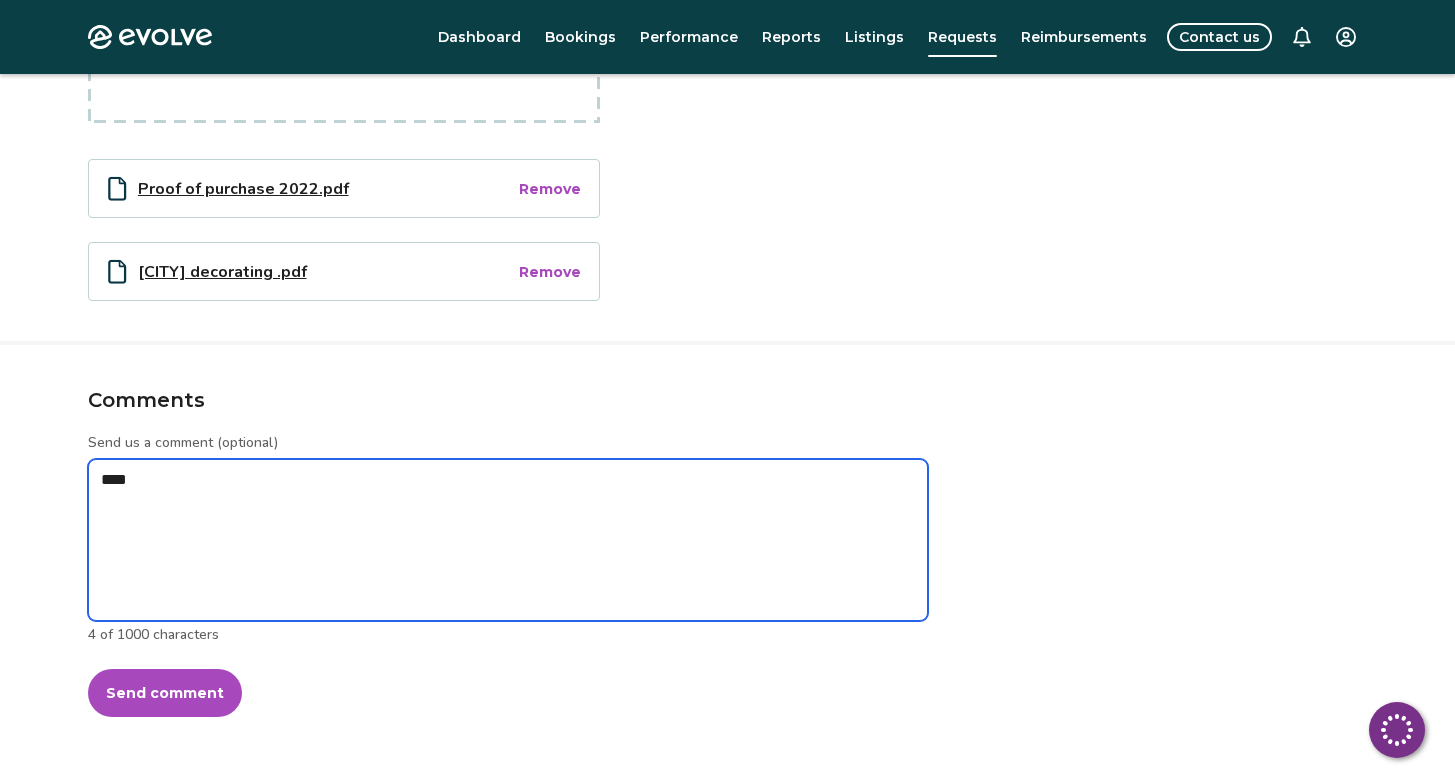 type on "*" 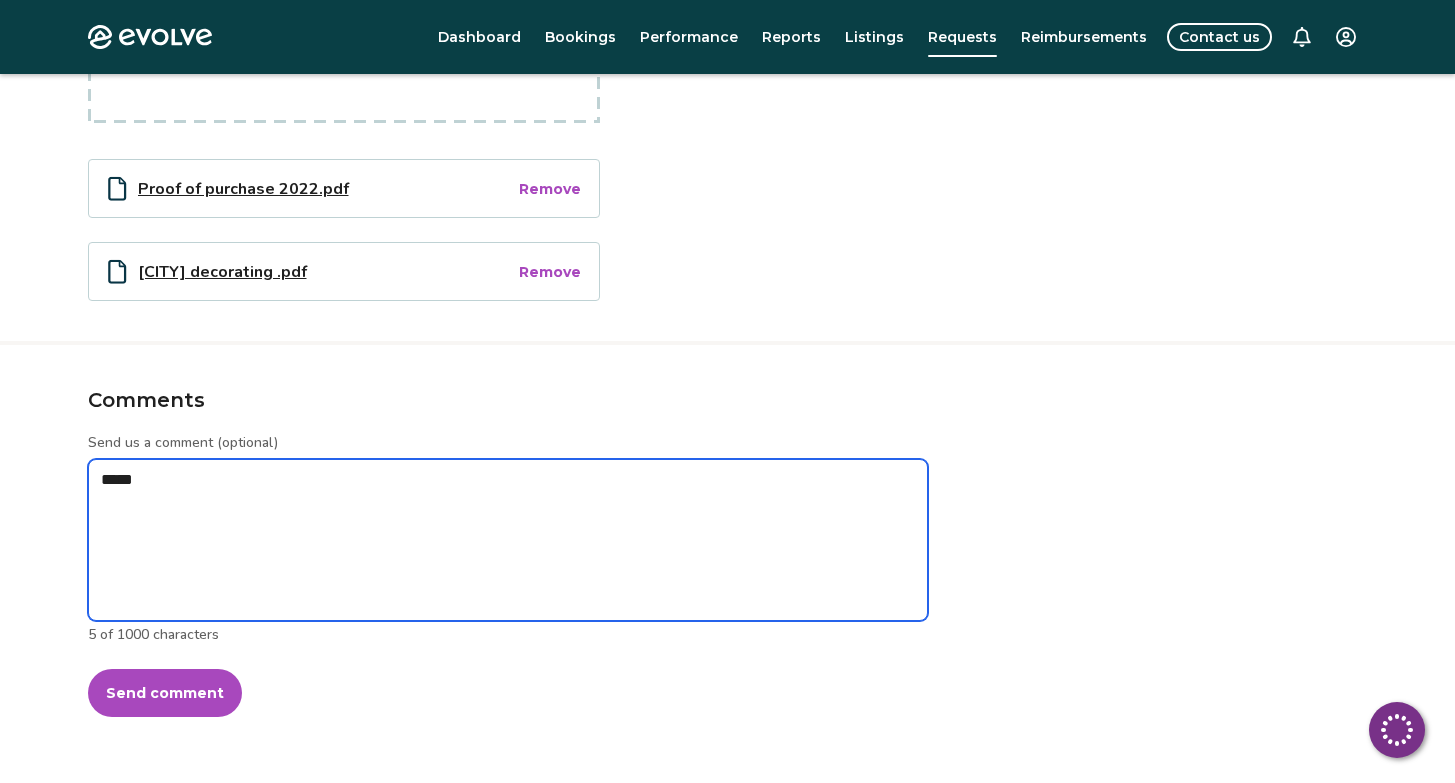 type on "*" 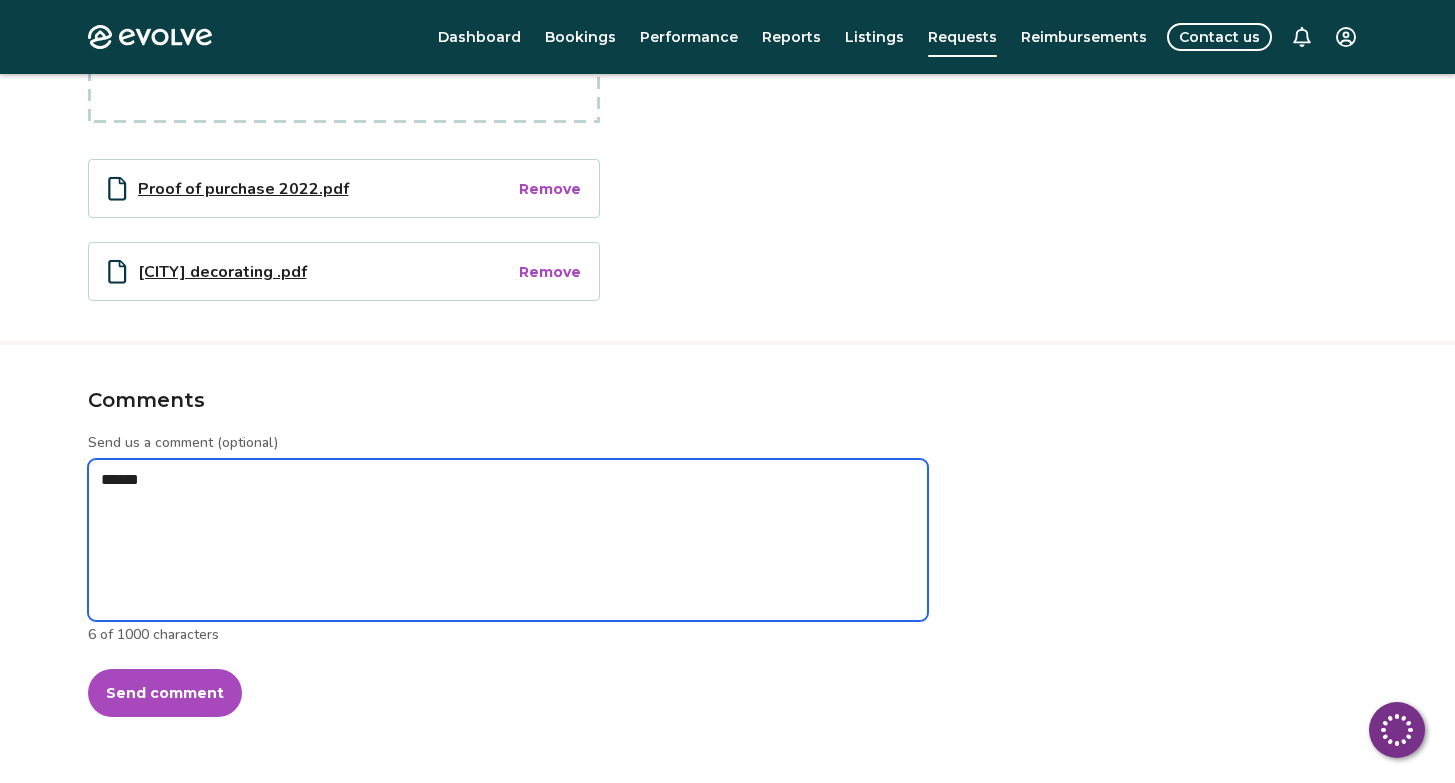 type on "*" 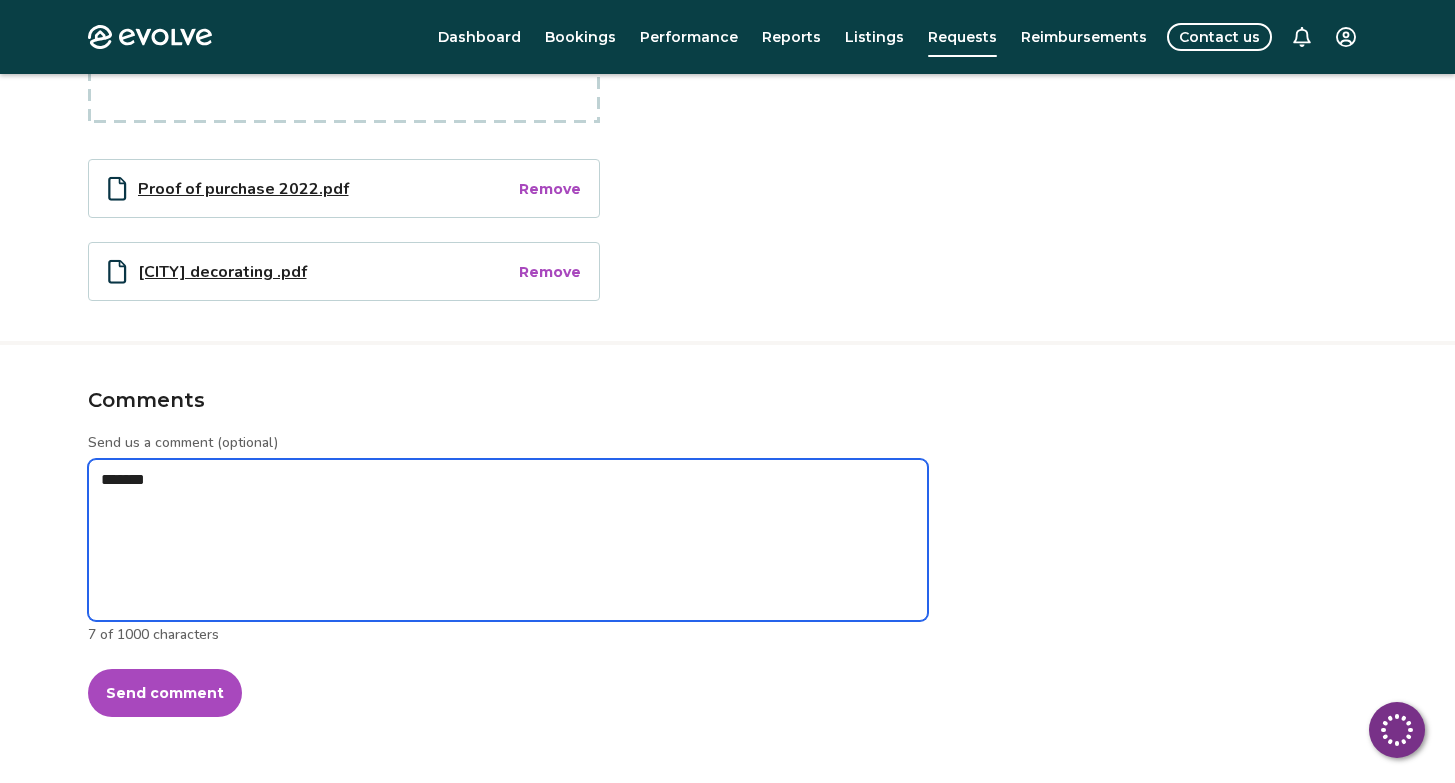 type on "*" 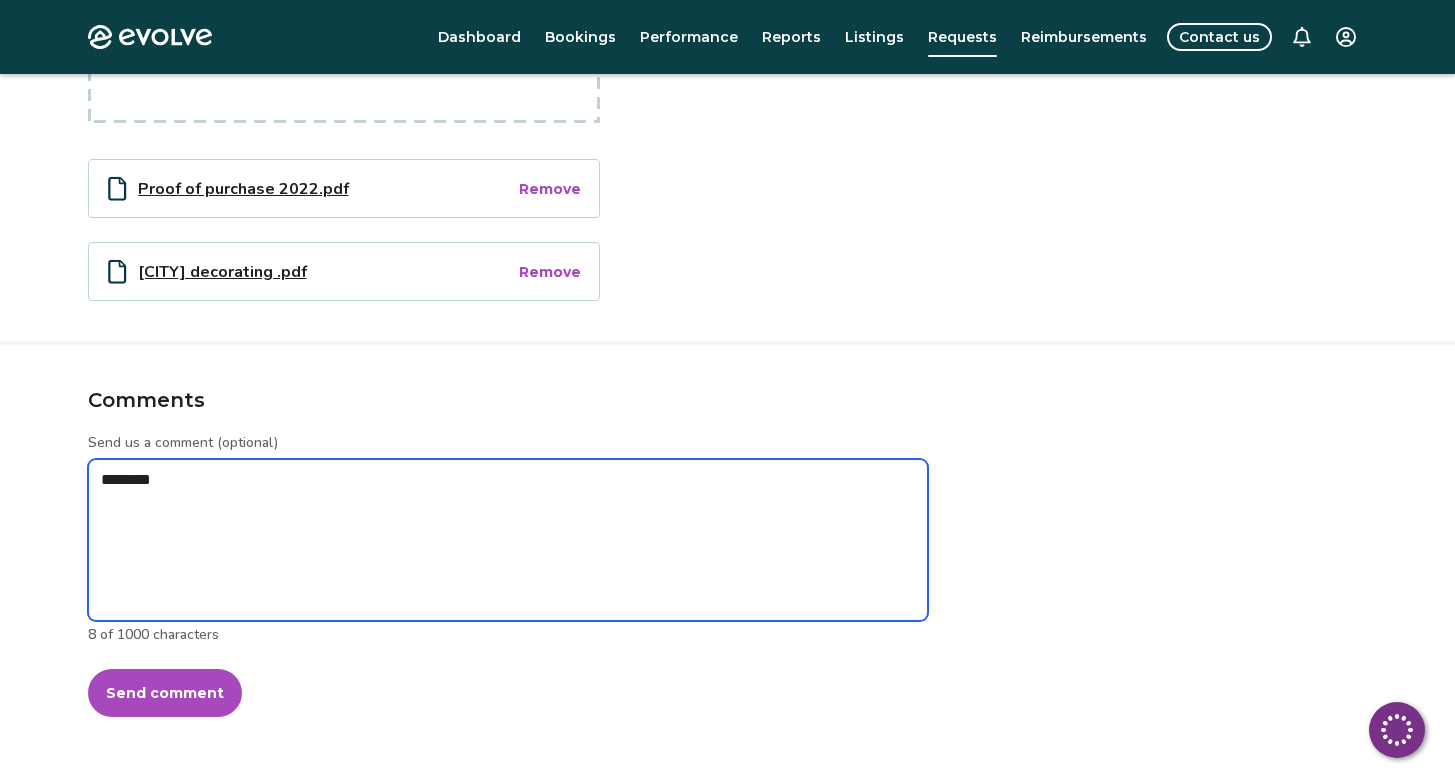type on "*" 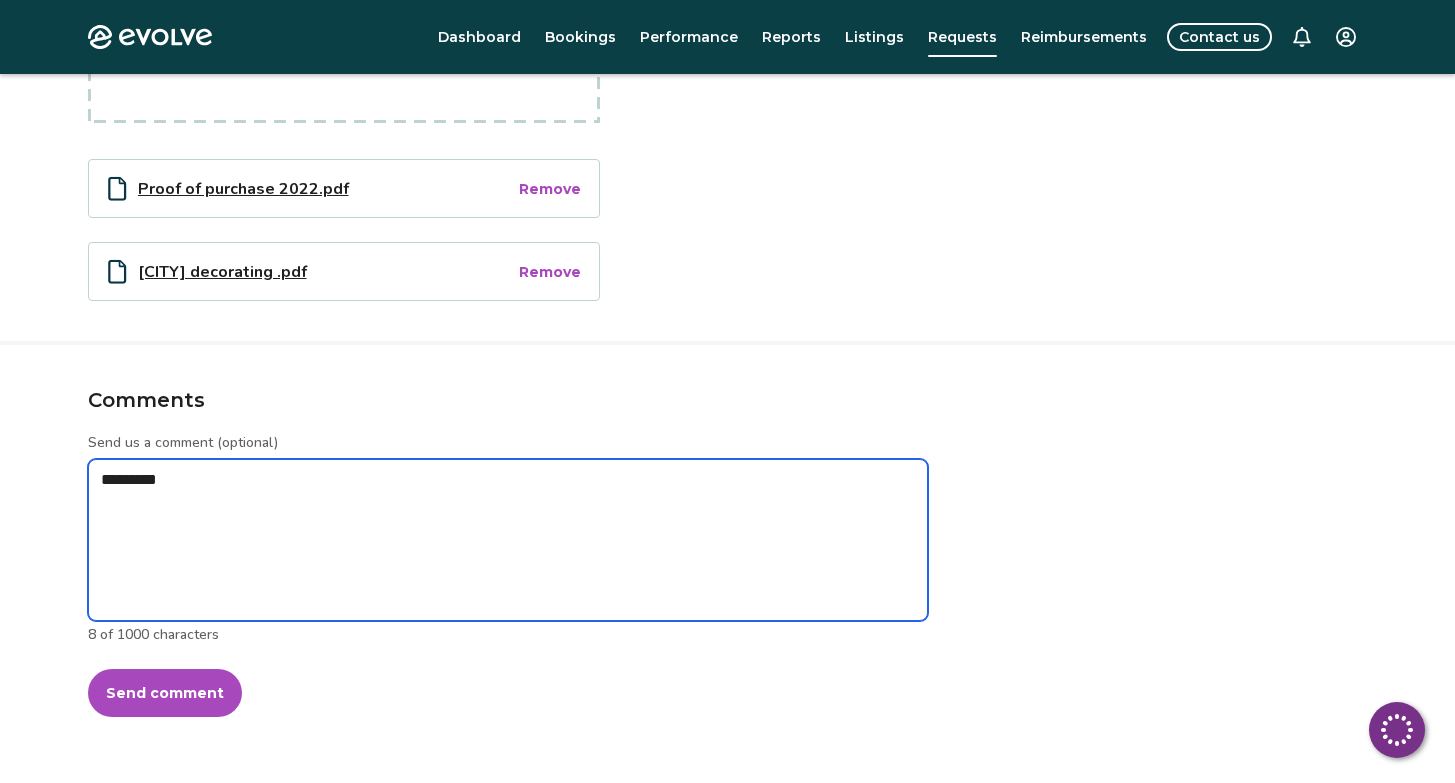 type on "*" 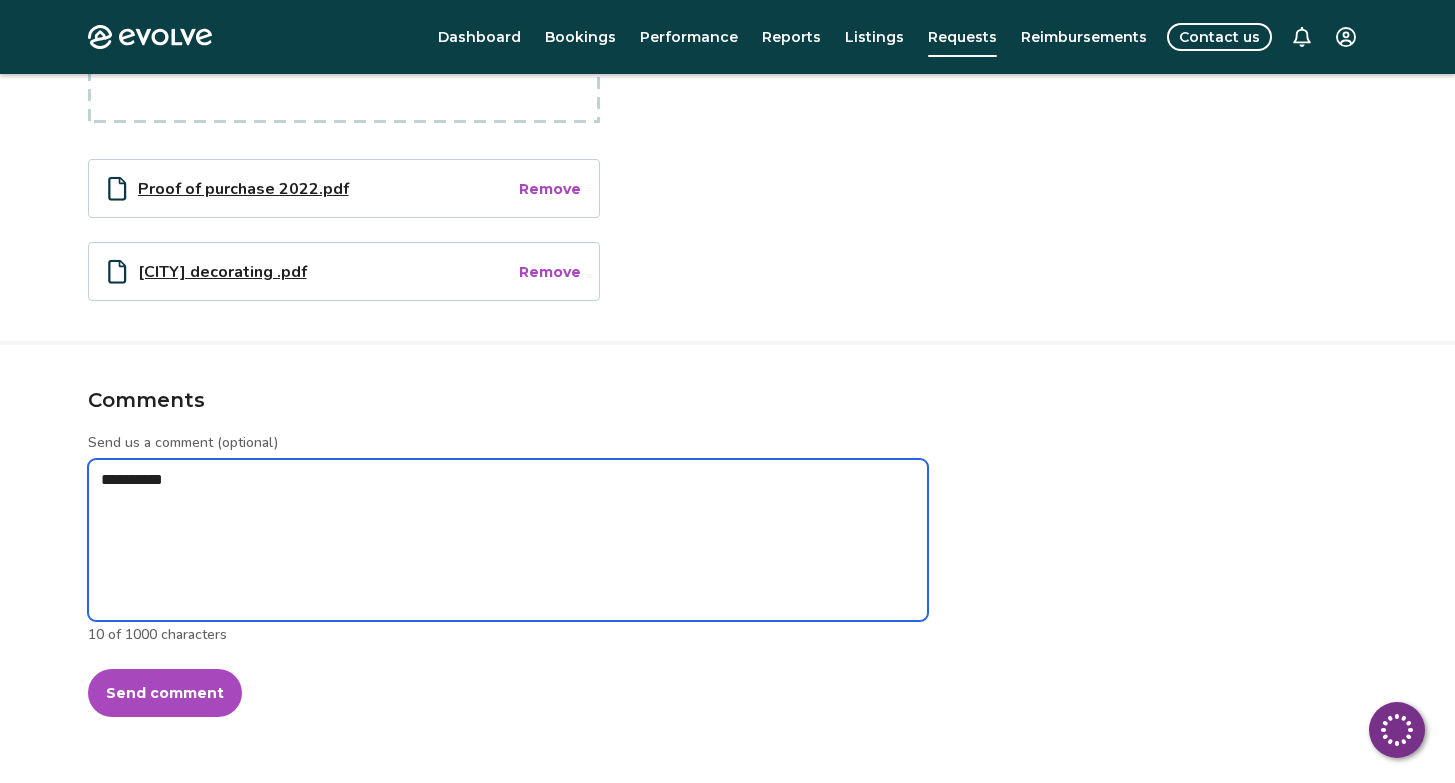 type on "*" 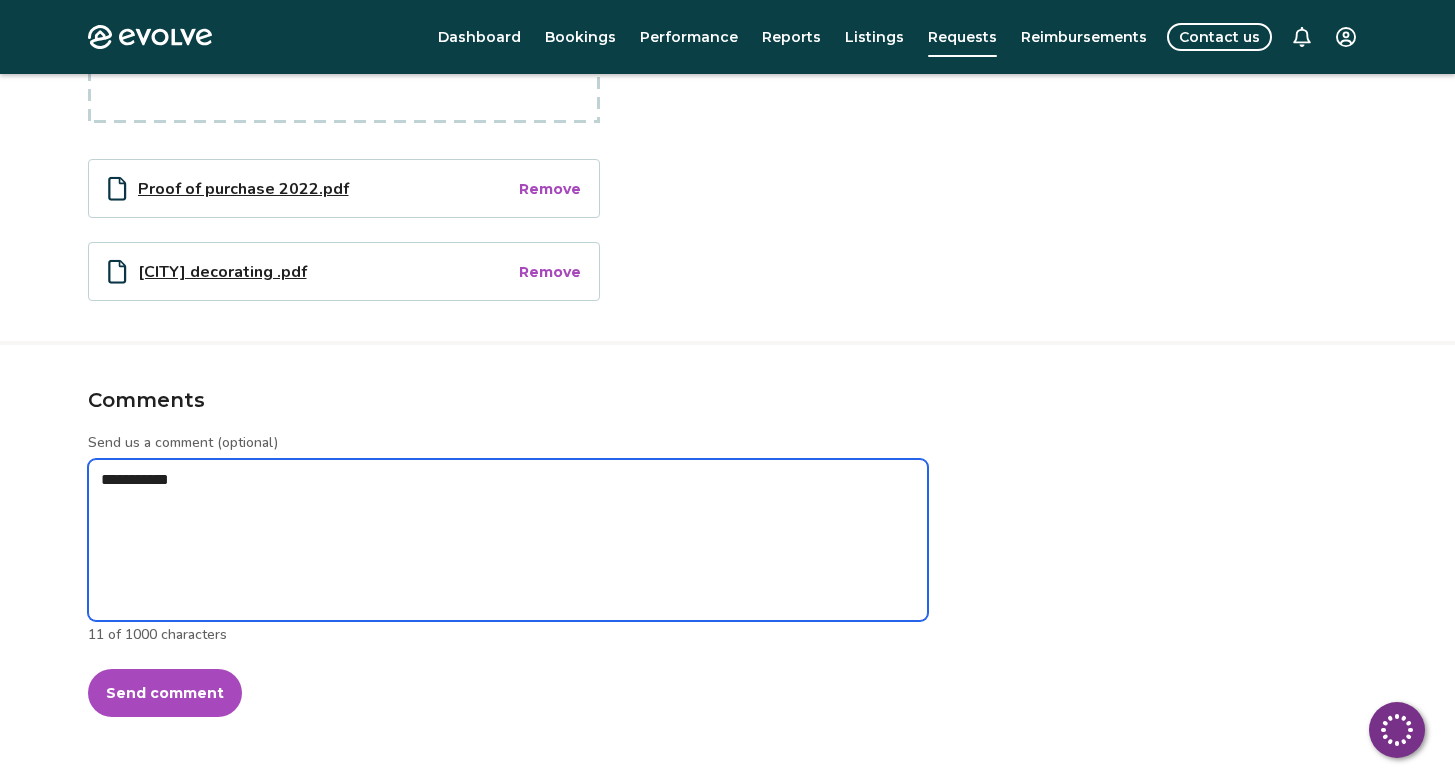 type on "*" 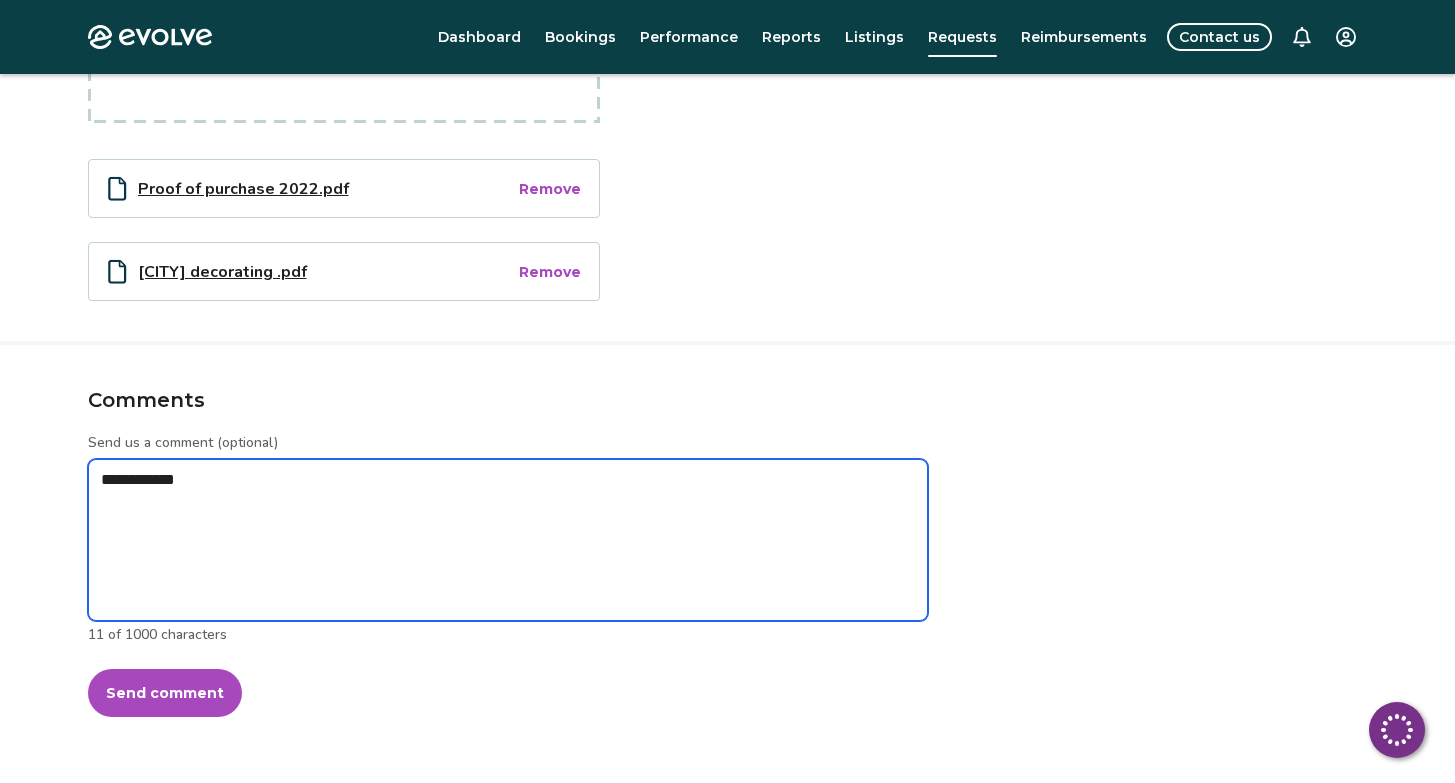 type on "*" 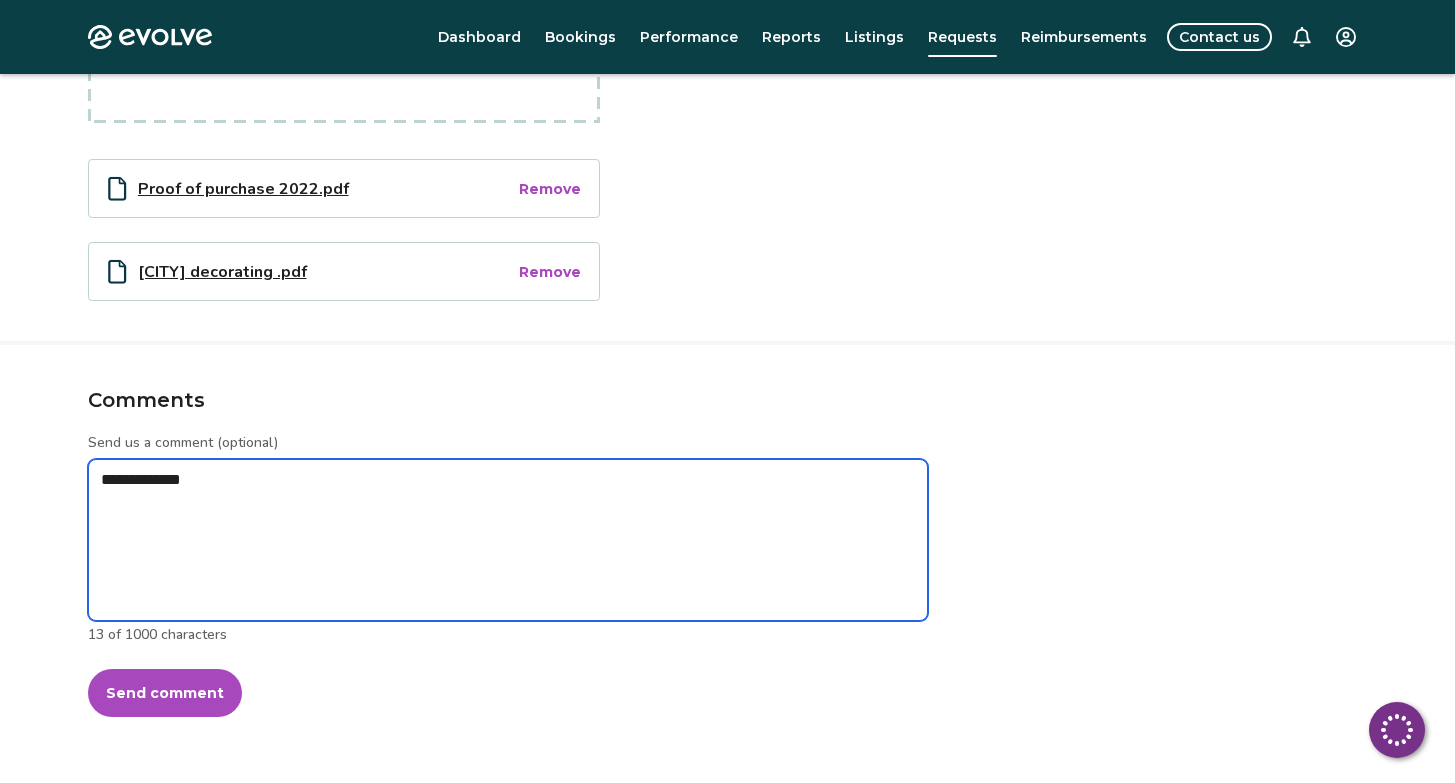 type on "*" 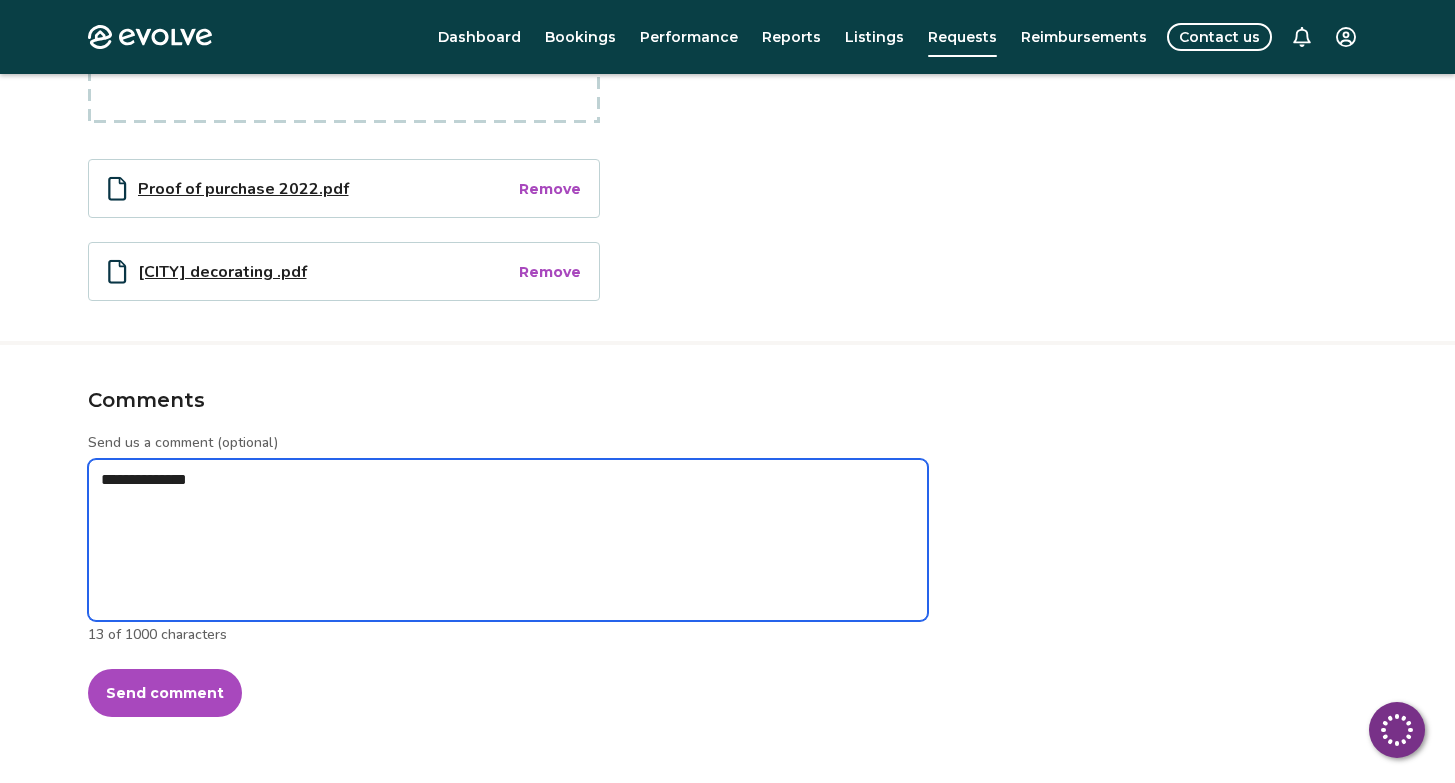 type on "*" 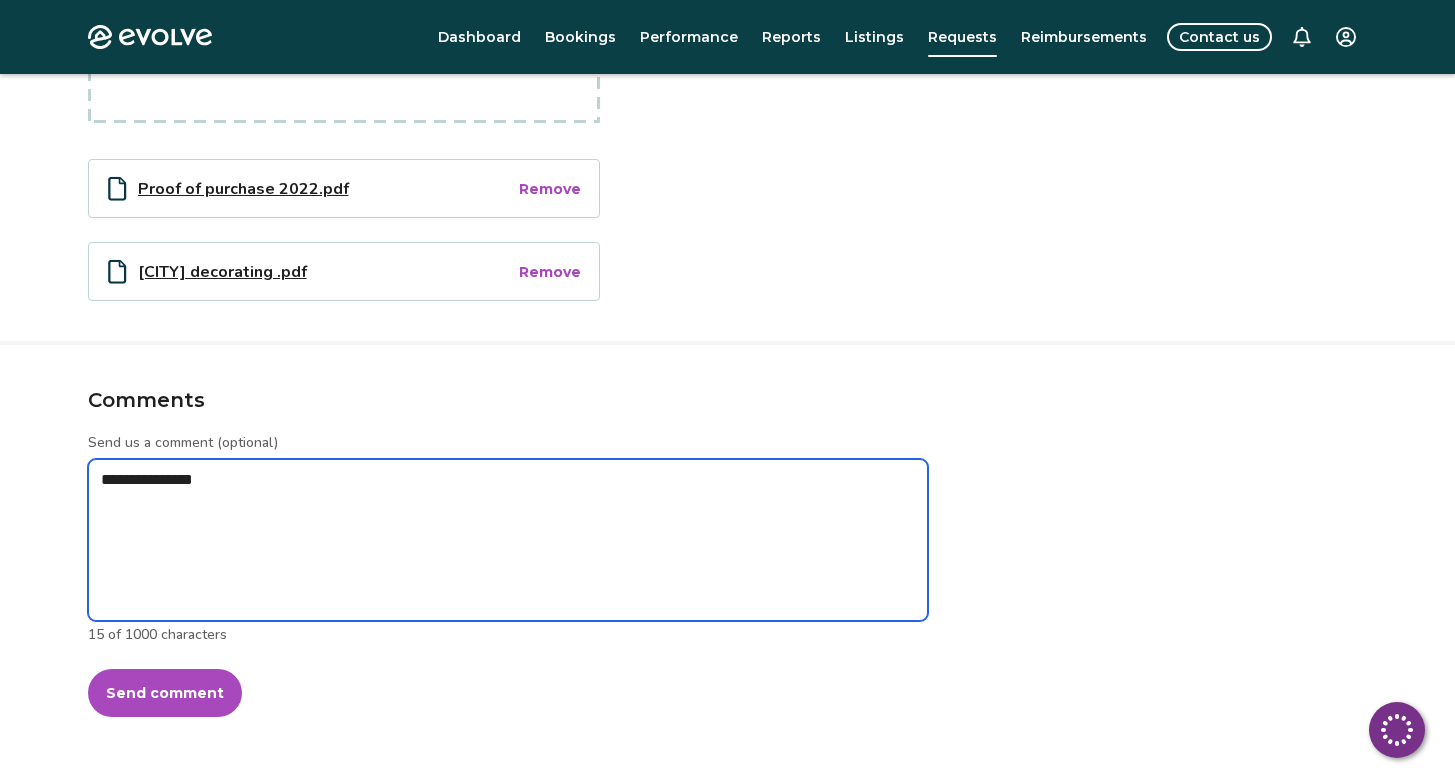 type on "*" 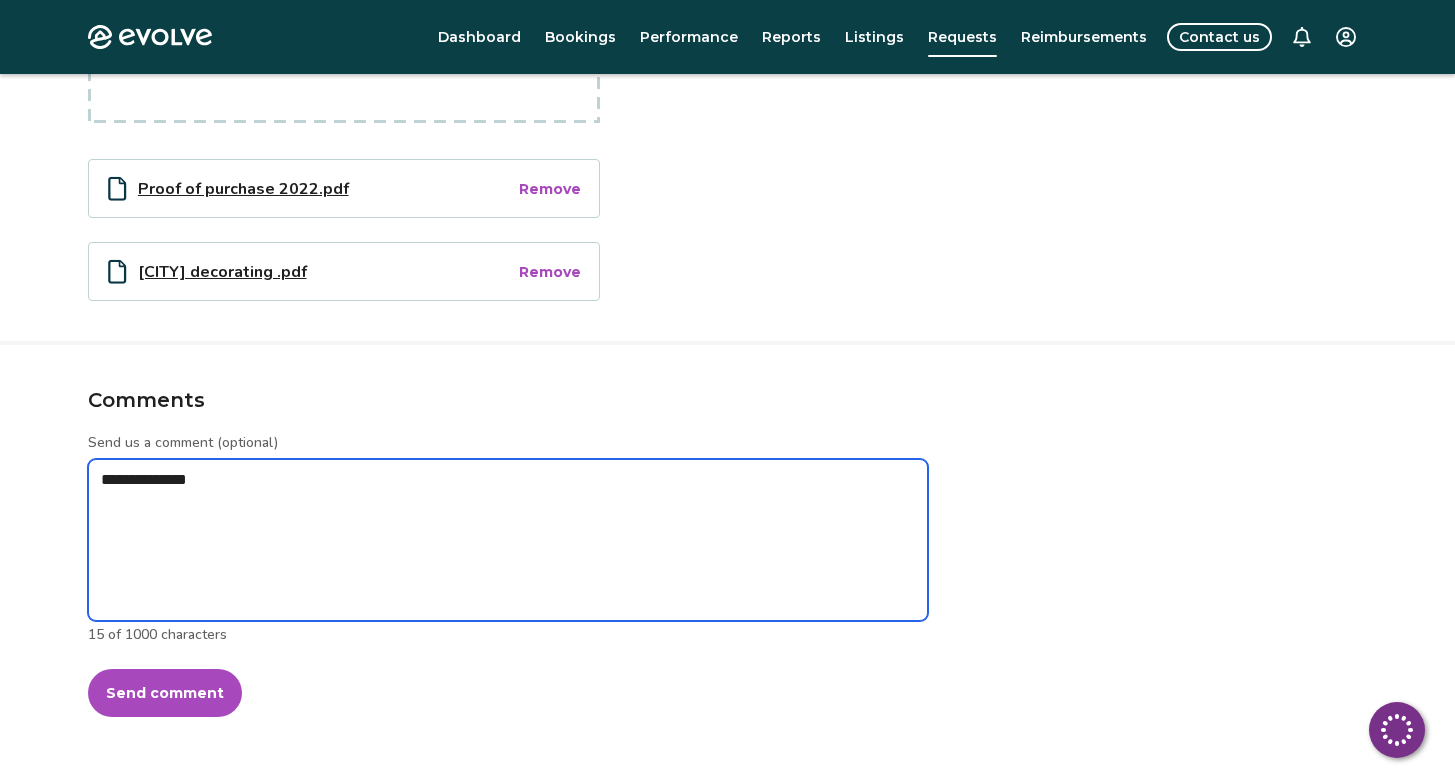 type on "*" 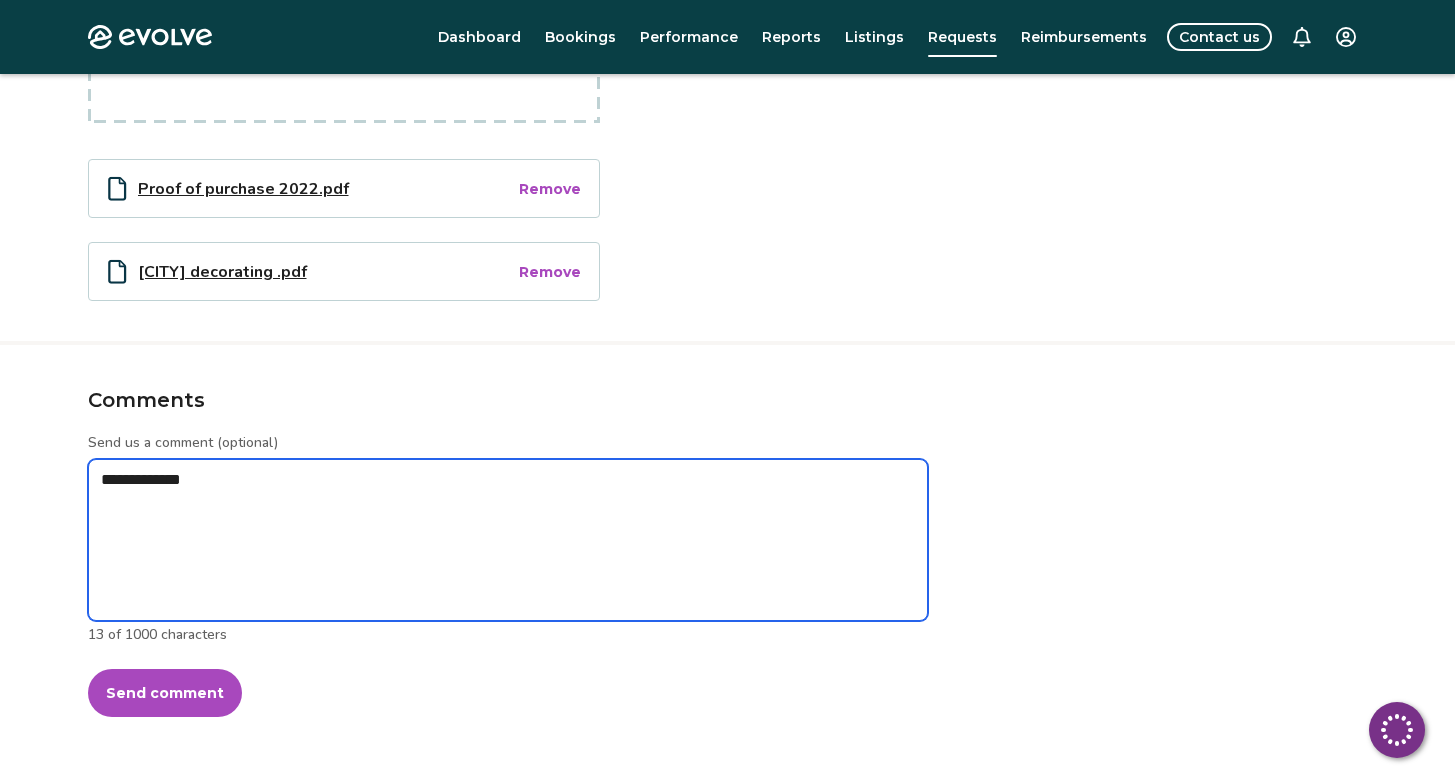 type on "*" 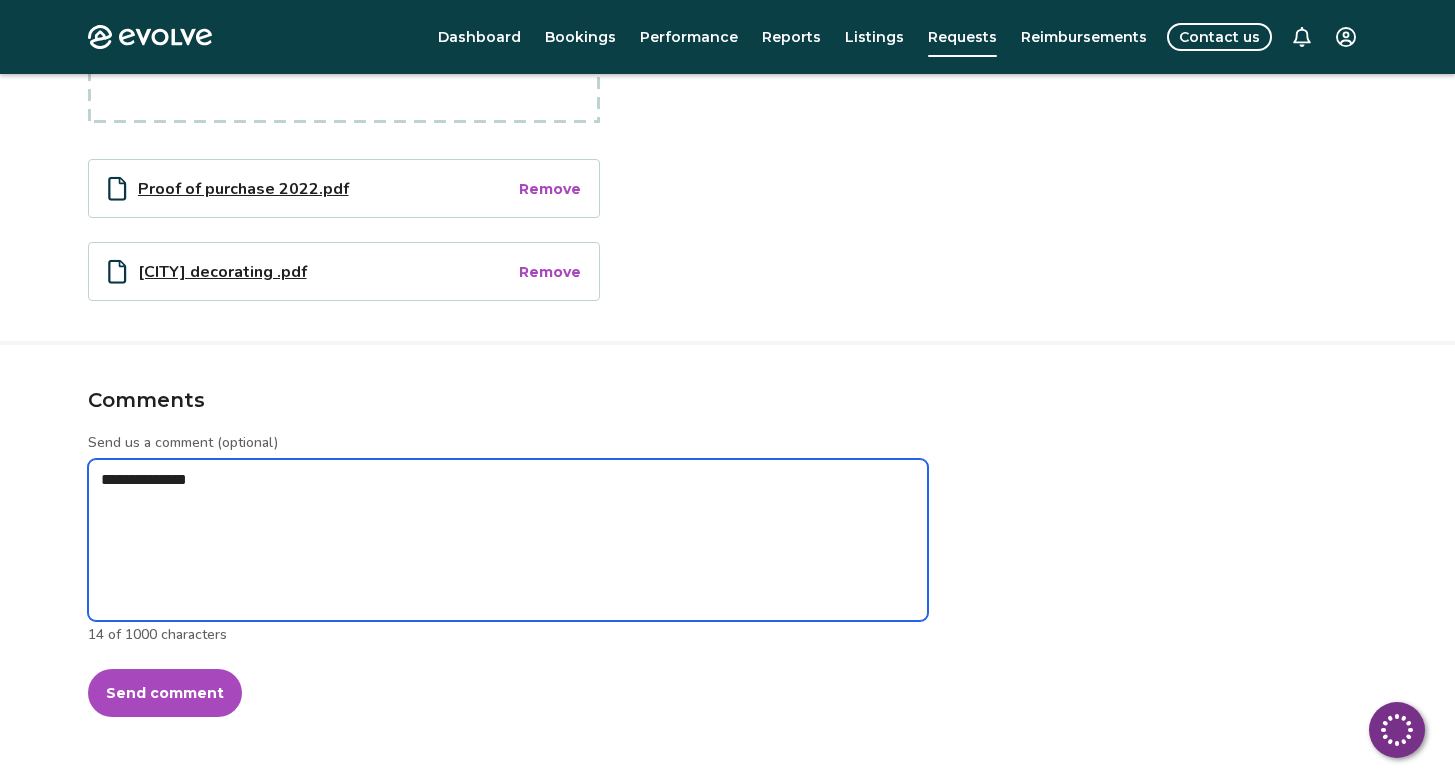 type on "**********" 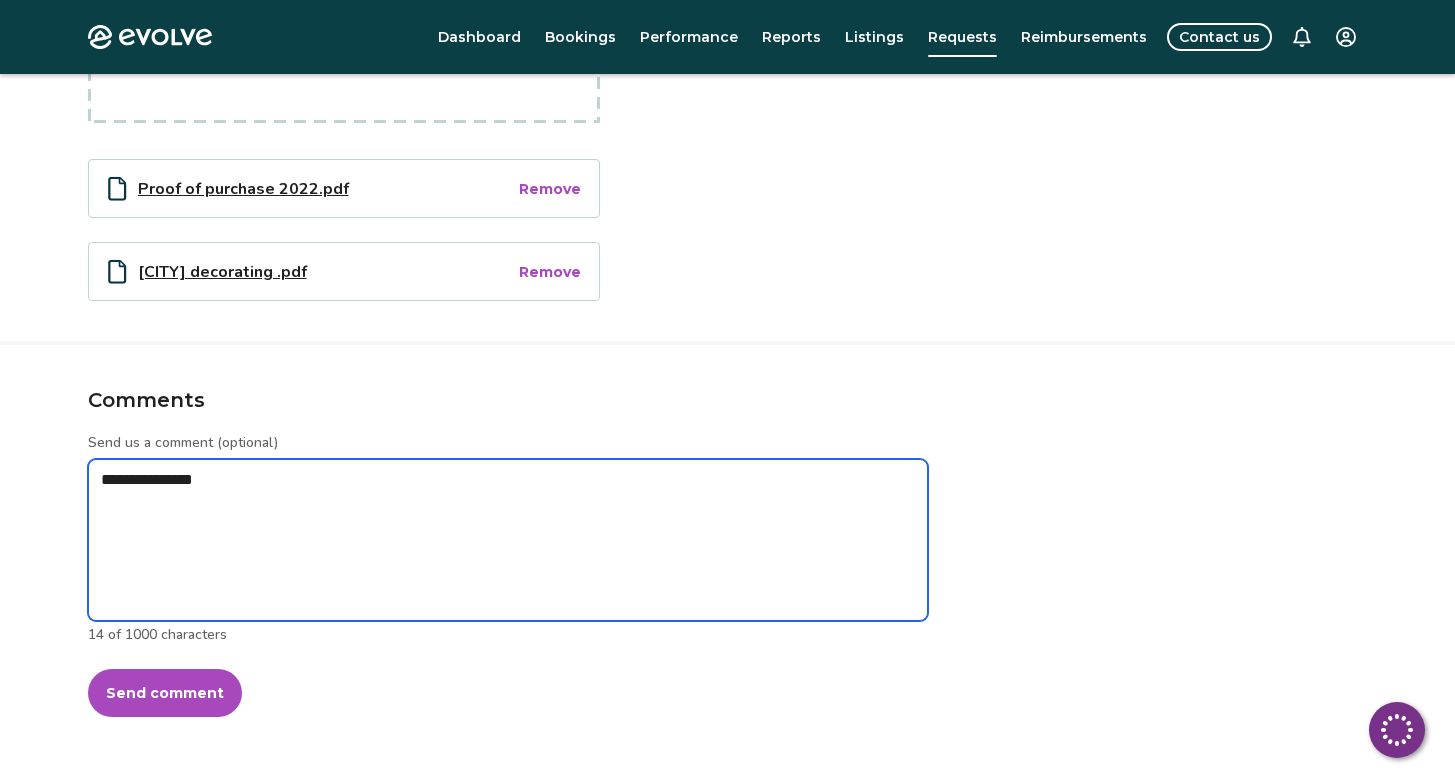 type on "*" 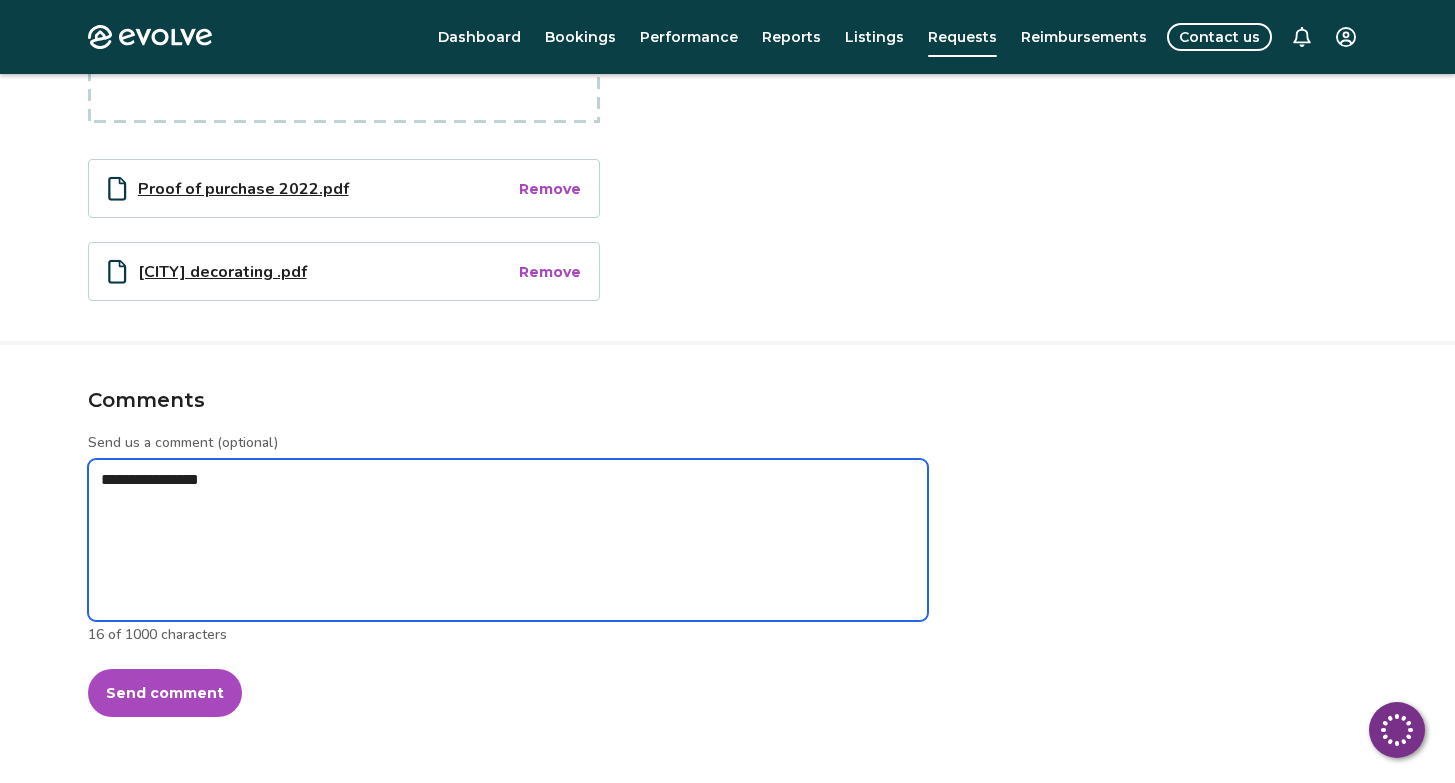 type on "*" 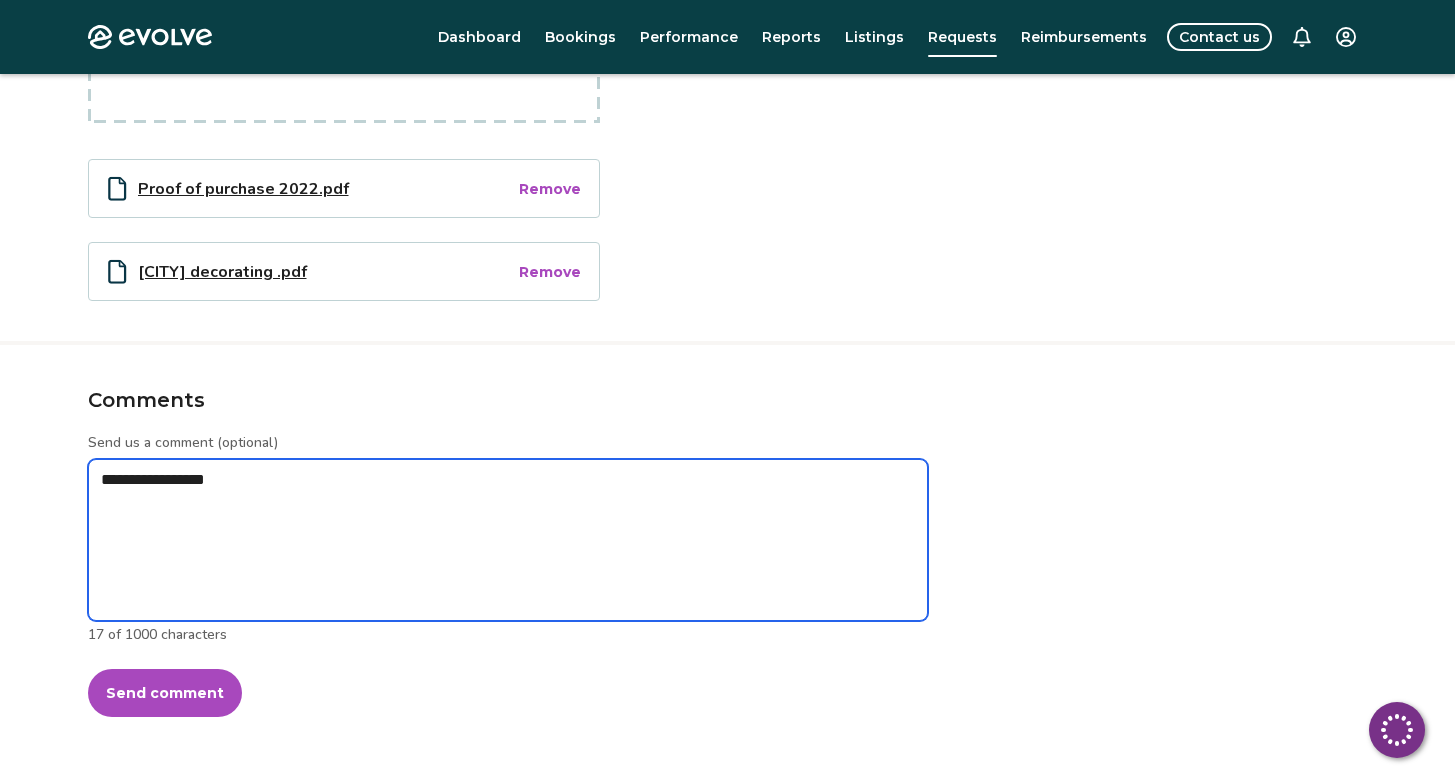 type on "*" 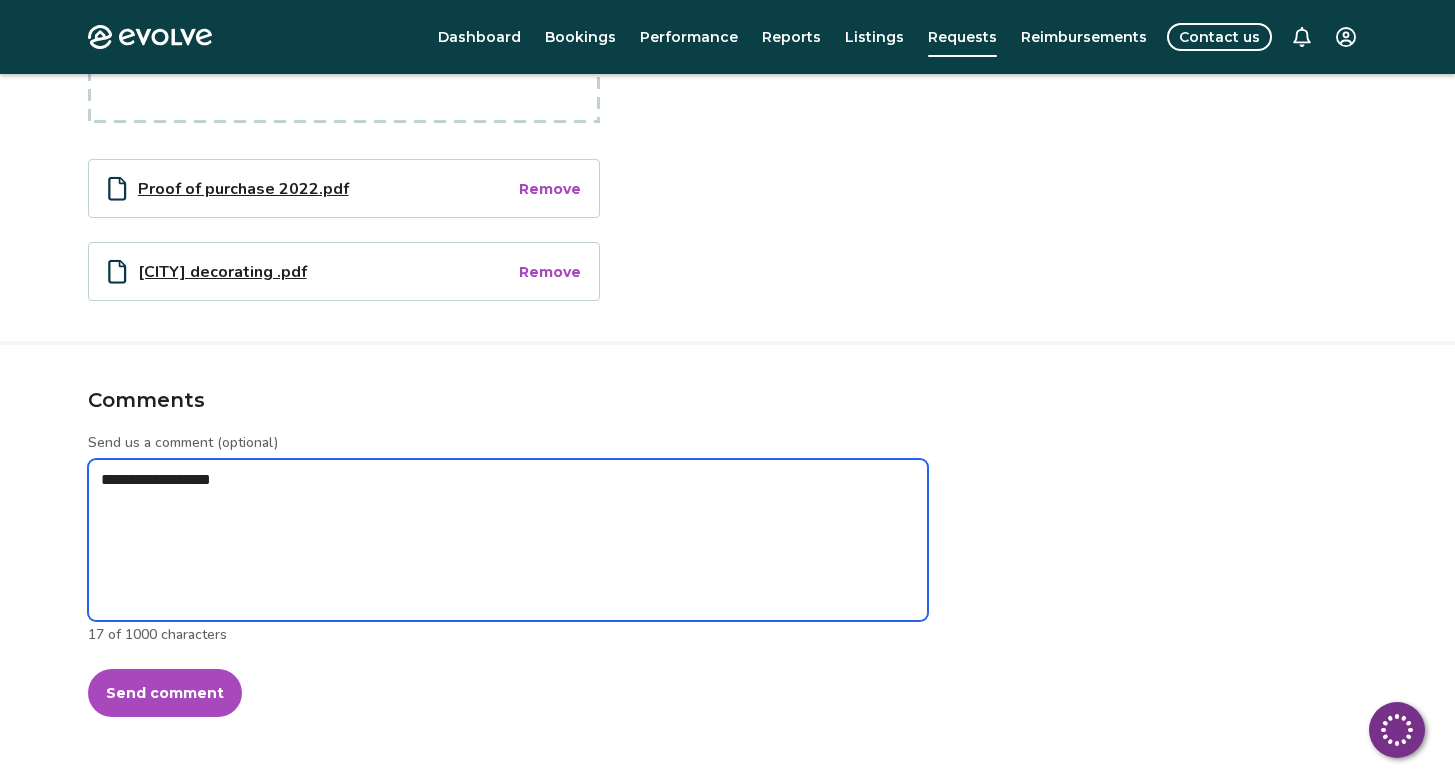 type on "*" 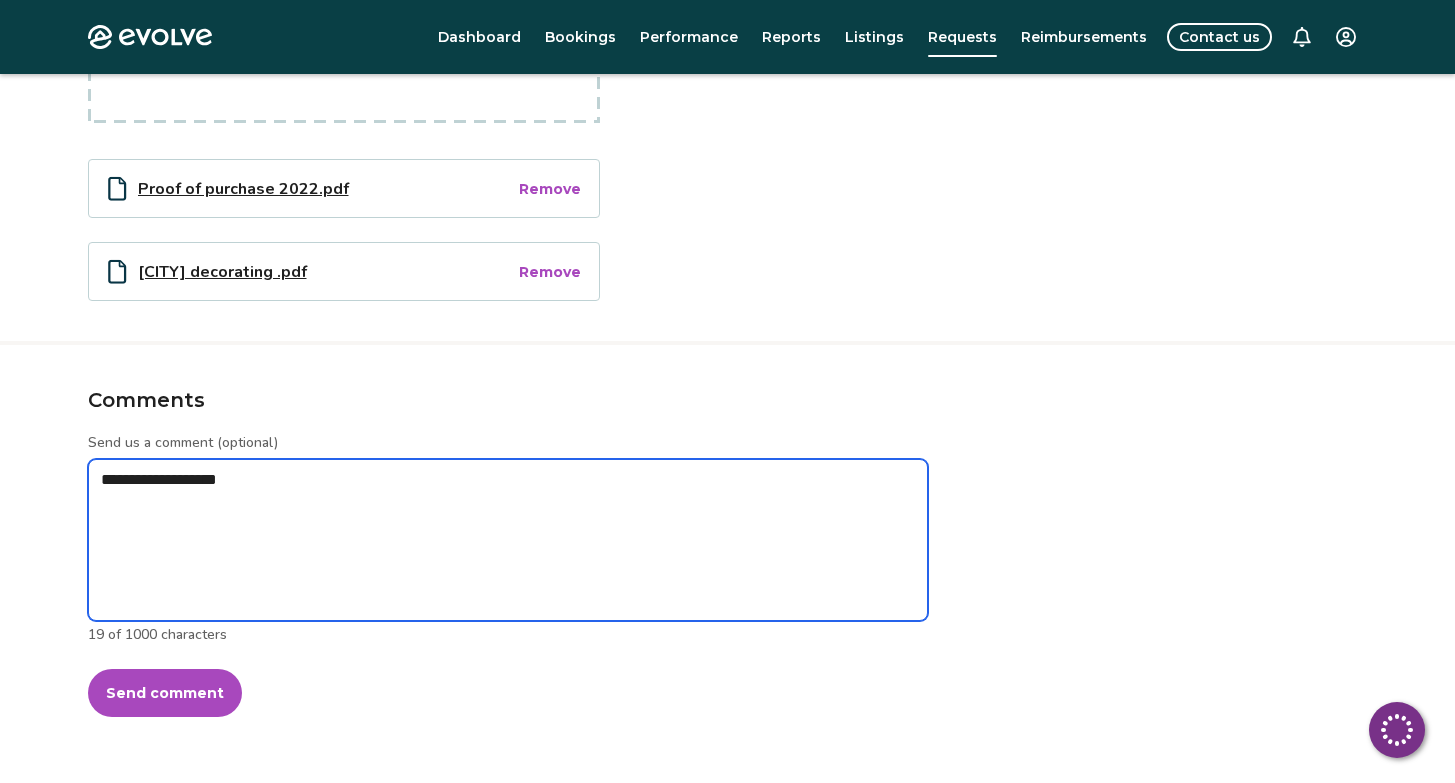 type on "*" 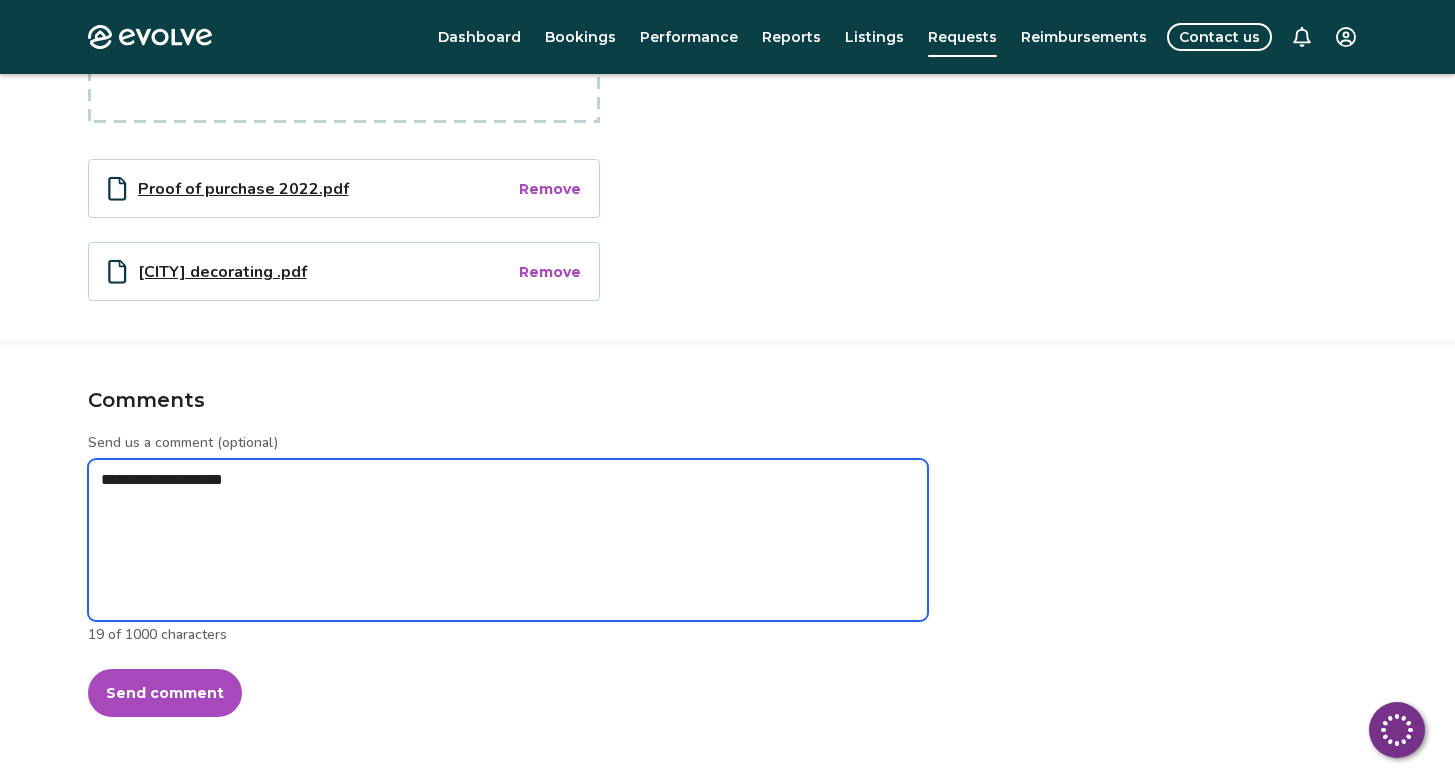 type on "*" 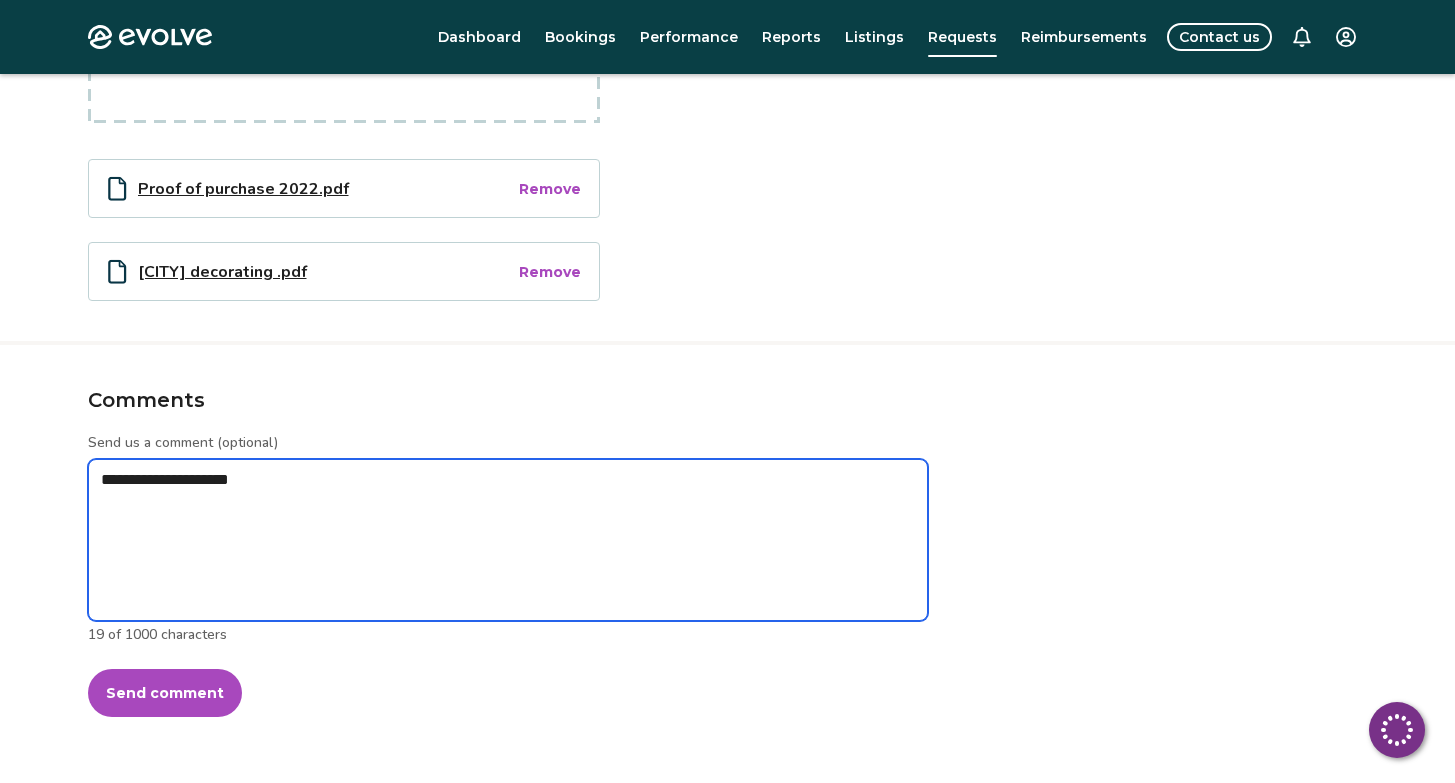 type on "*" 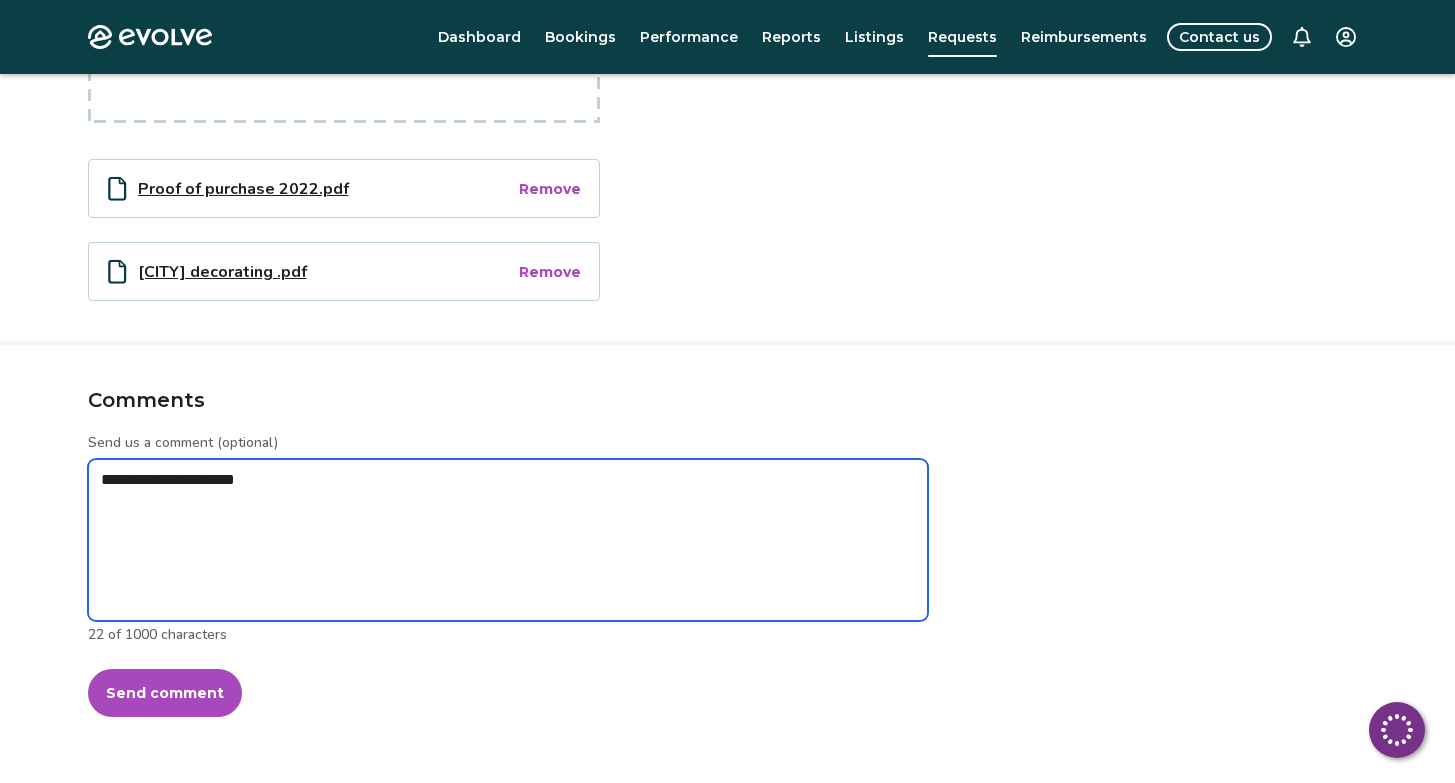 type on "*" 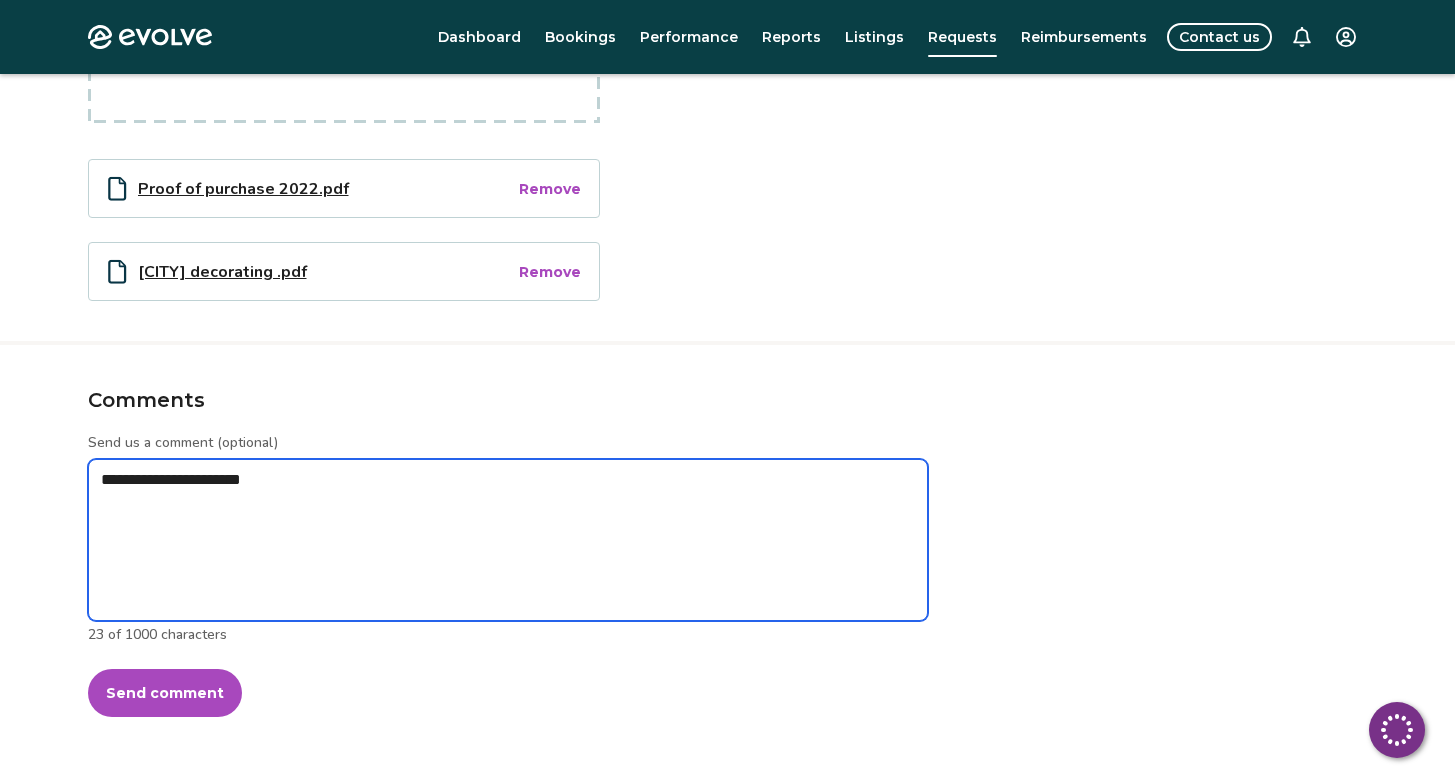 type on "*" 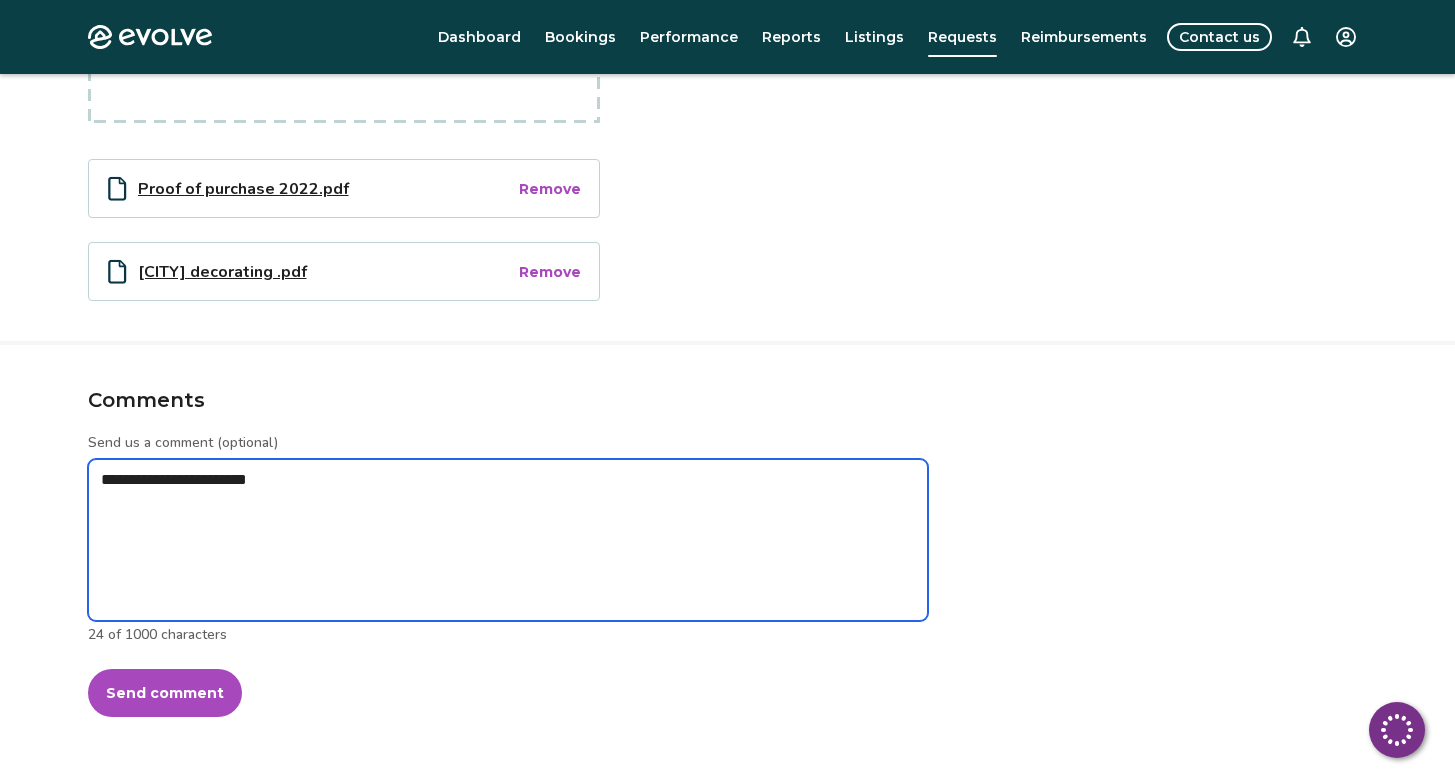 type on "*" 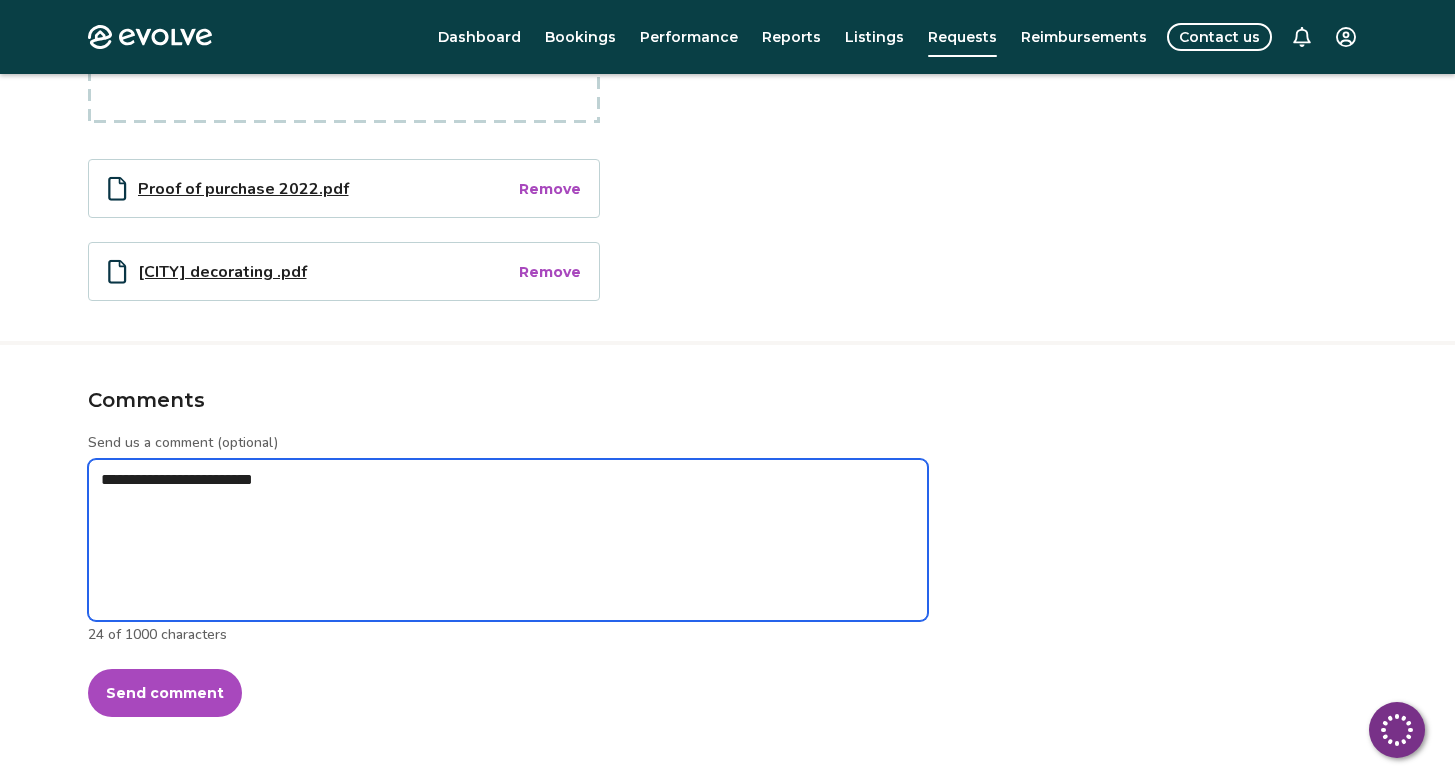 type on "*" 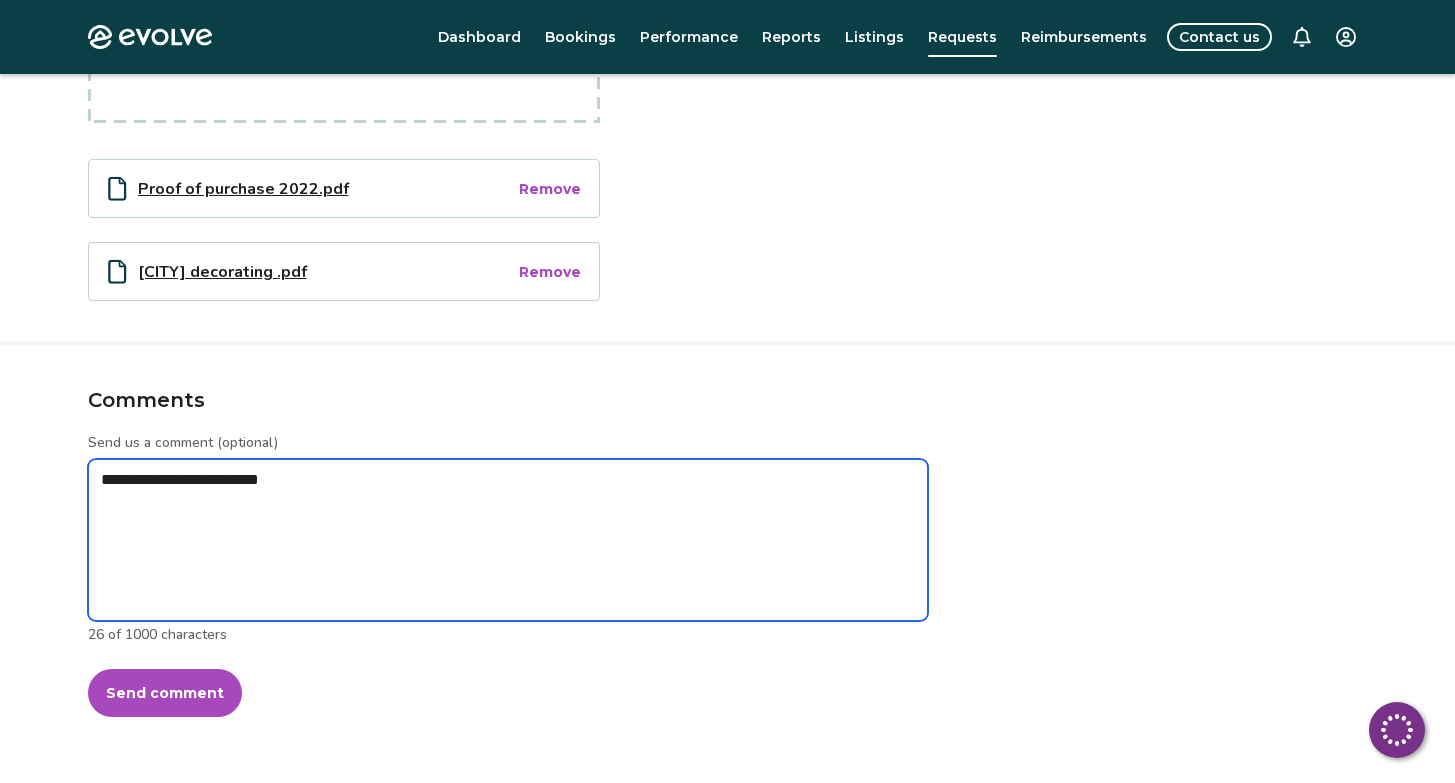 type on "*" 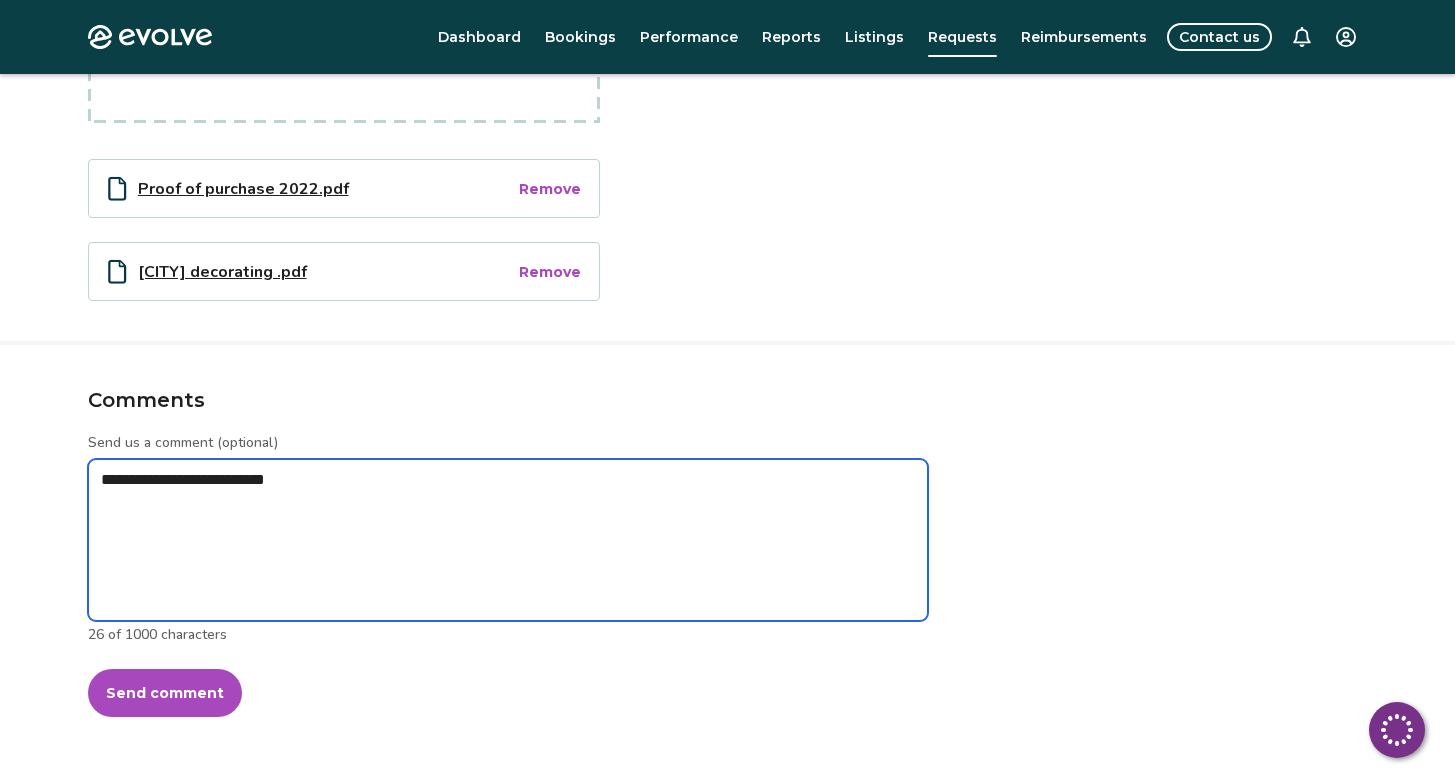 type on "*" 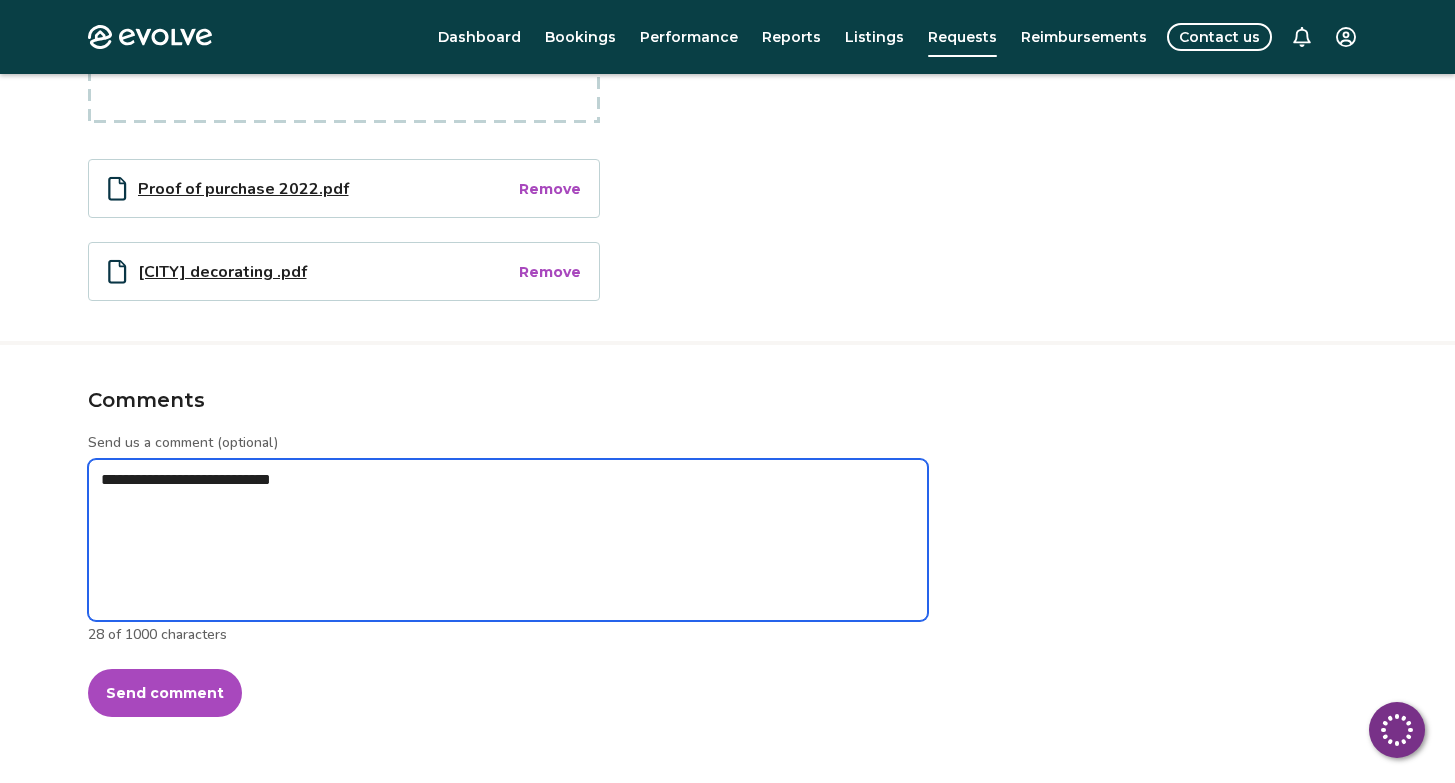 type on "*" 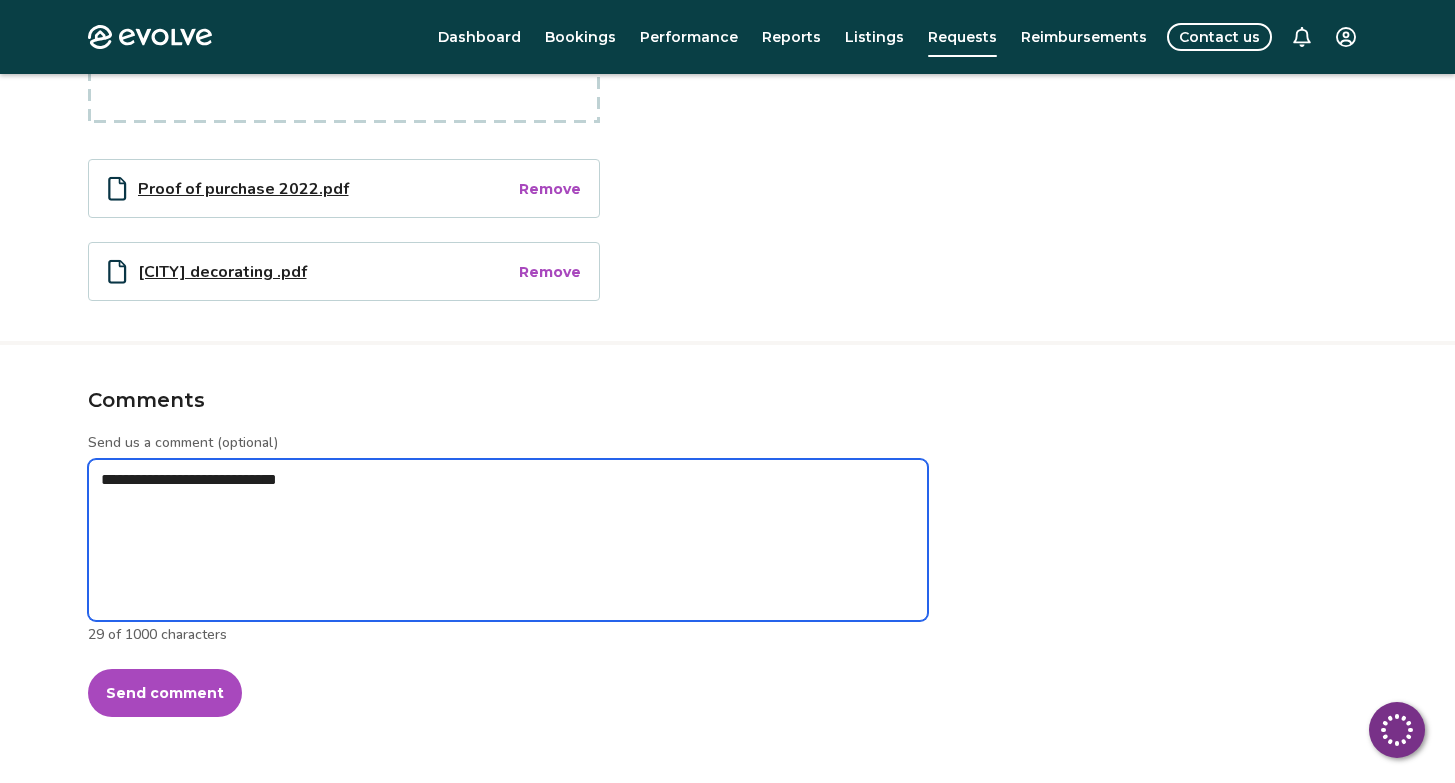 type on "*" 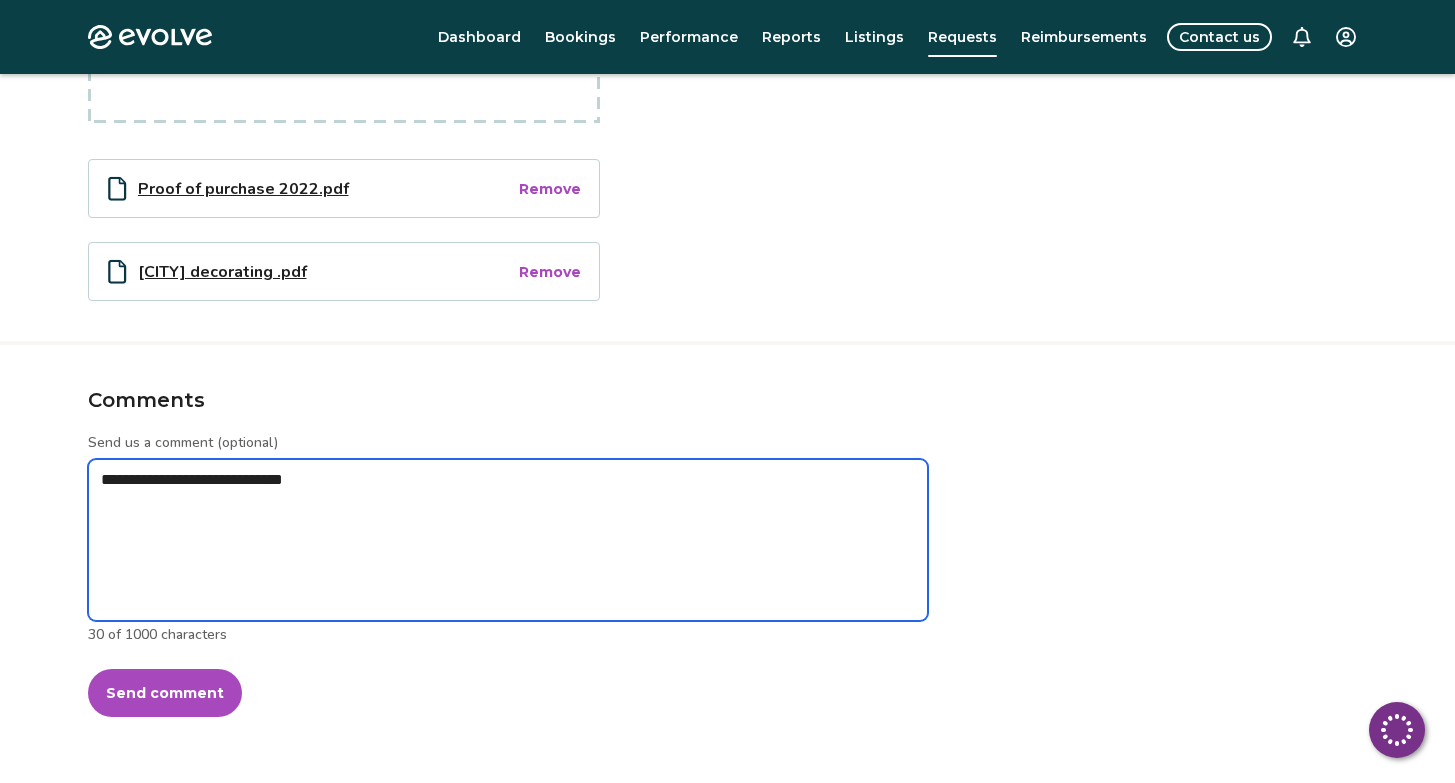 type on "*" 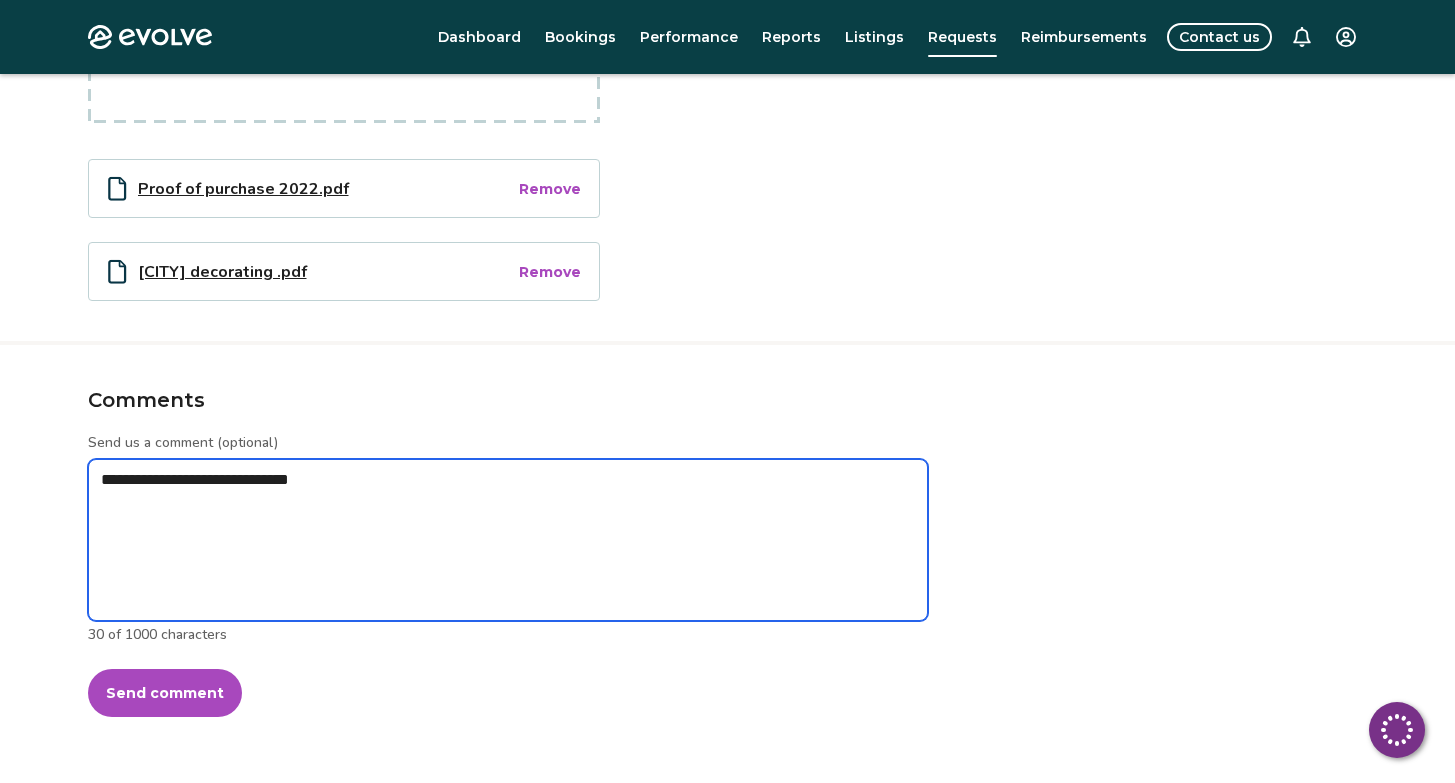type on "*" 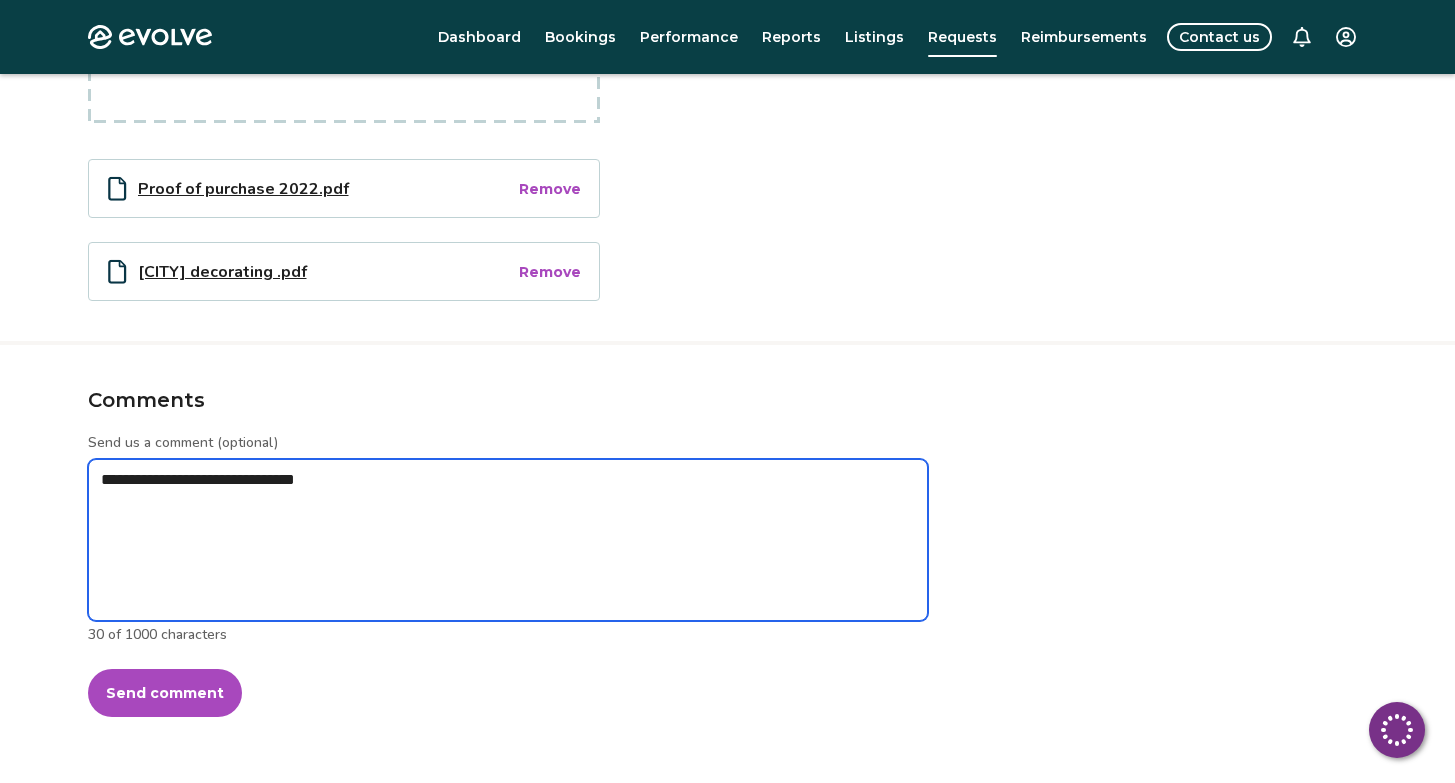 type on "*" 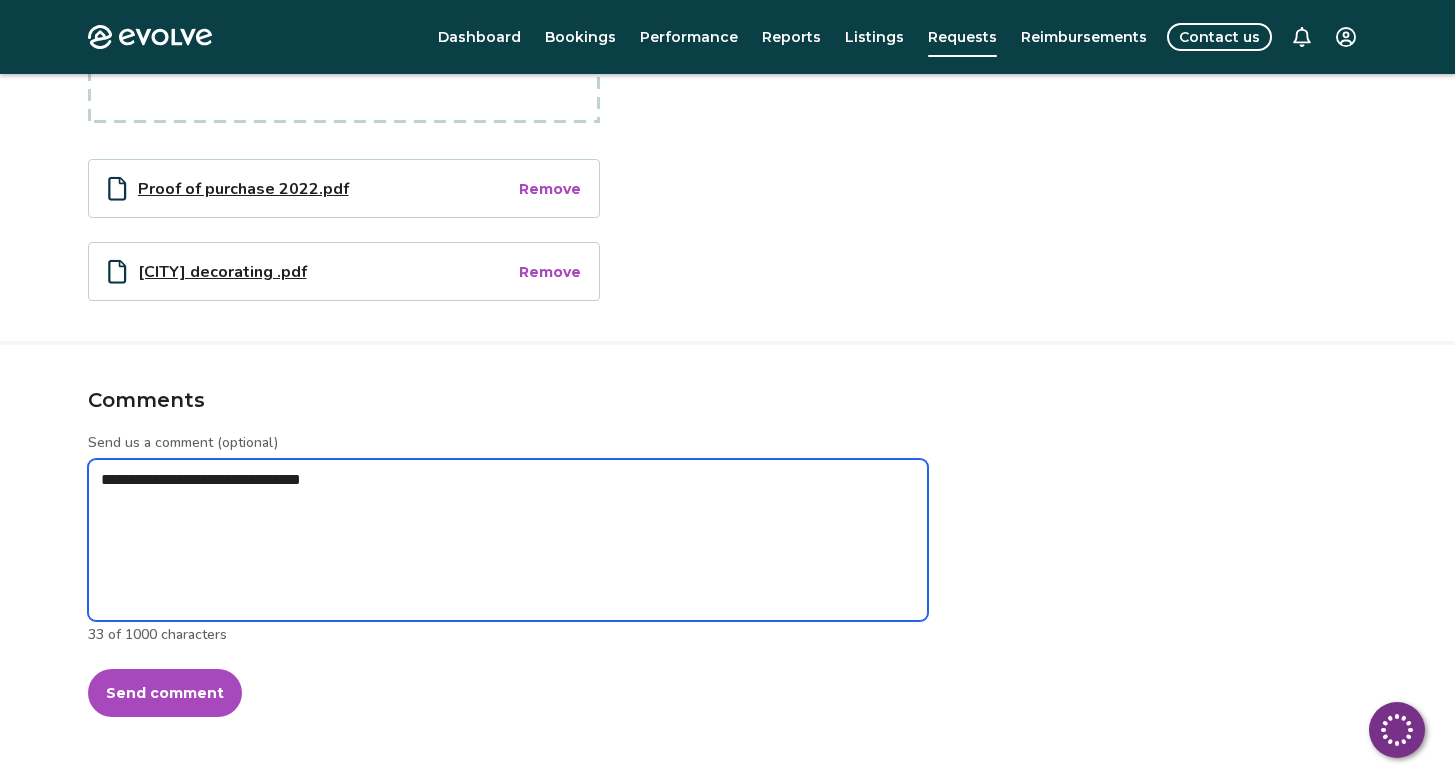 type on "*" 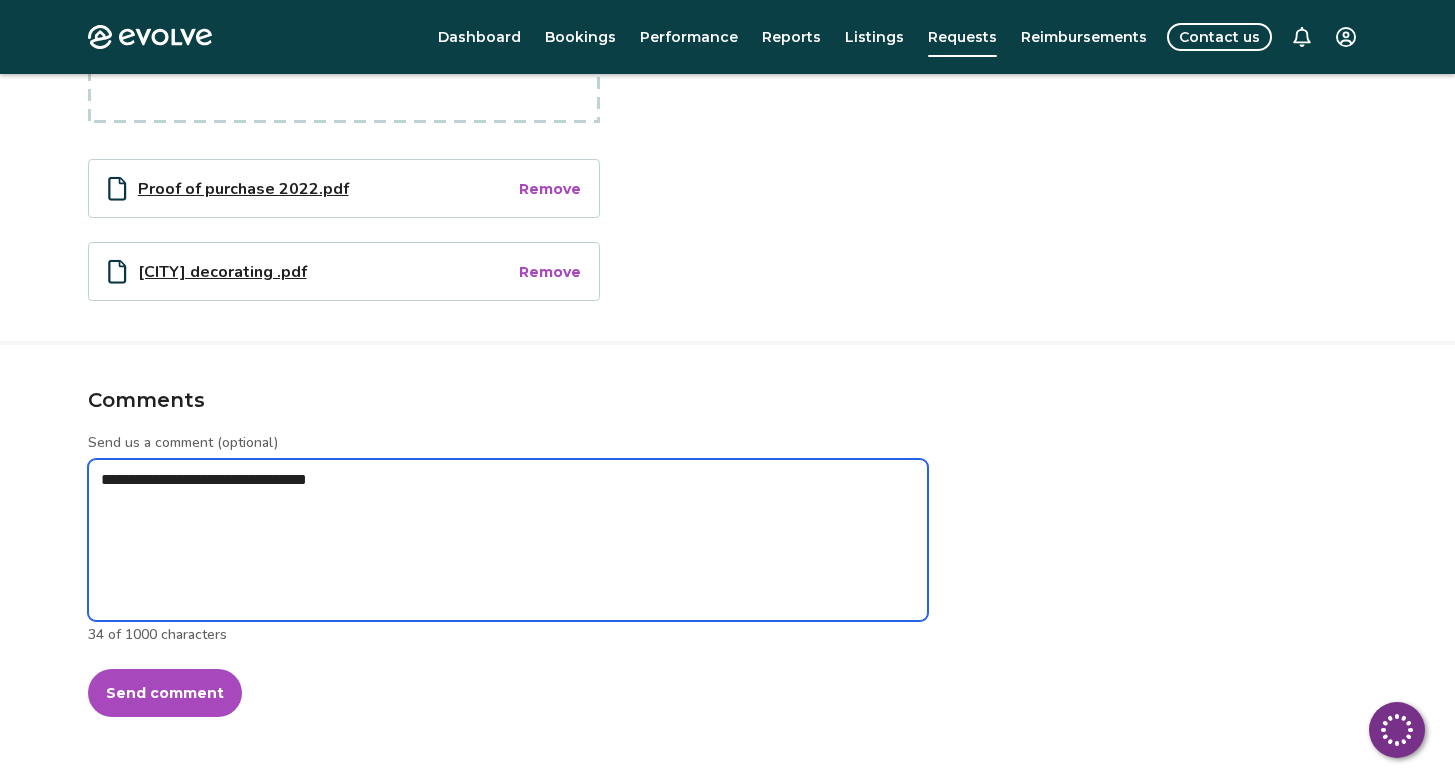 type on "*" 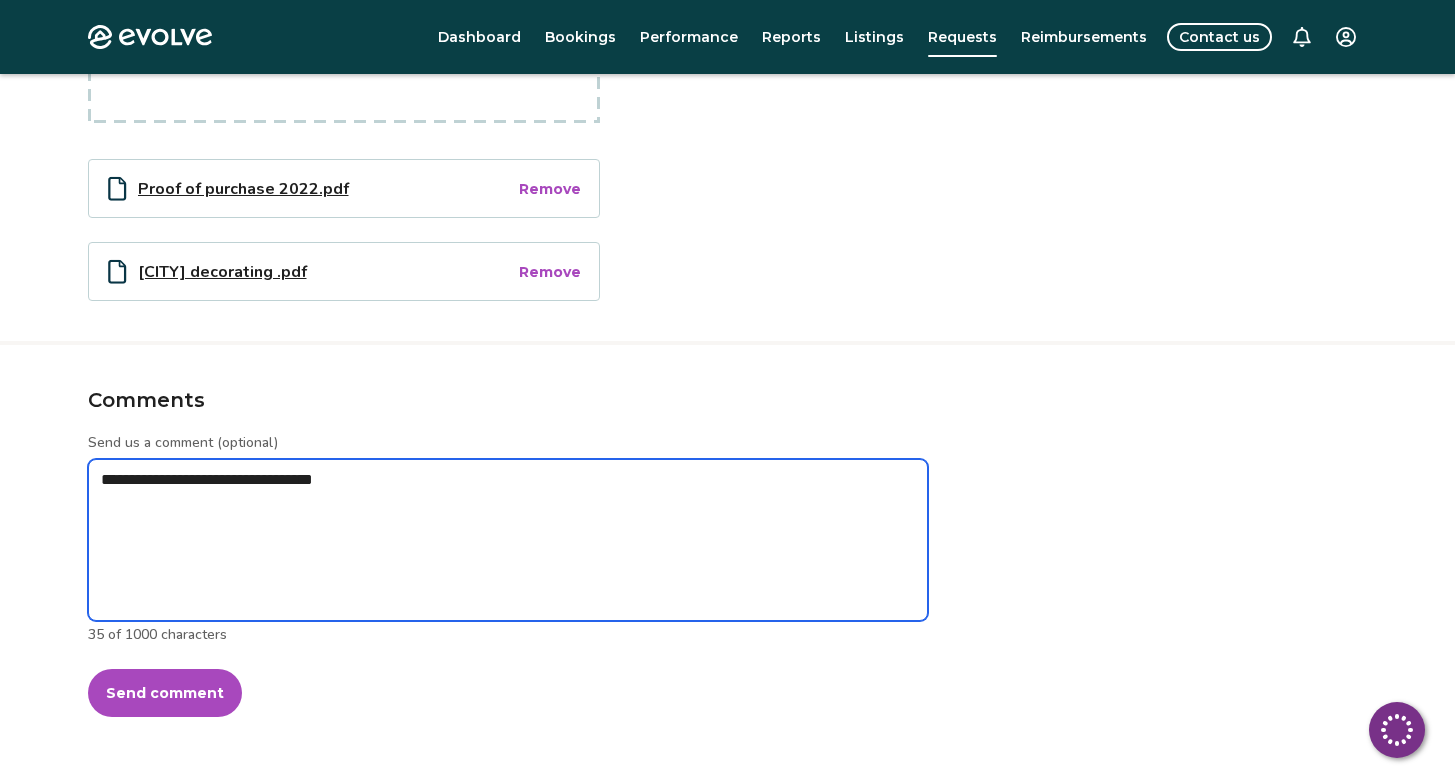 type on "*" 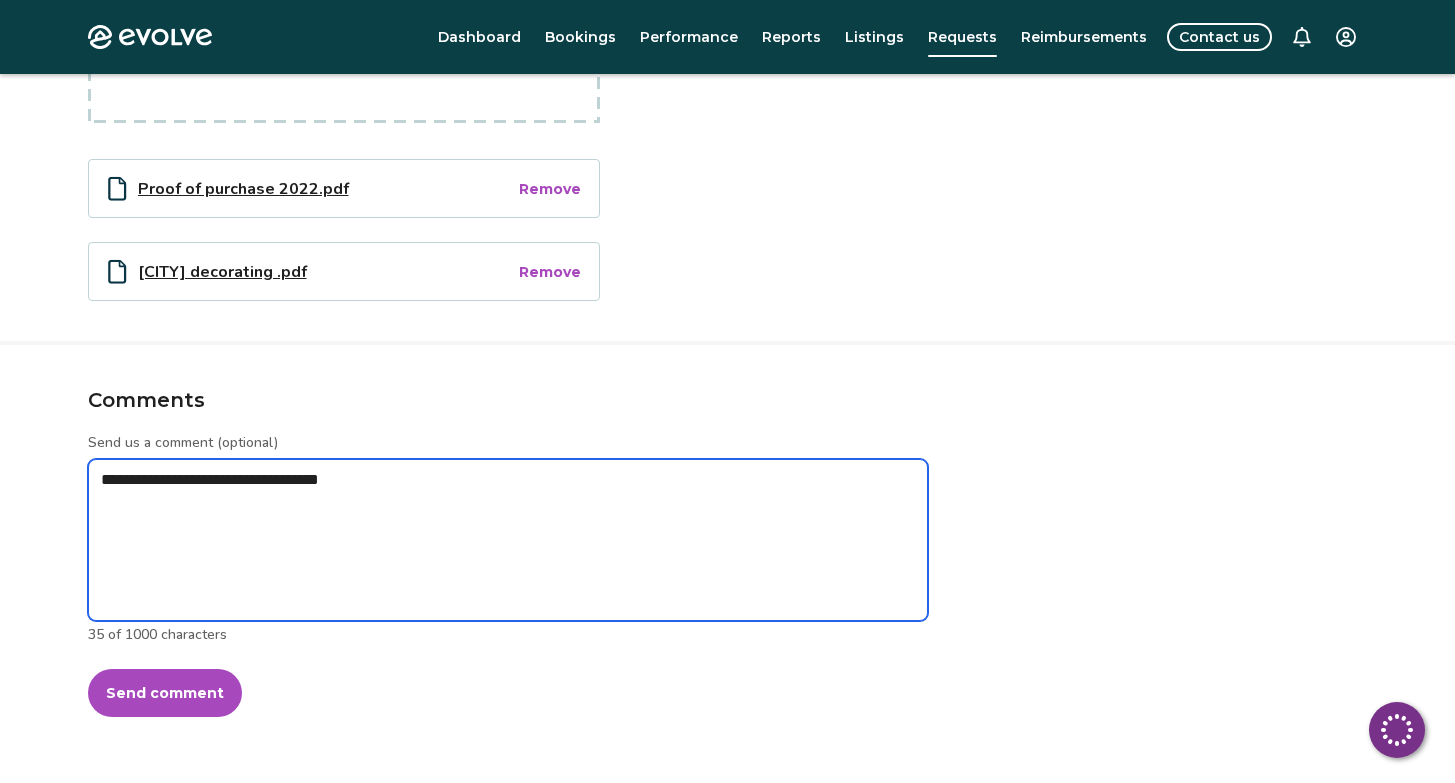 type on "*" 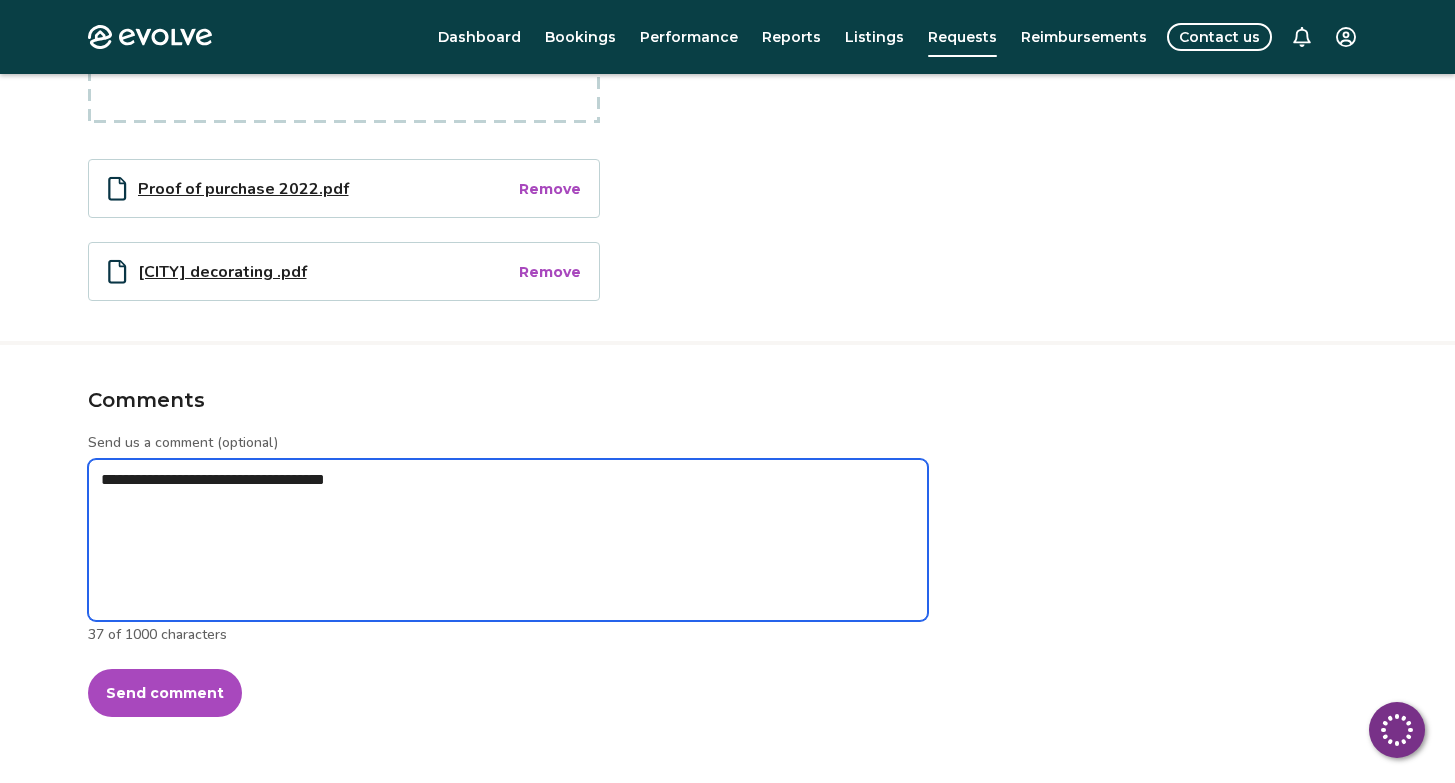 type on "*" 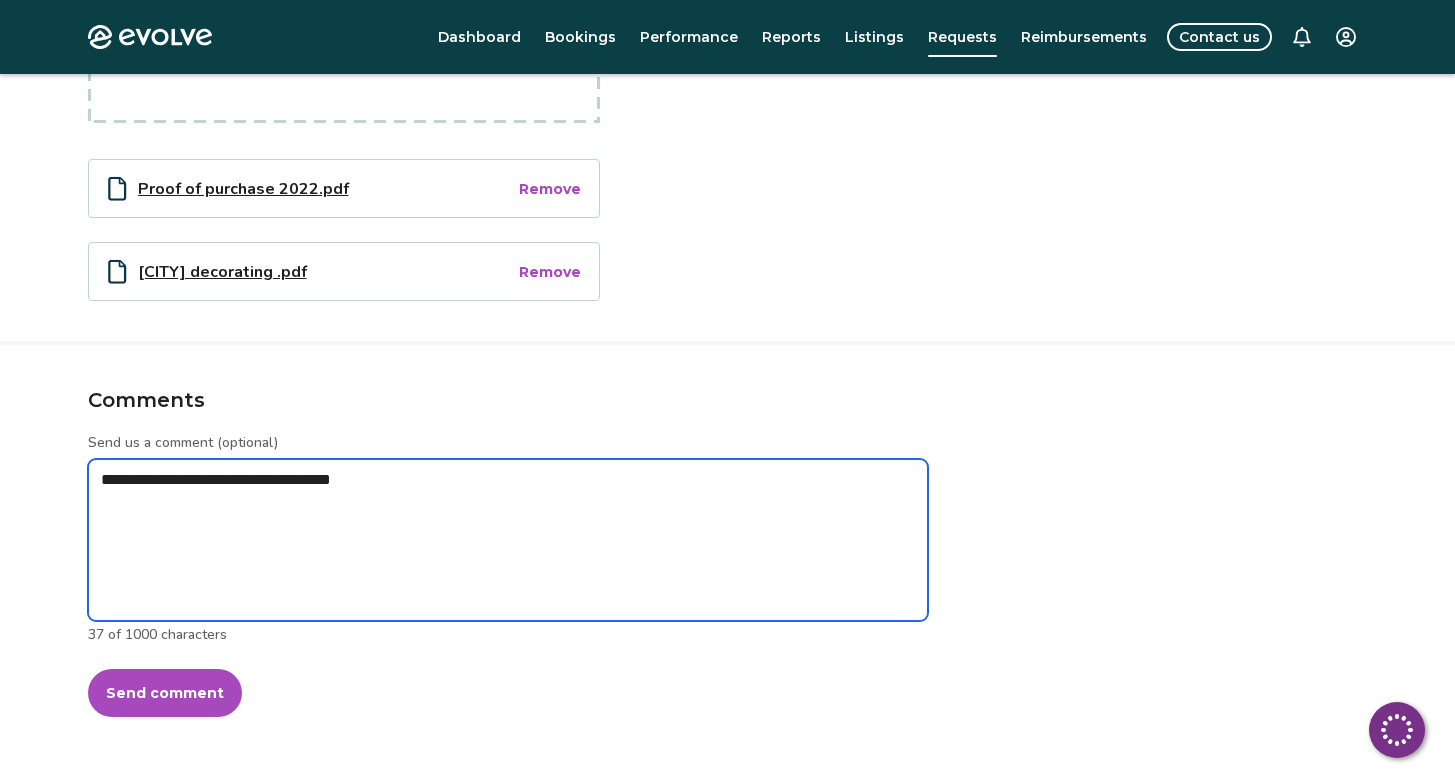 type on "*" 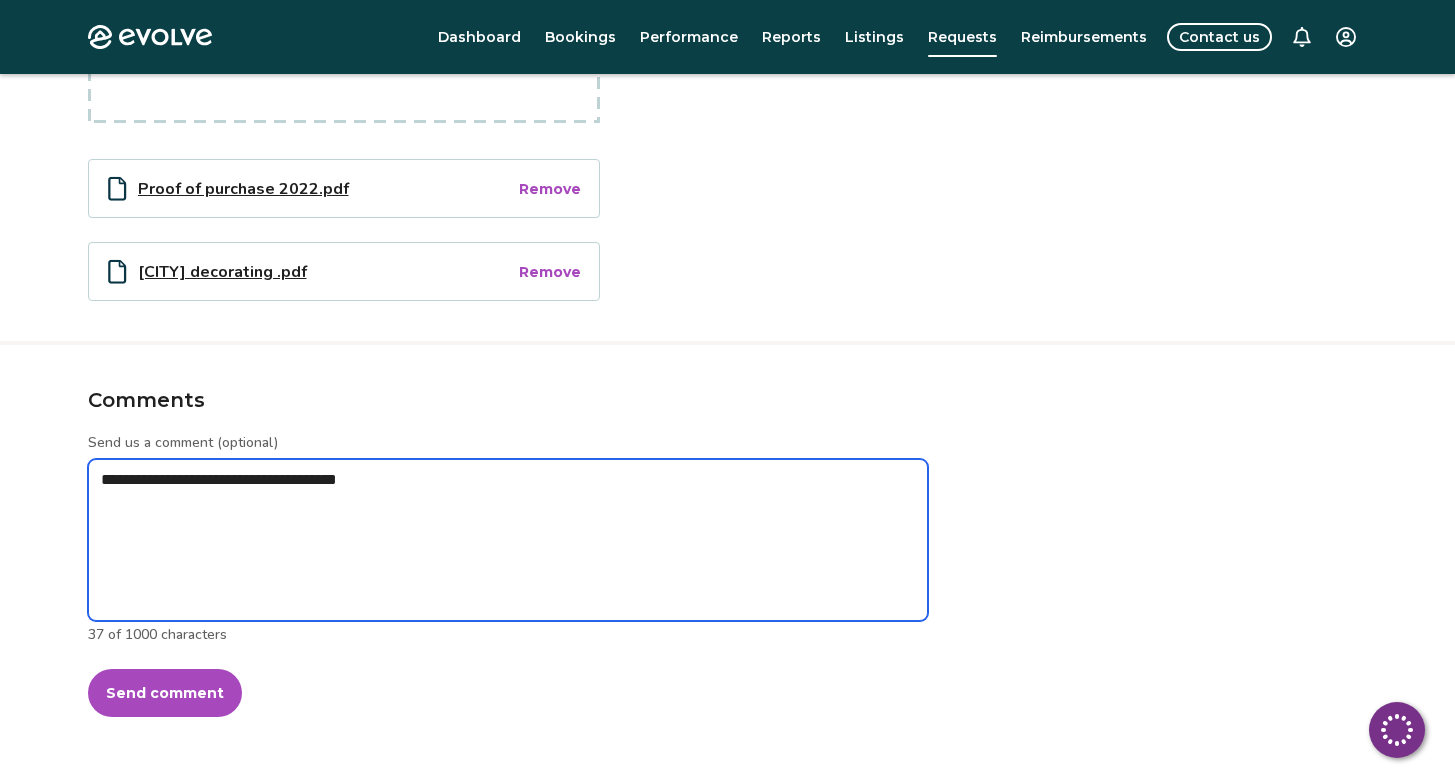 type on "*" 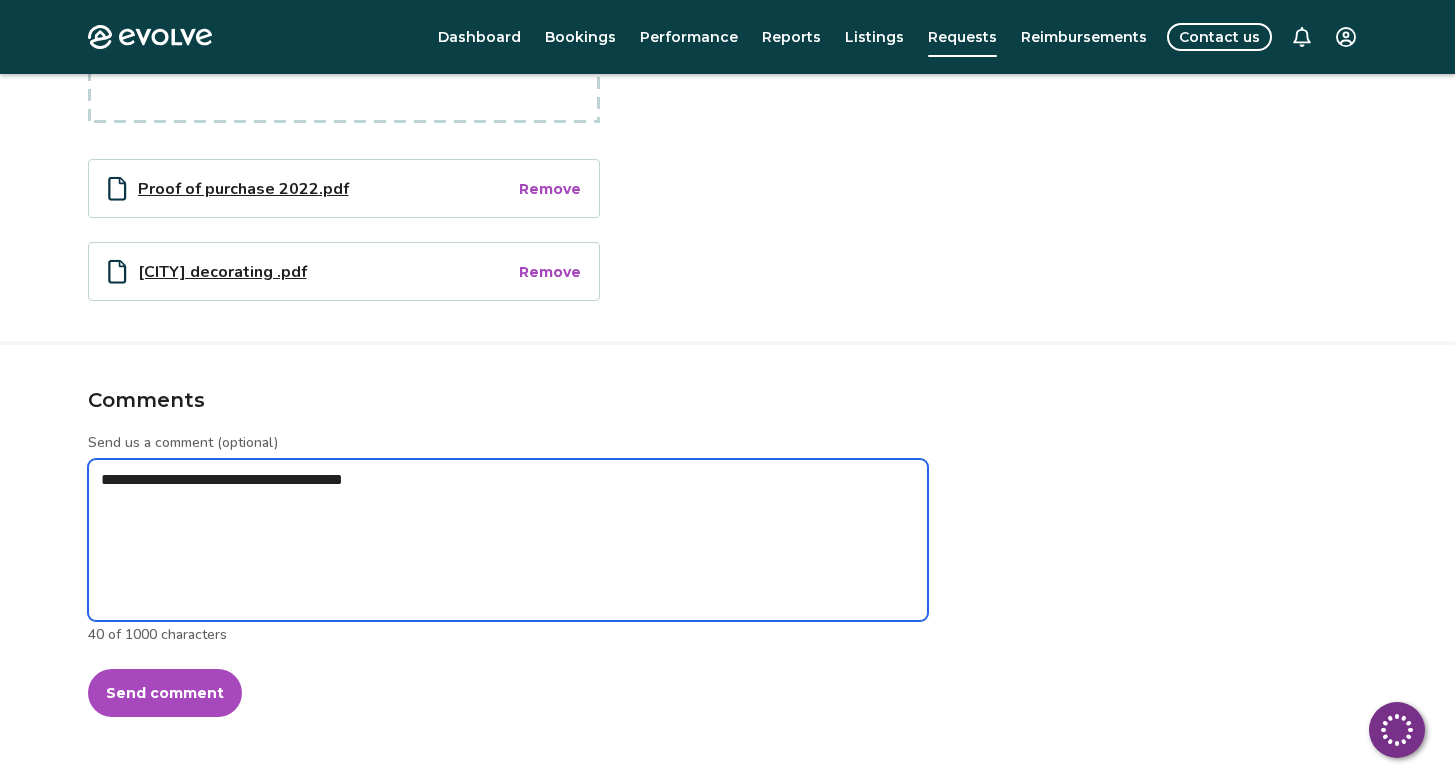 type on "*" 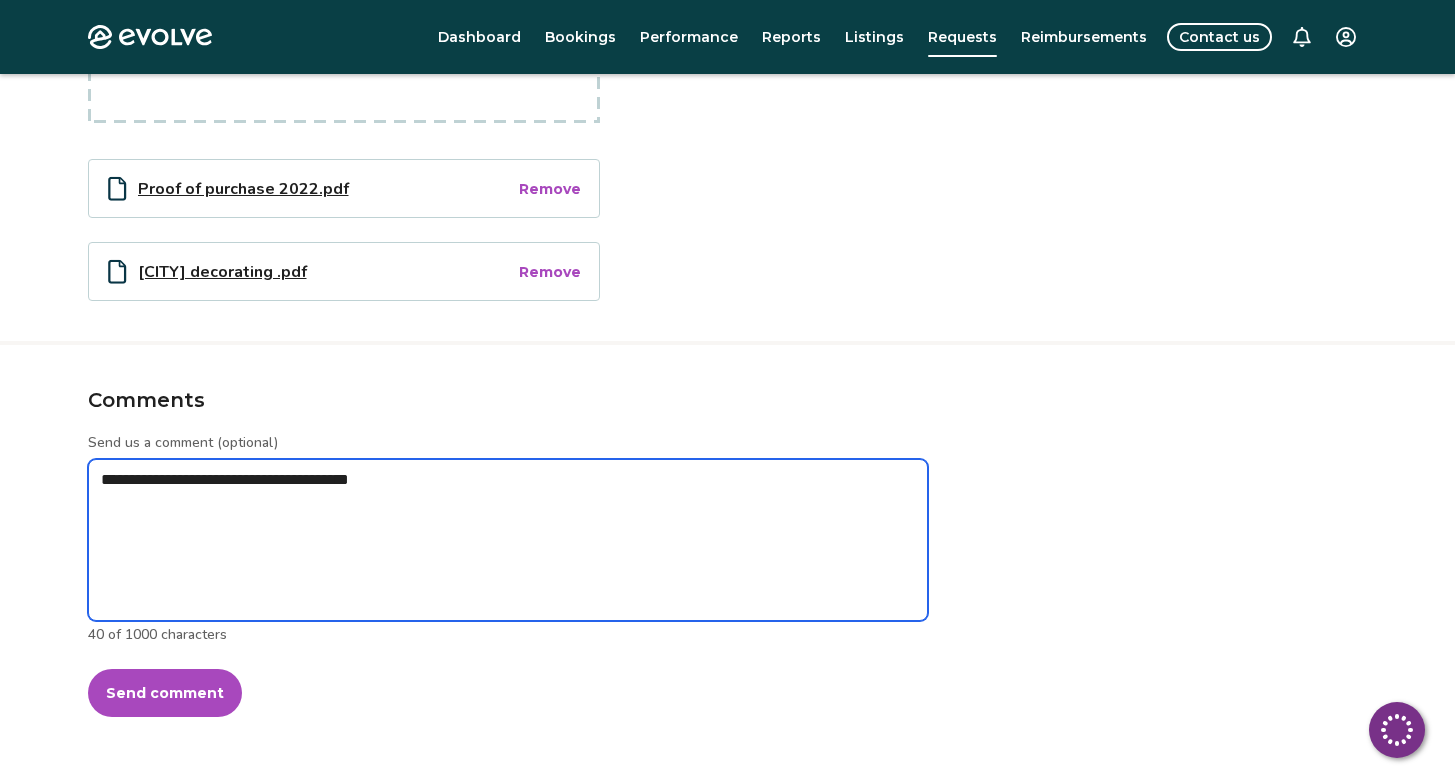 type on "*" 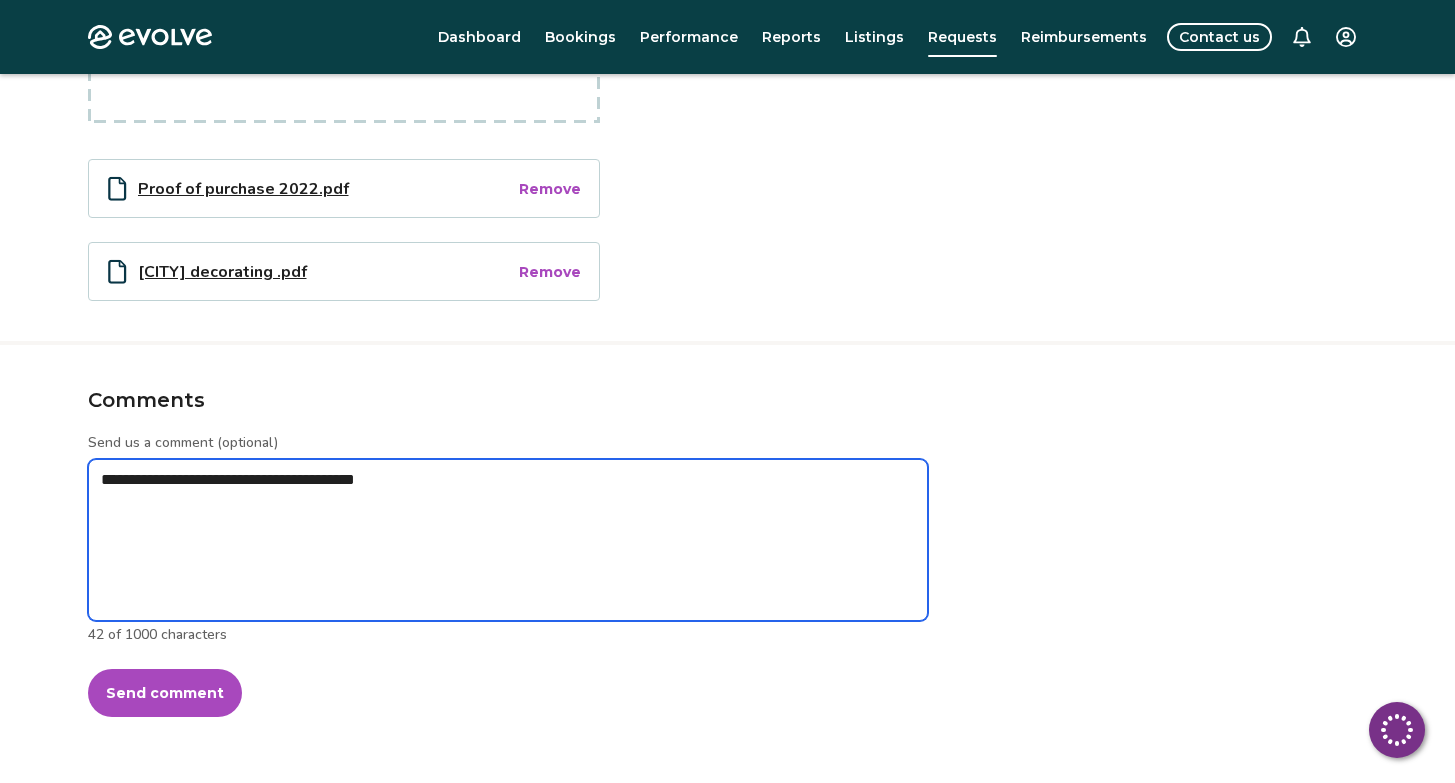 type on "*" 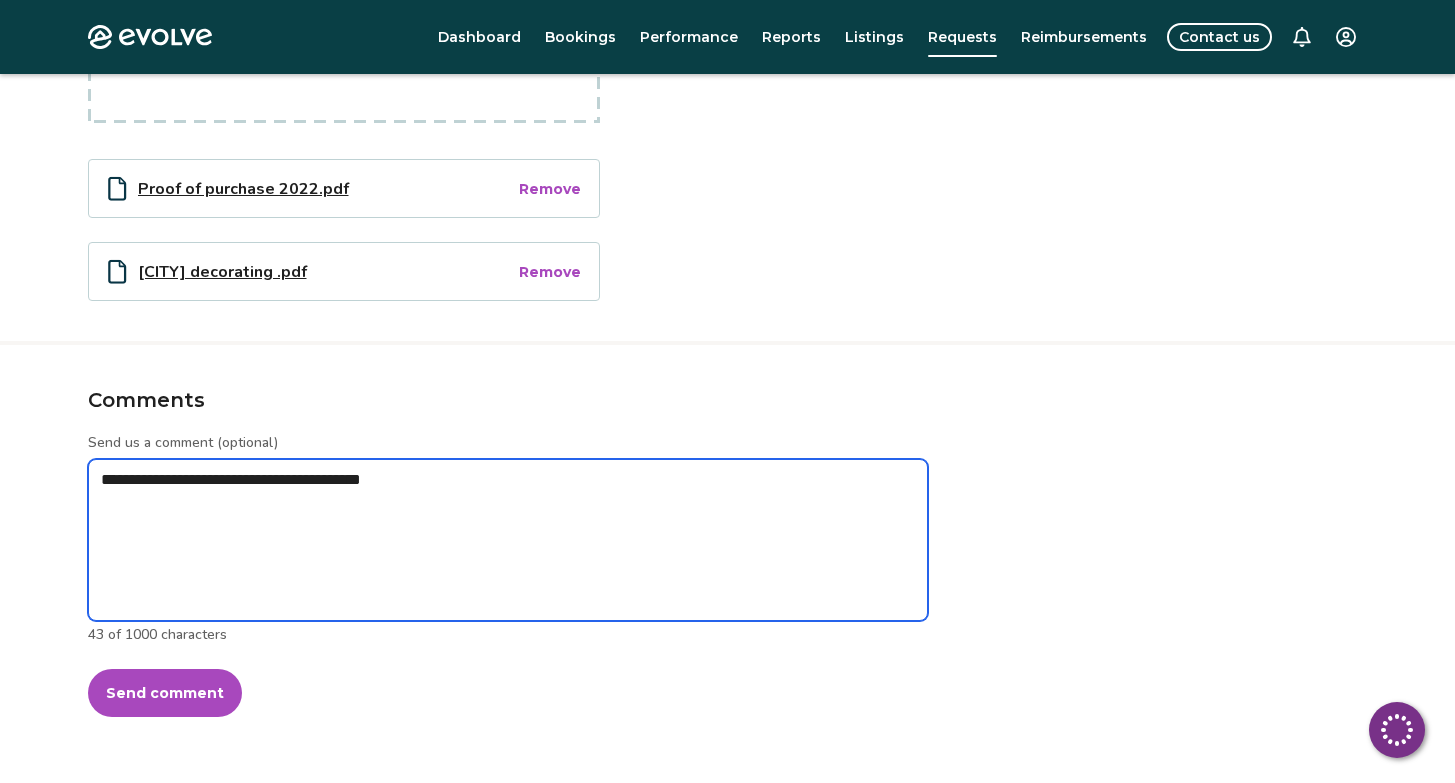 type on "*" 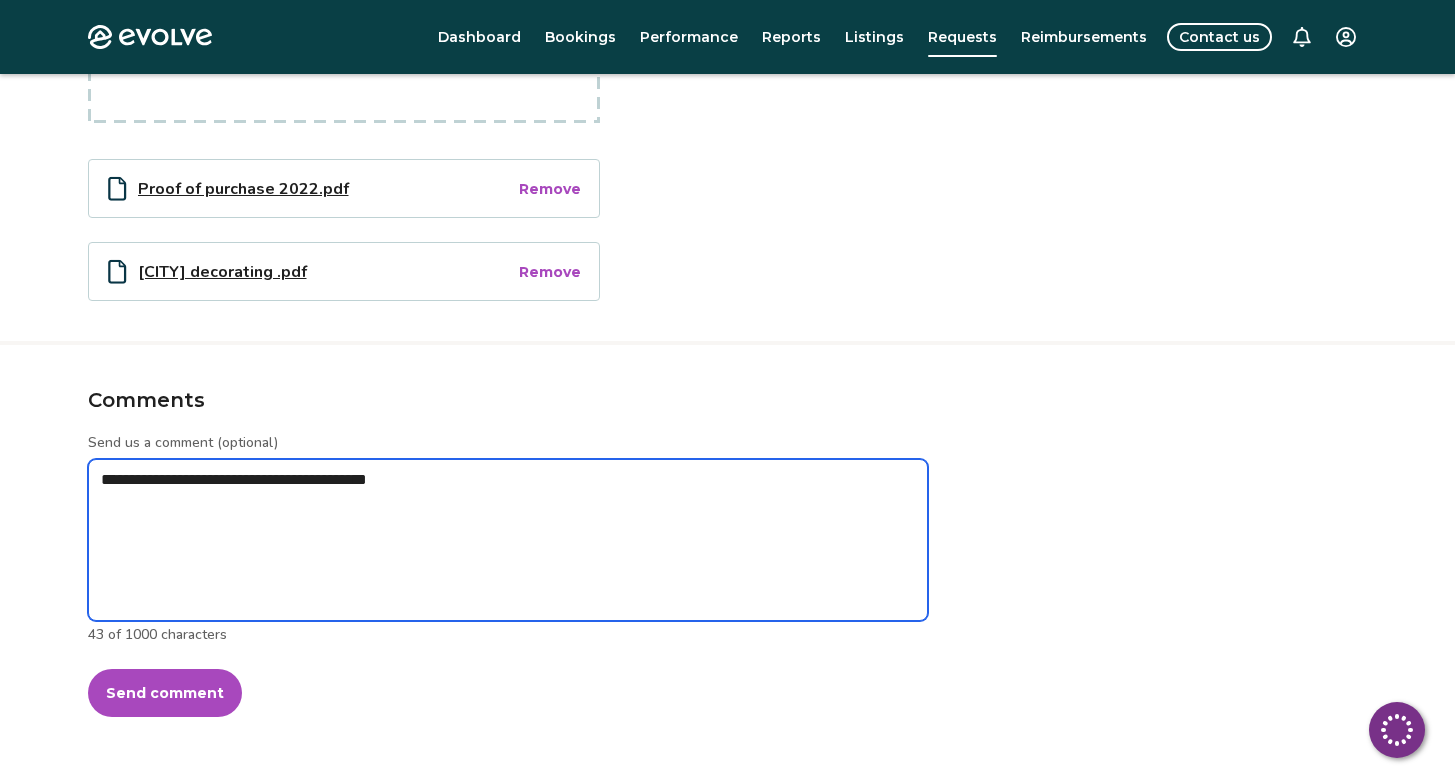type on "*" 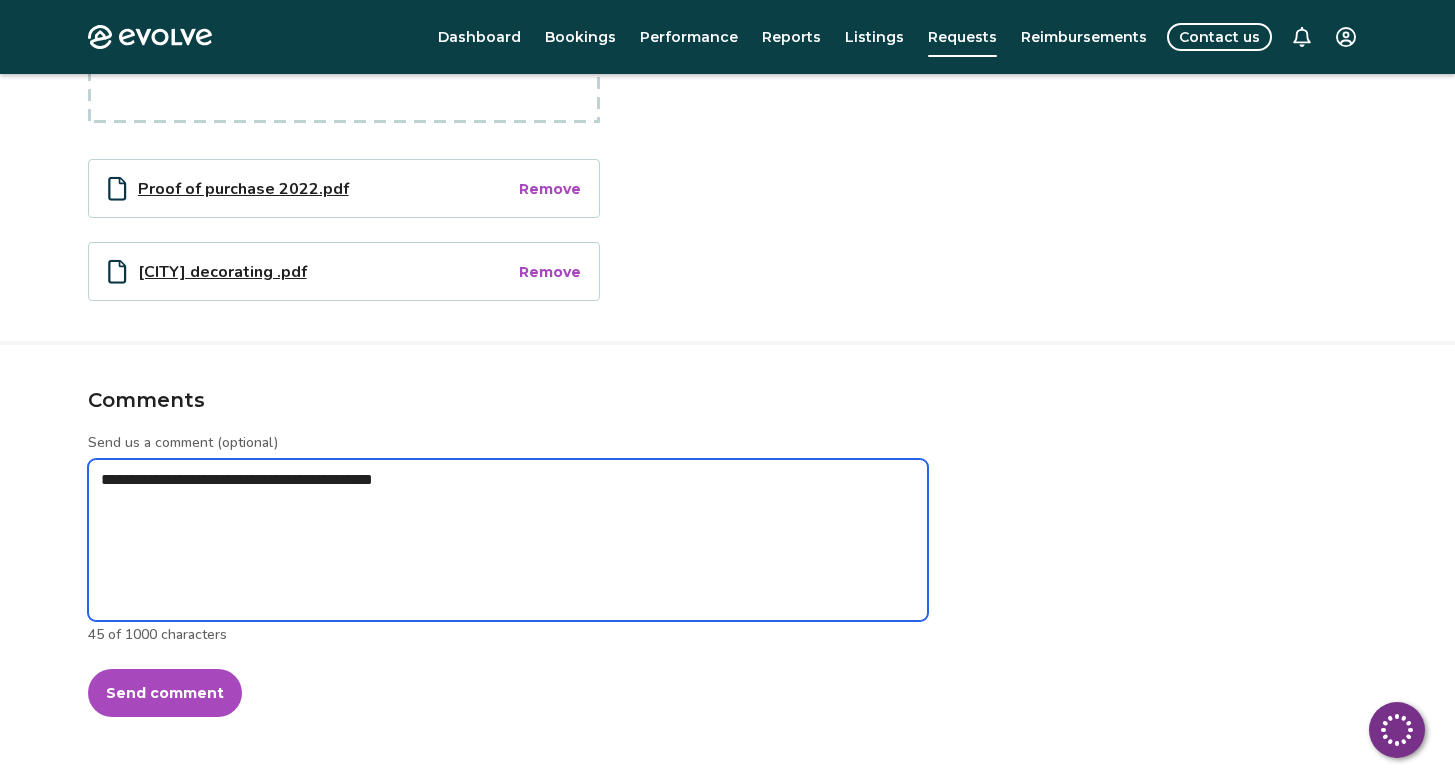 type on "*" 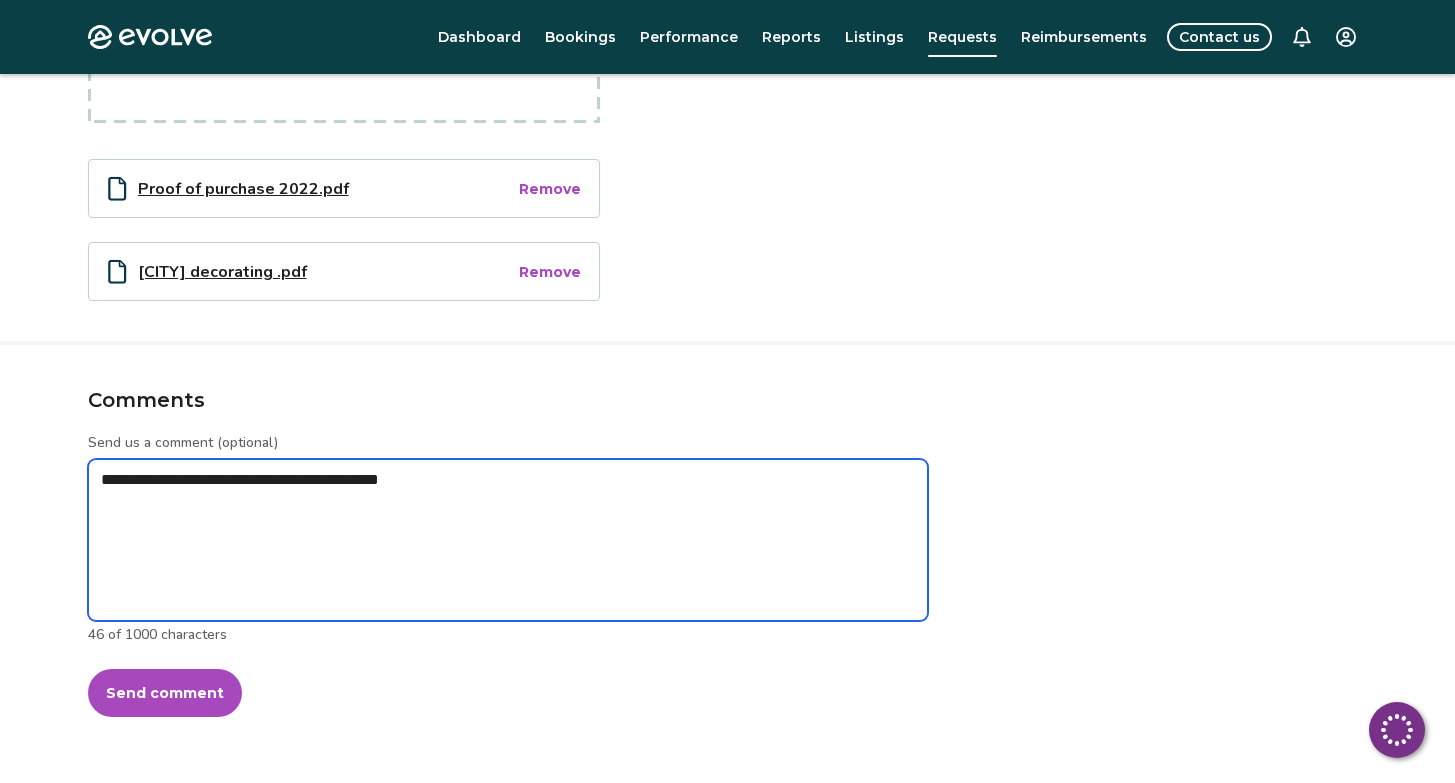 type on "*" 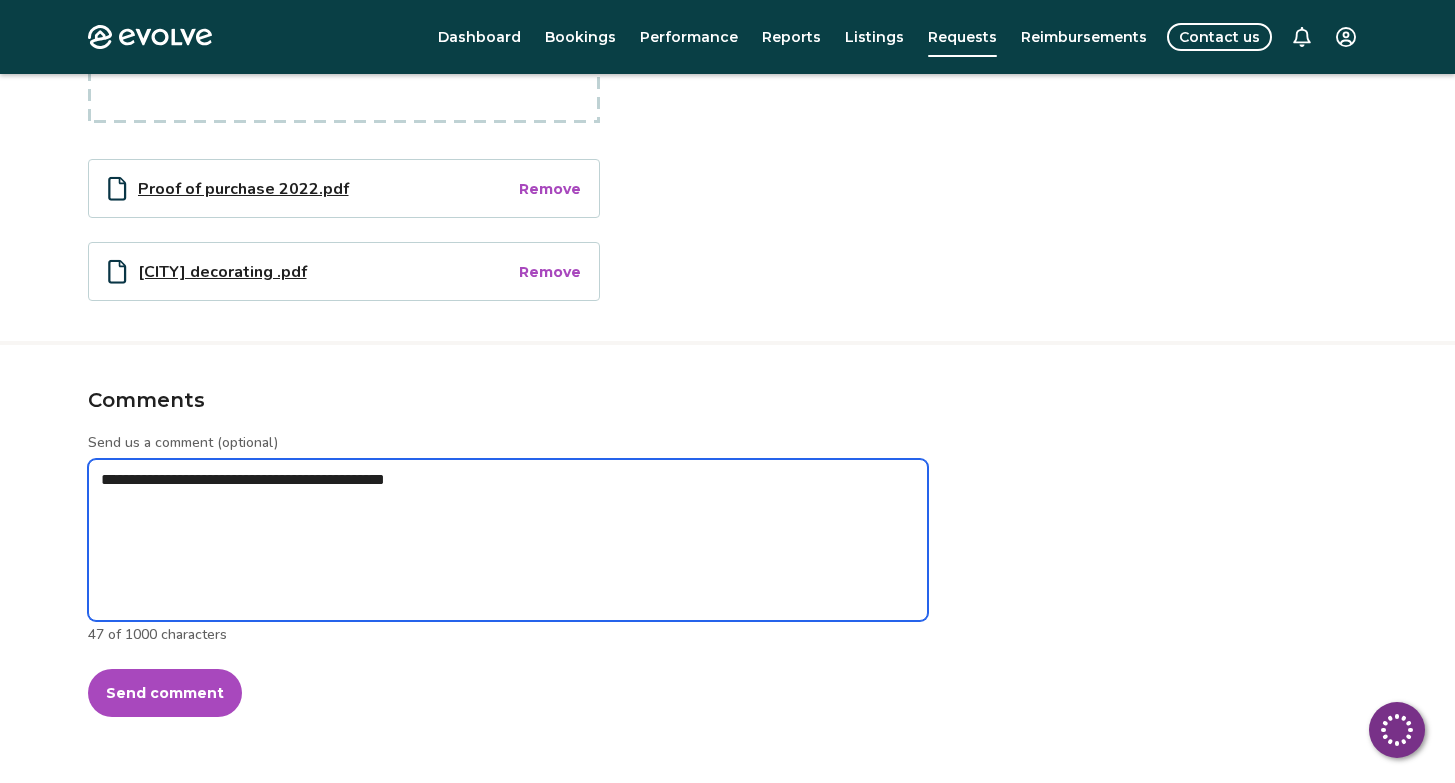 type on "*" 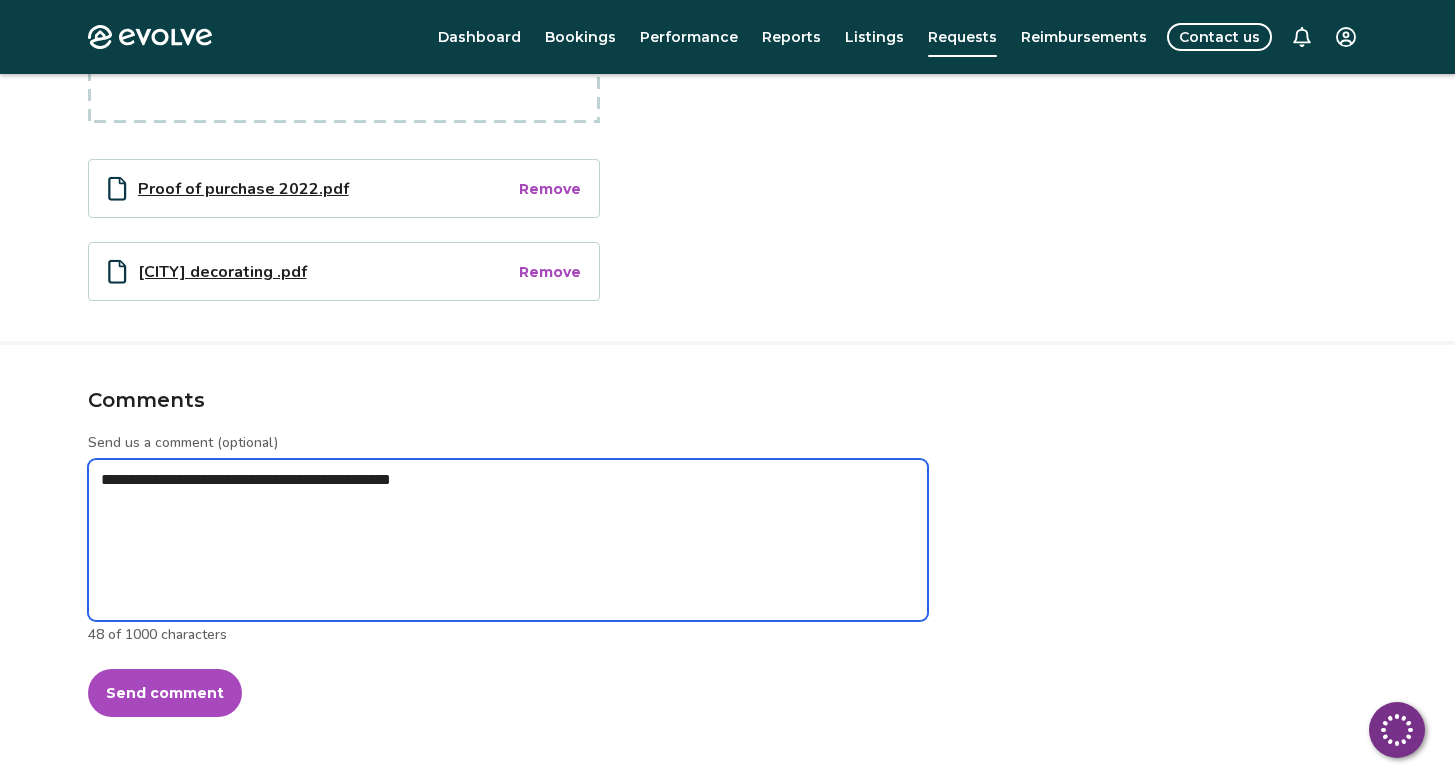 type on "*" 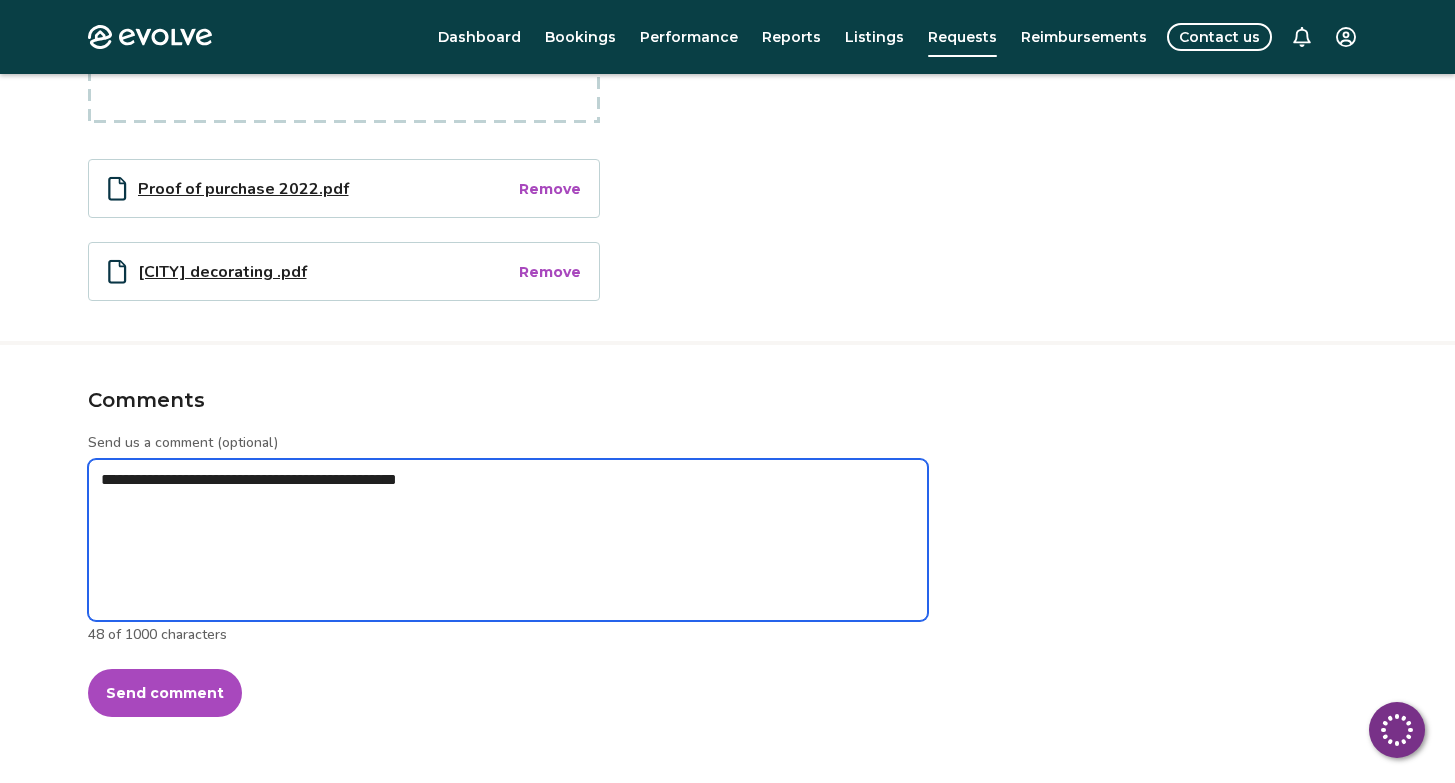 type on "*" 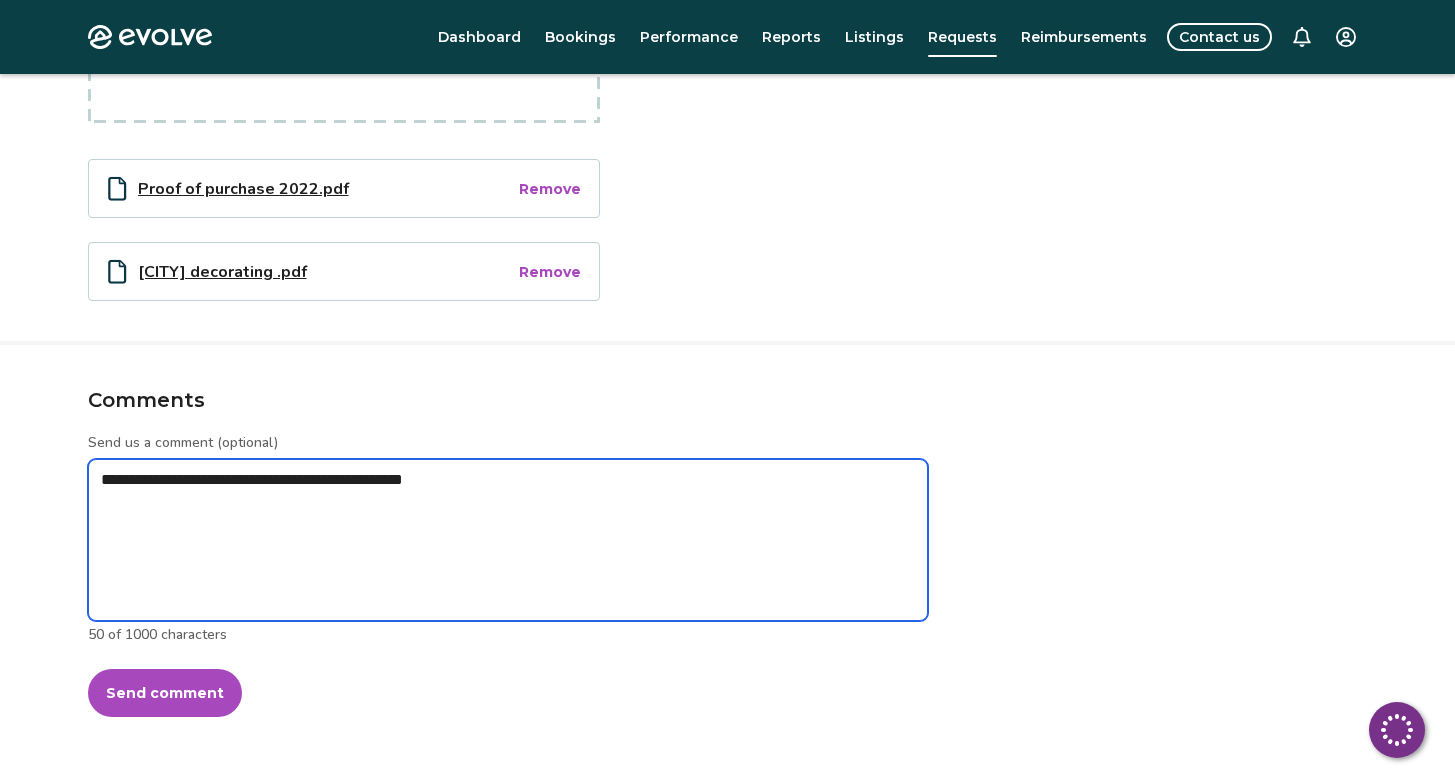 type on "*" 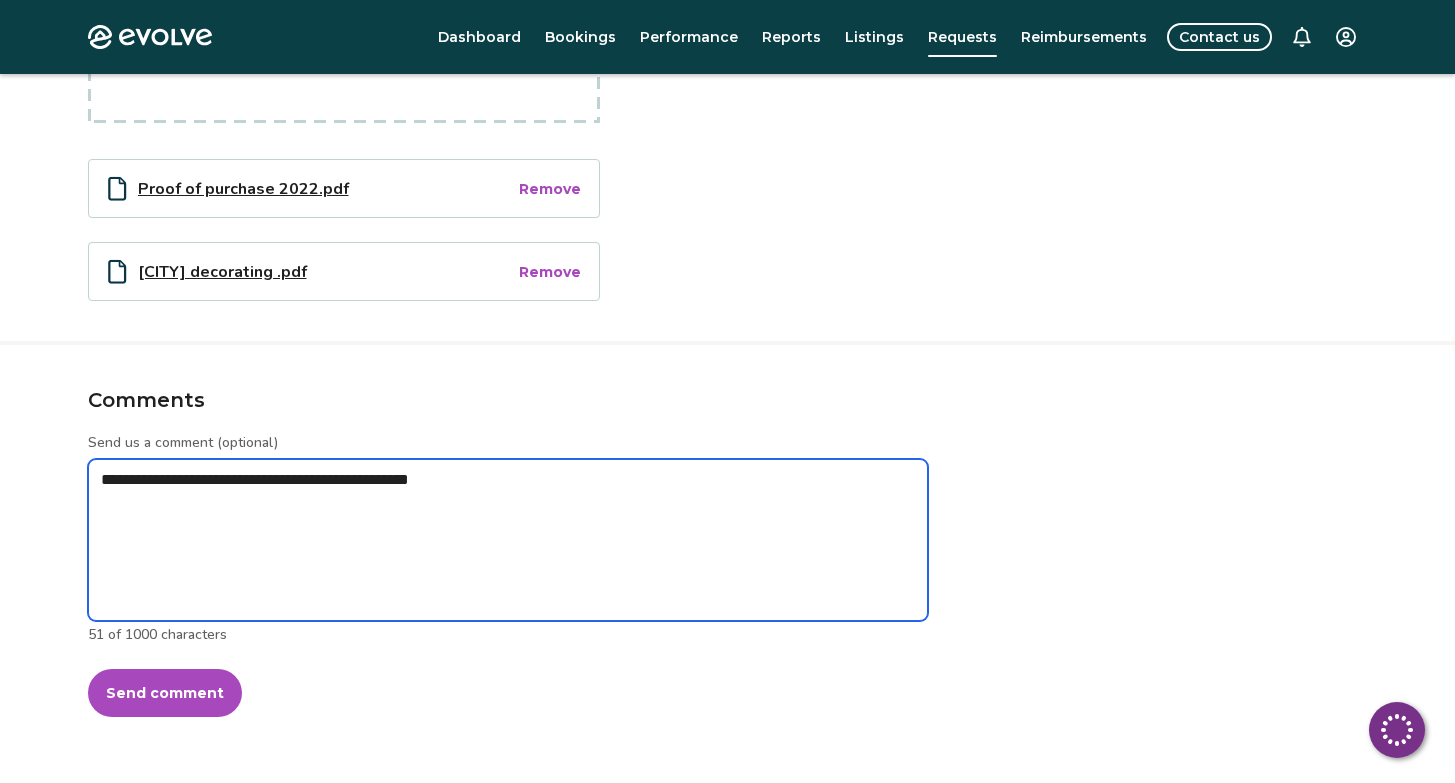 type on "*" 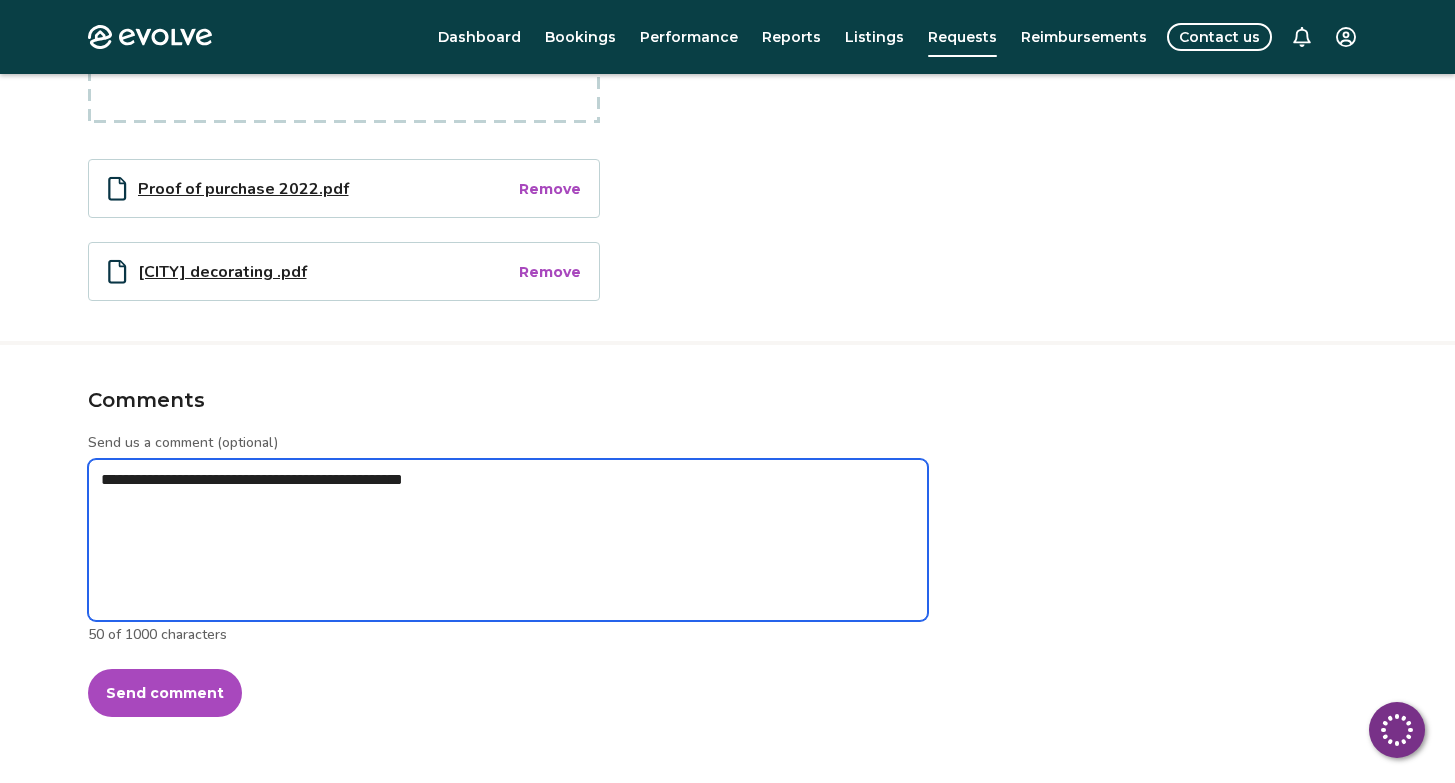 type on "*" 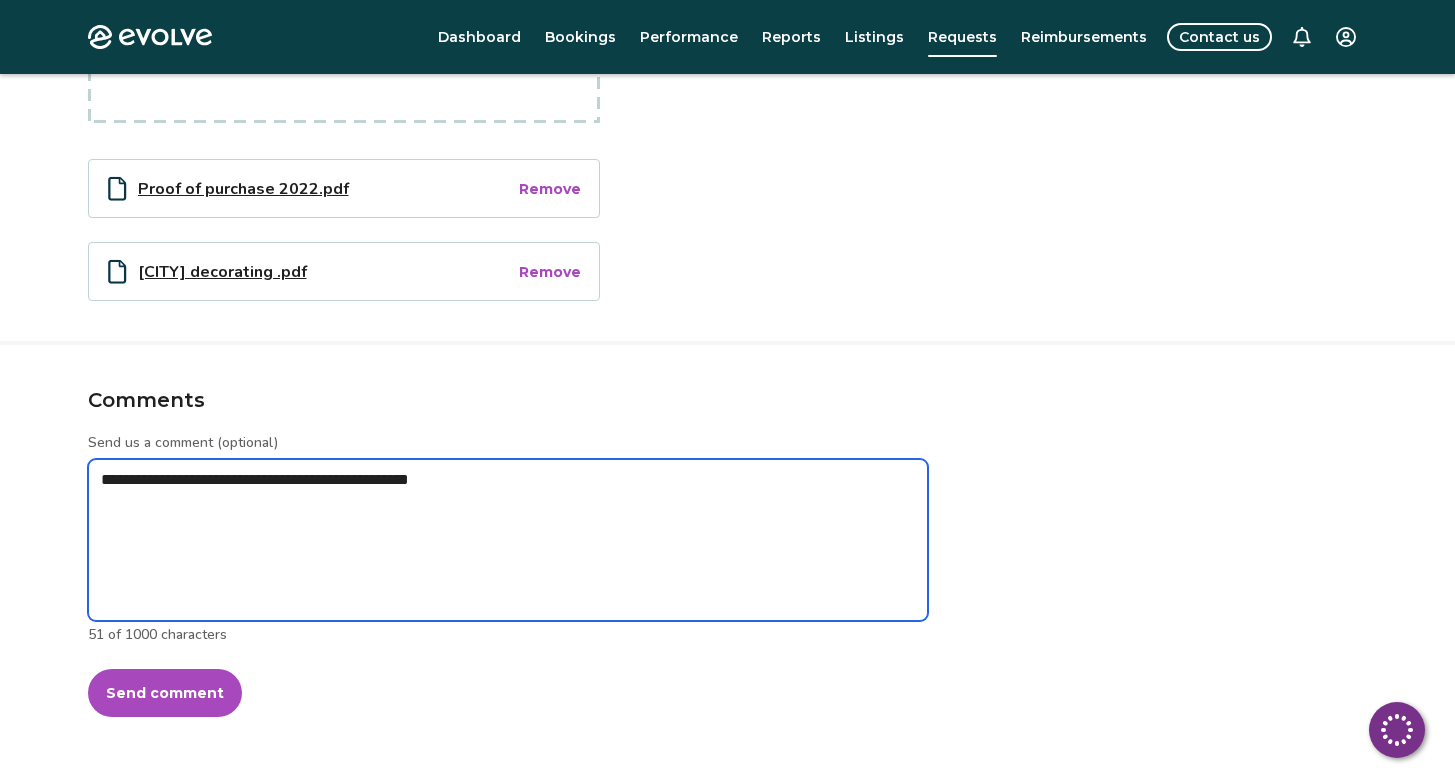 type on "*" 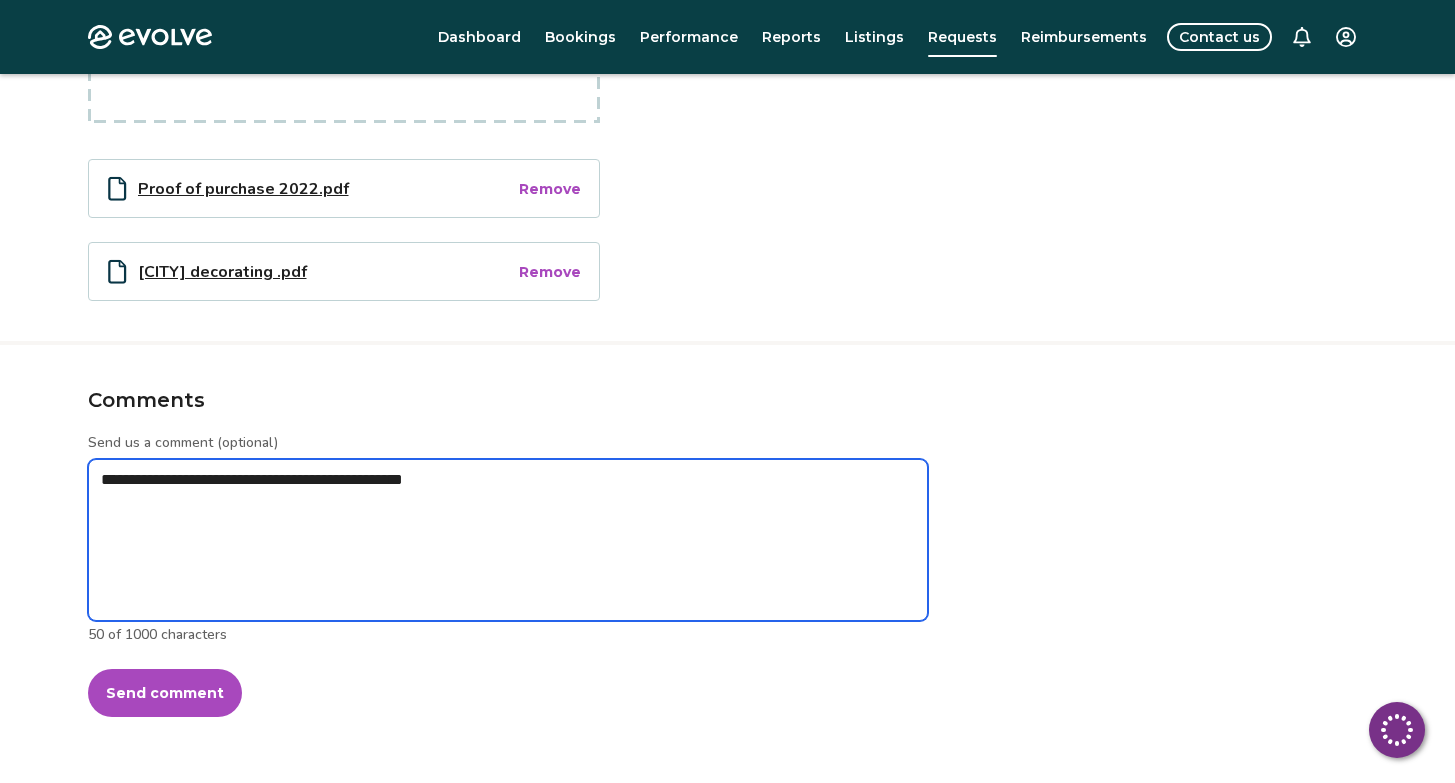 type on "**********" 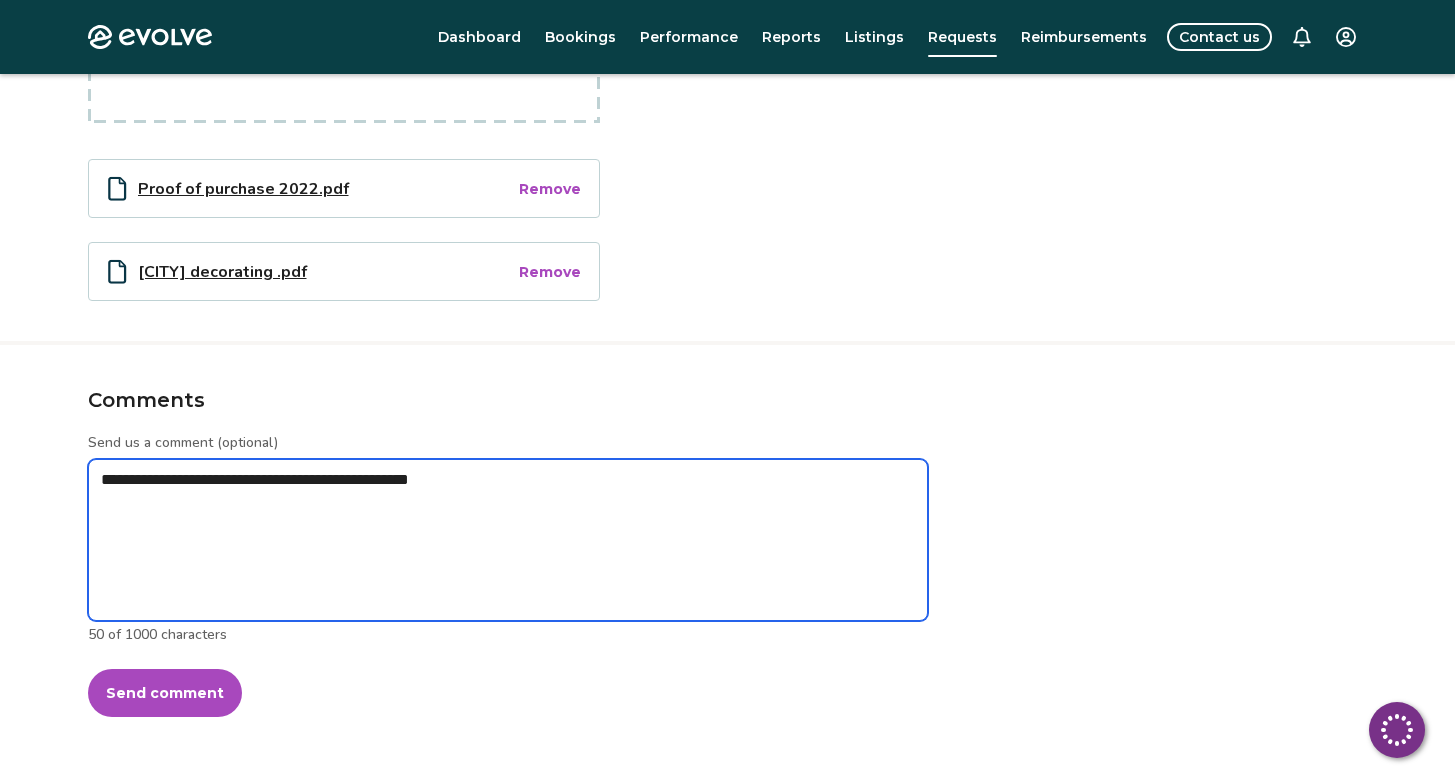 type on "*" 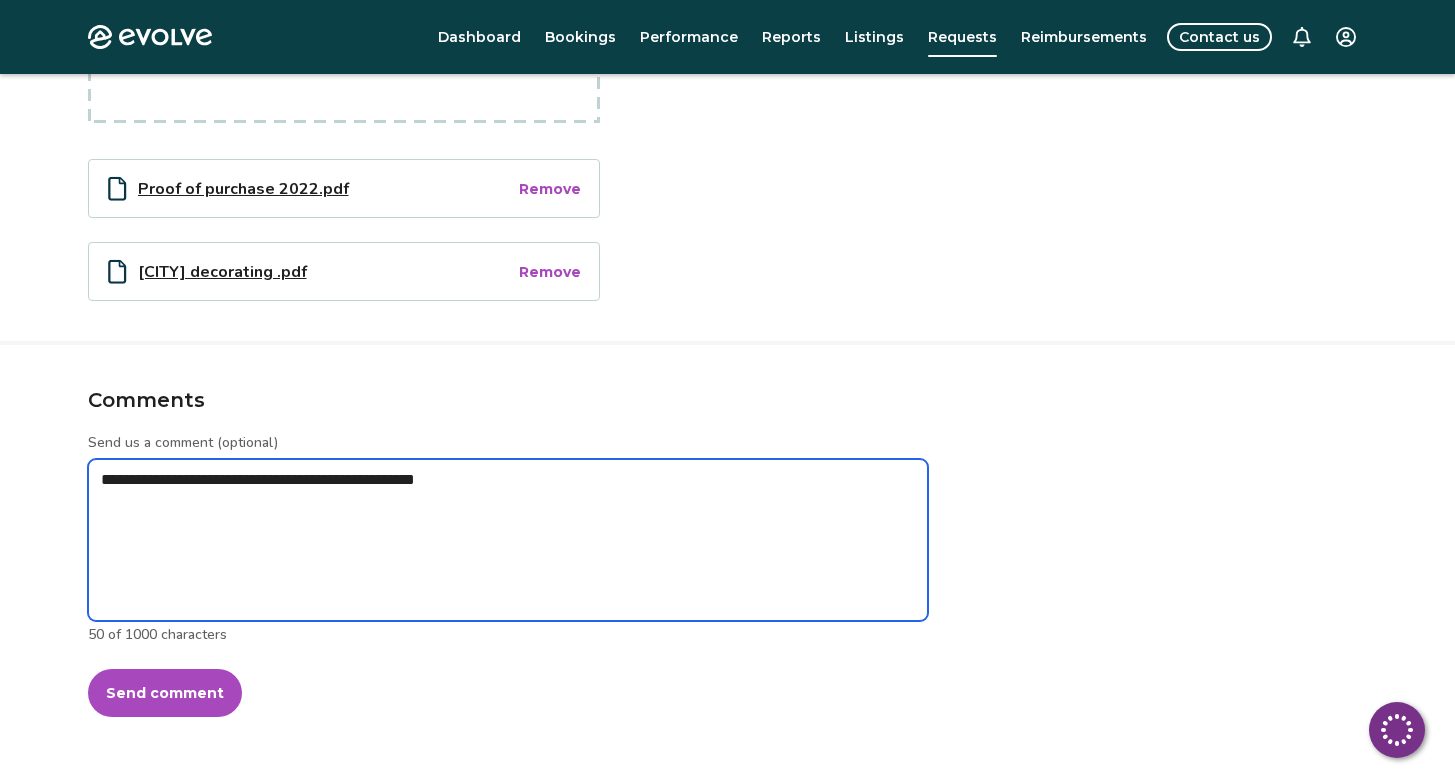 type on "*" 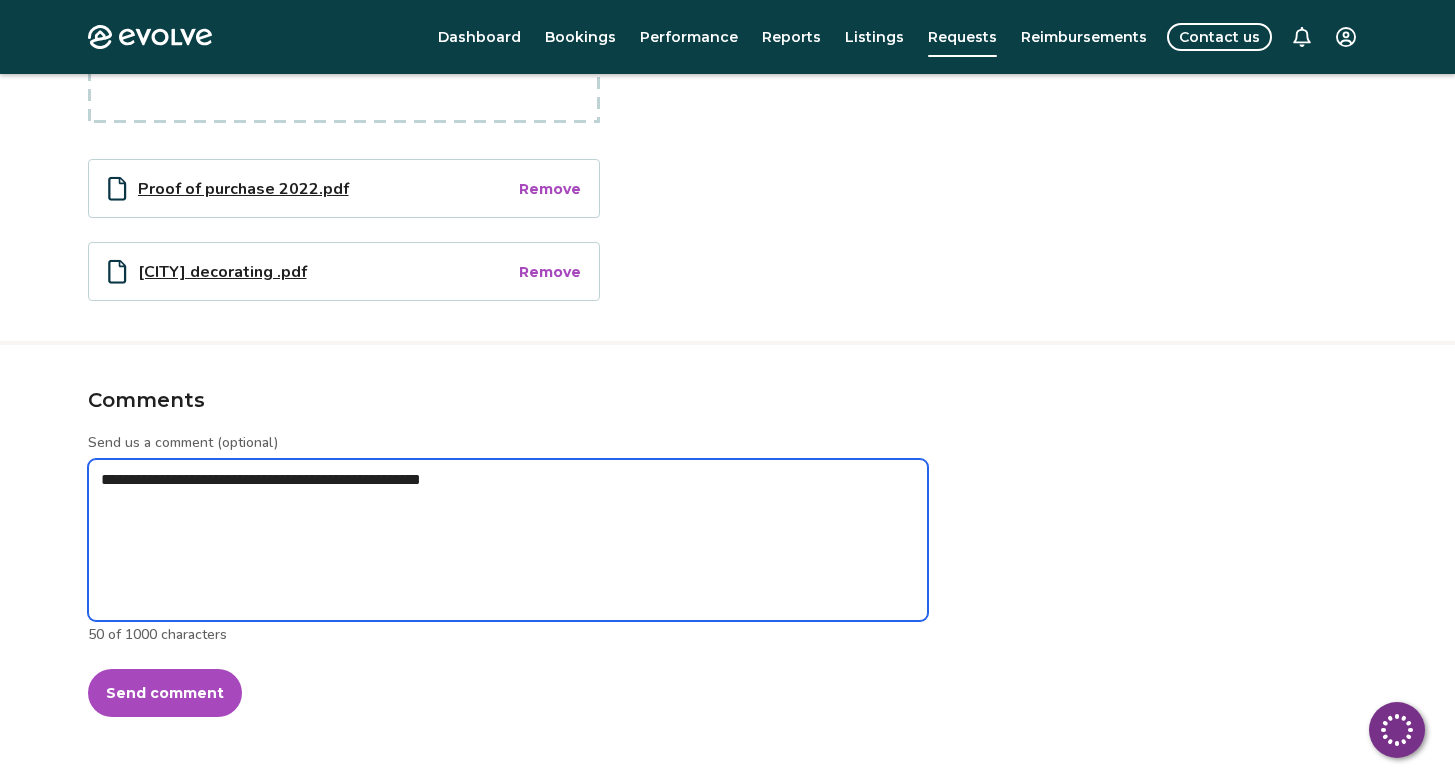 type on "**********" 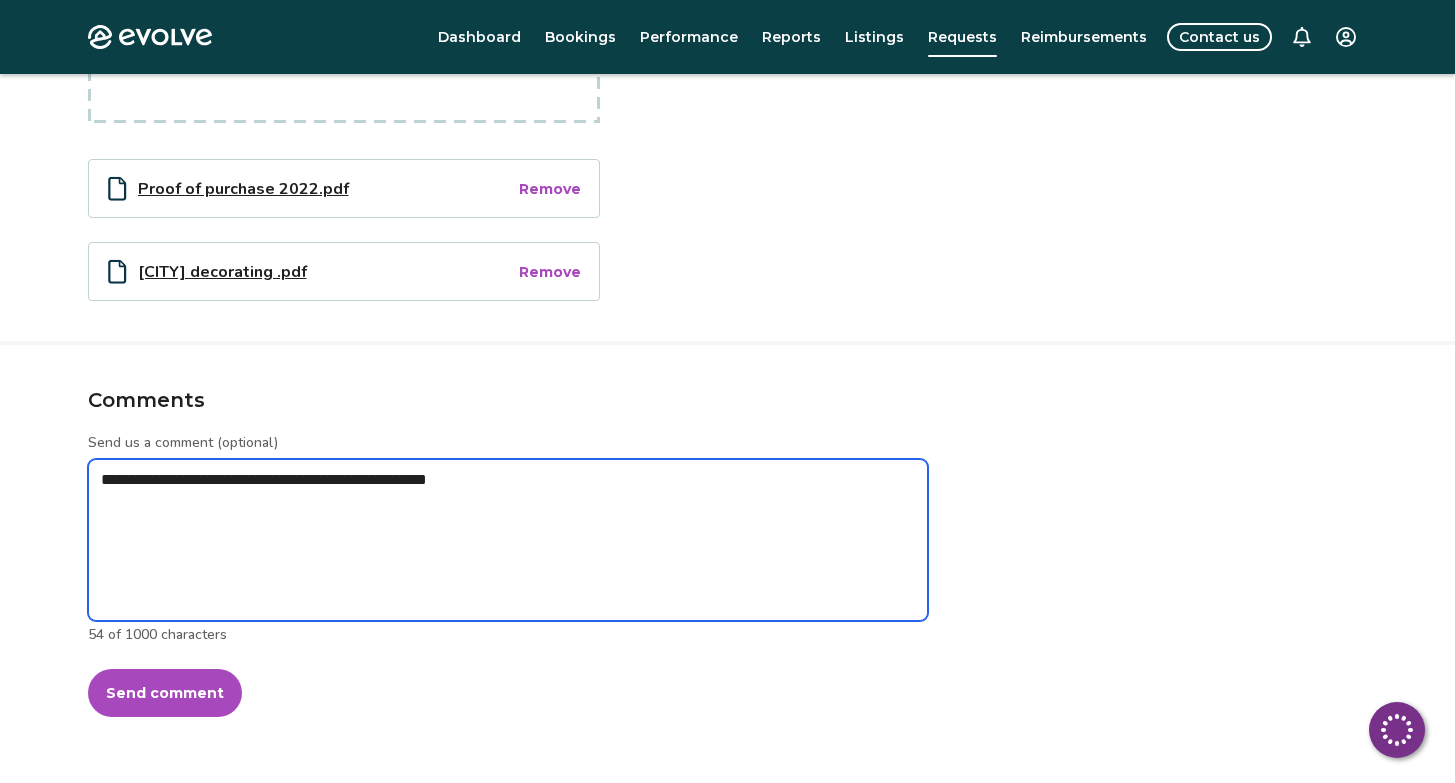 type on "*" 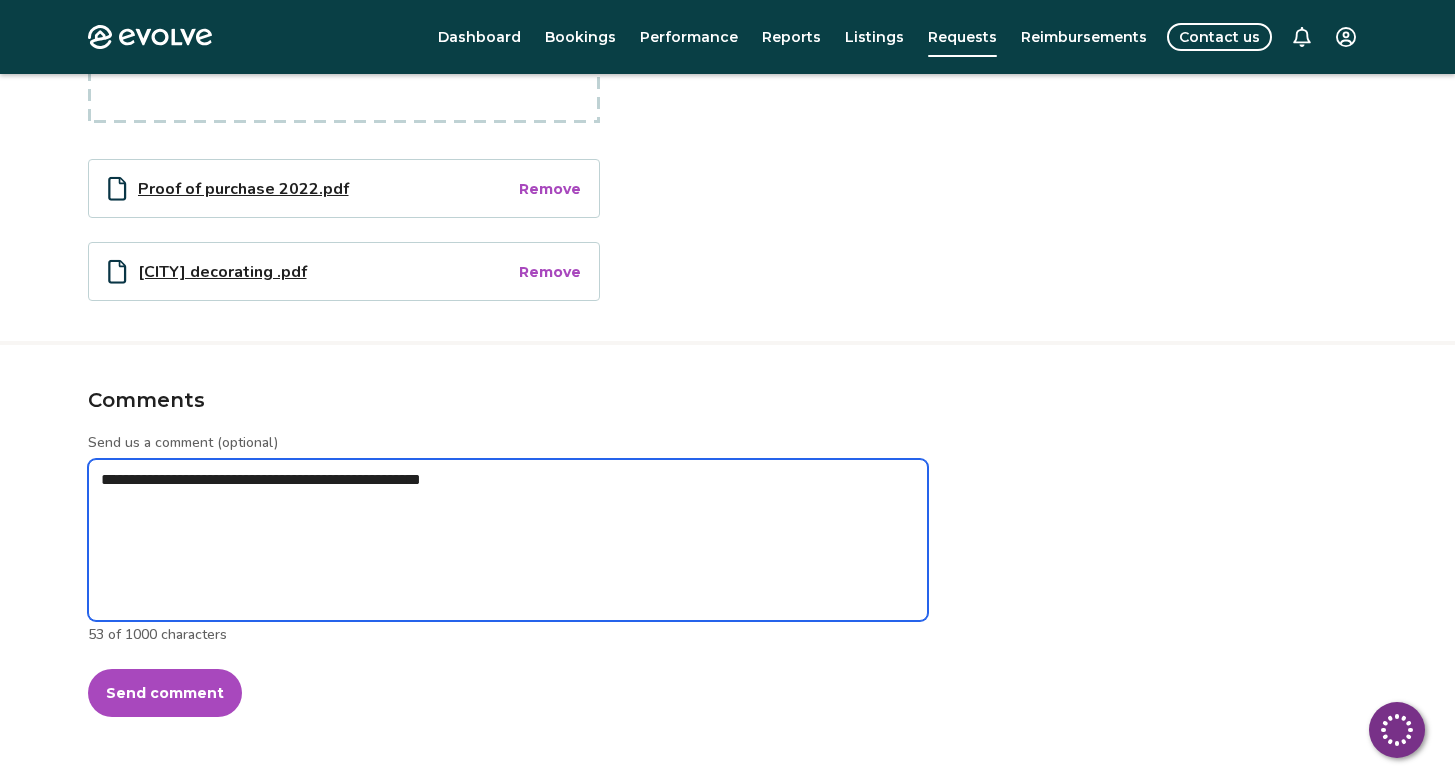 type on "*" 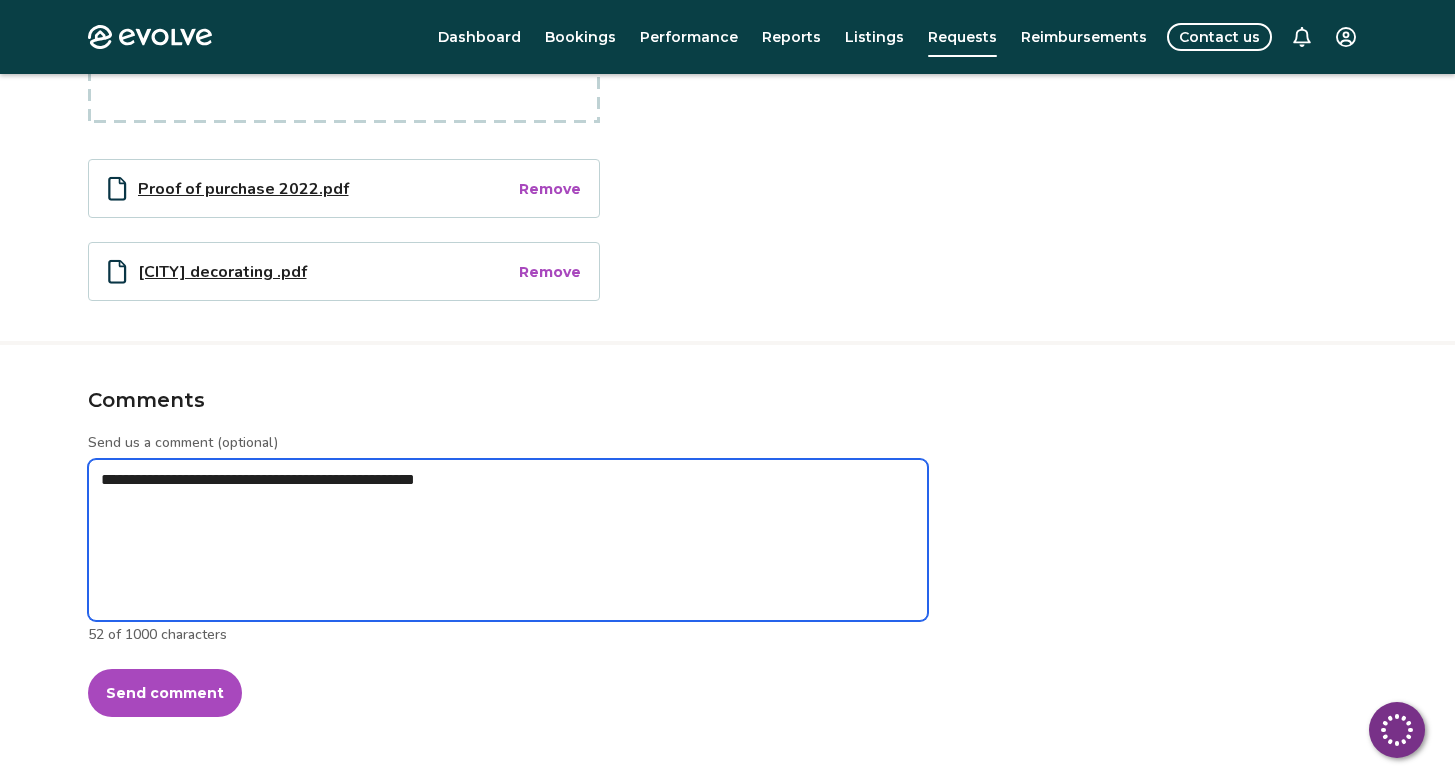 type on "*" 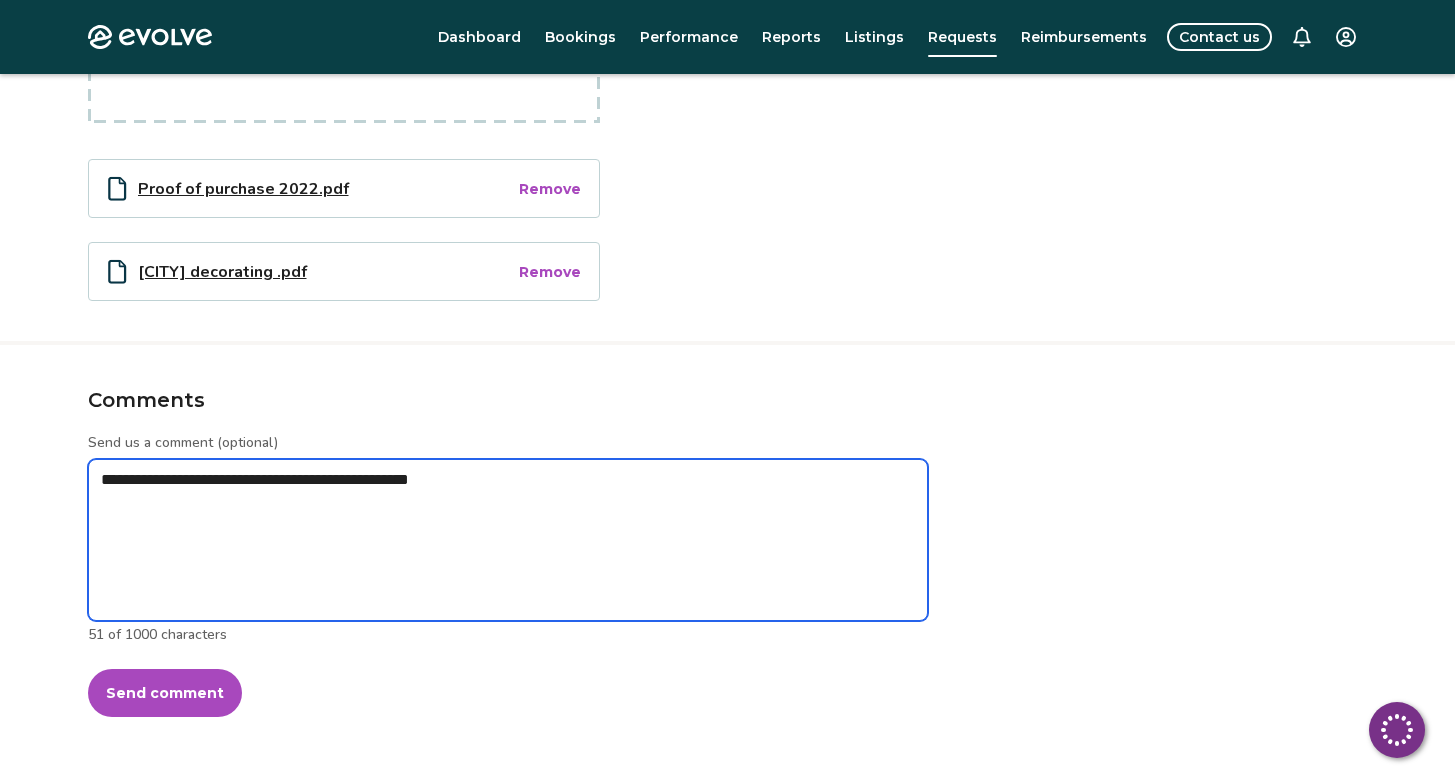 type on "*" 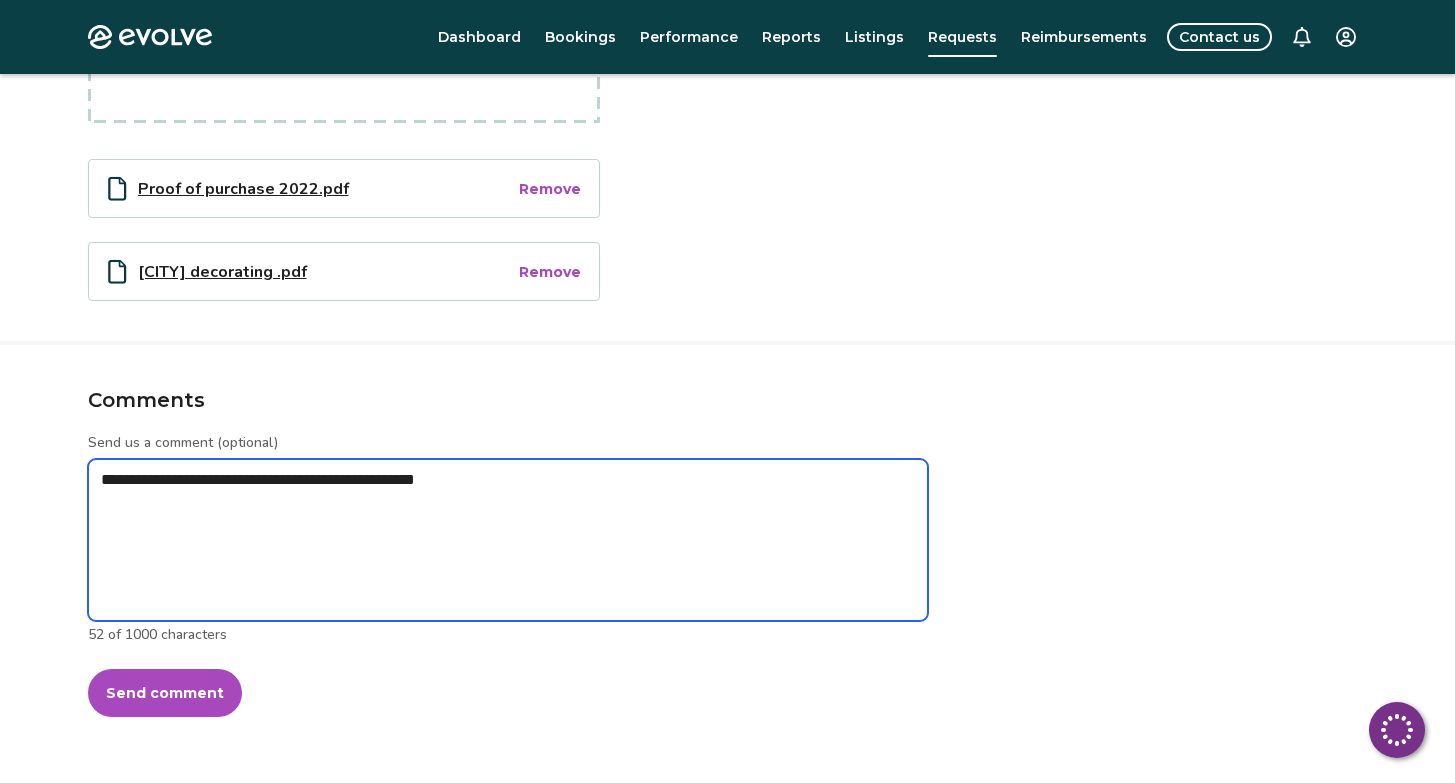 type on "*" 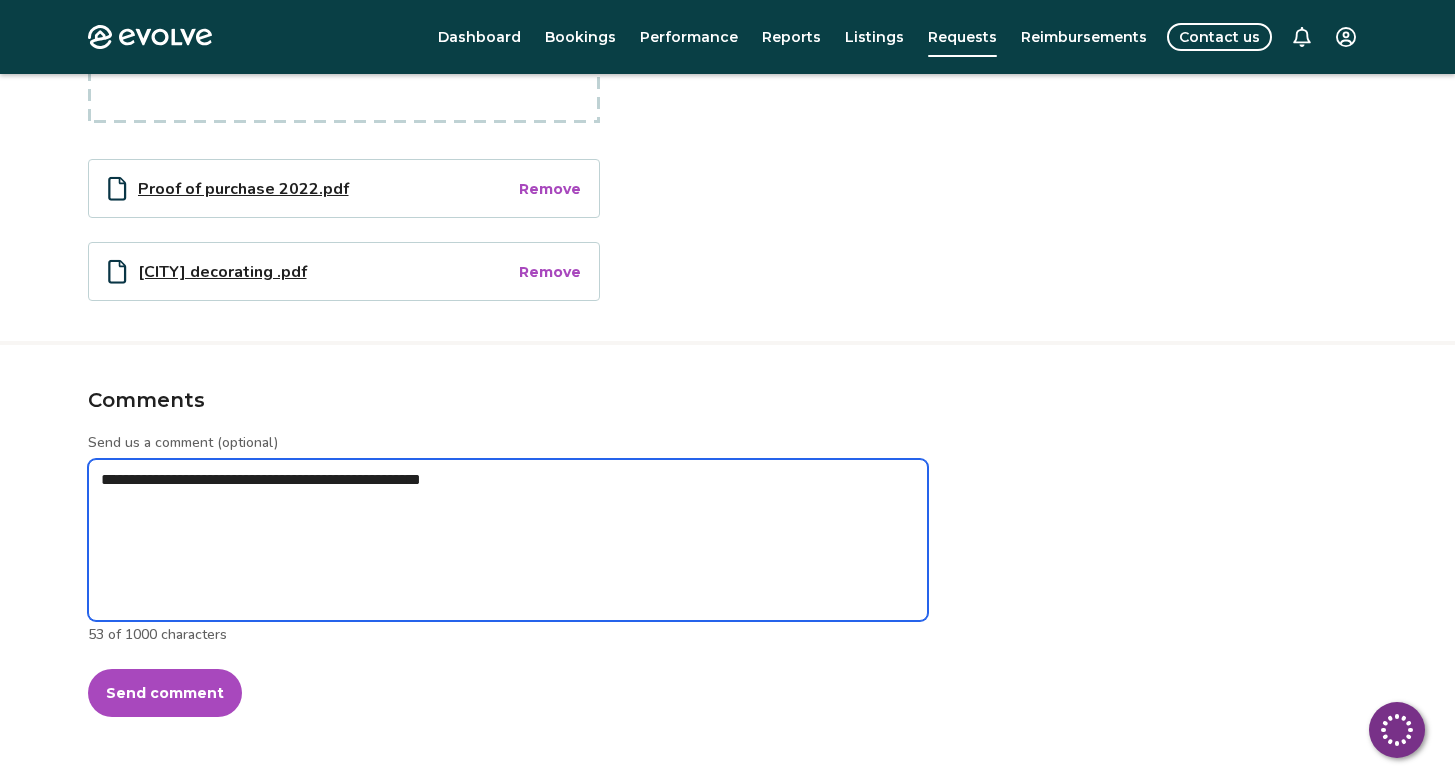 type on "*" 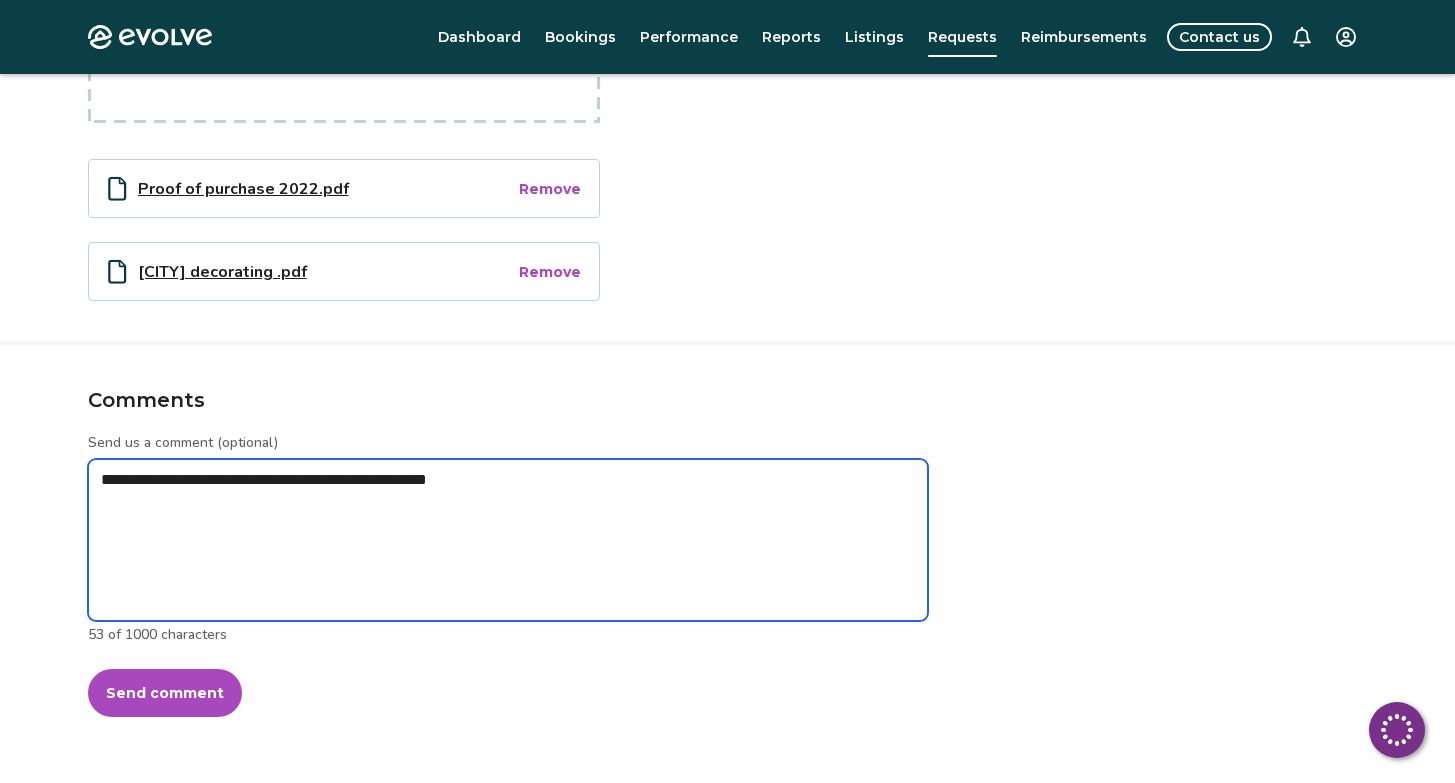 type on "*" 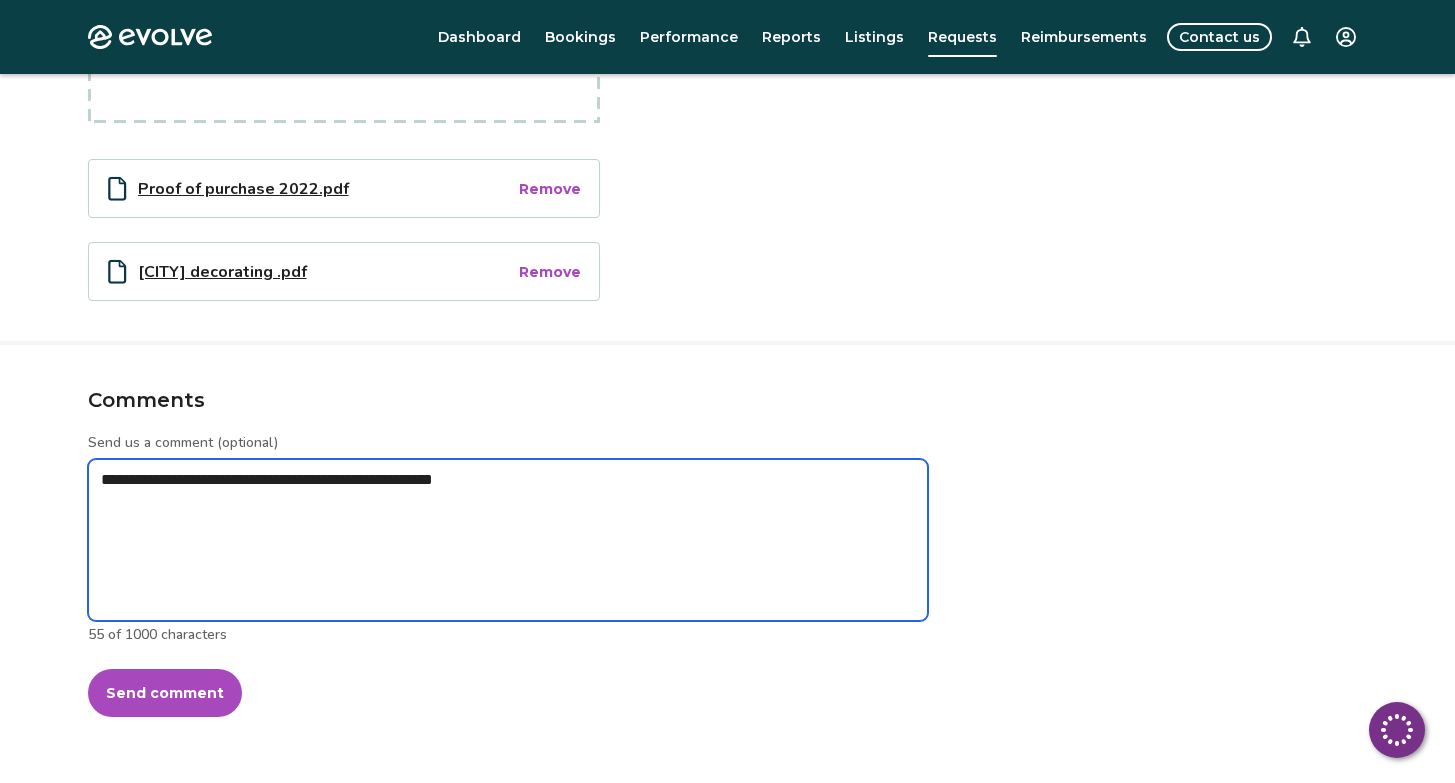 type on "*" 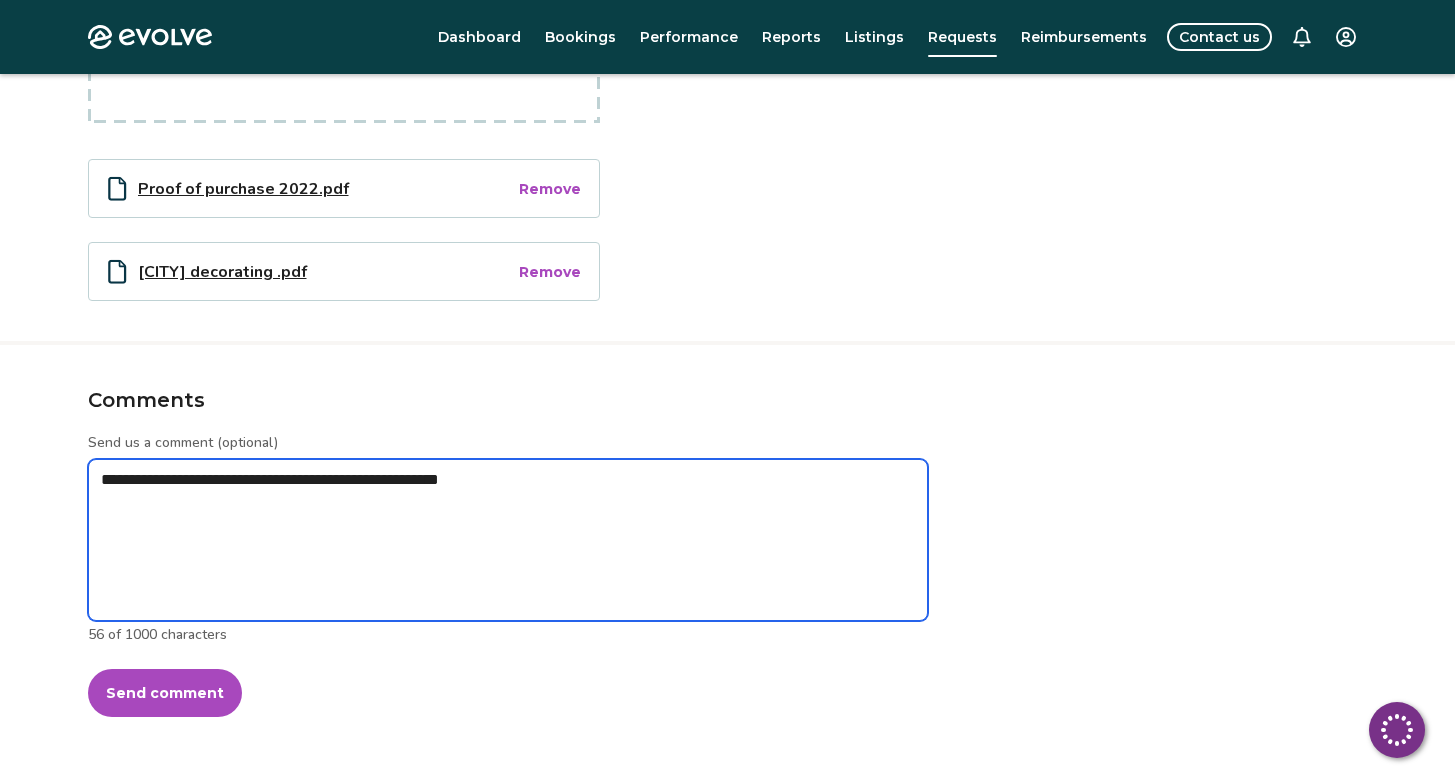 type on "*" 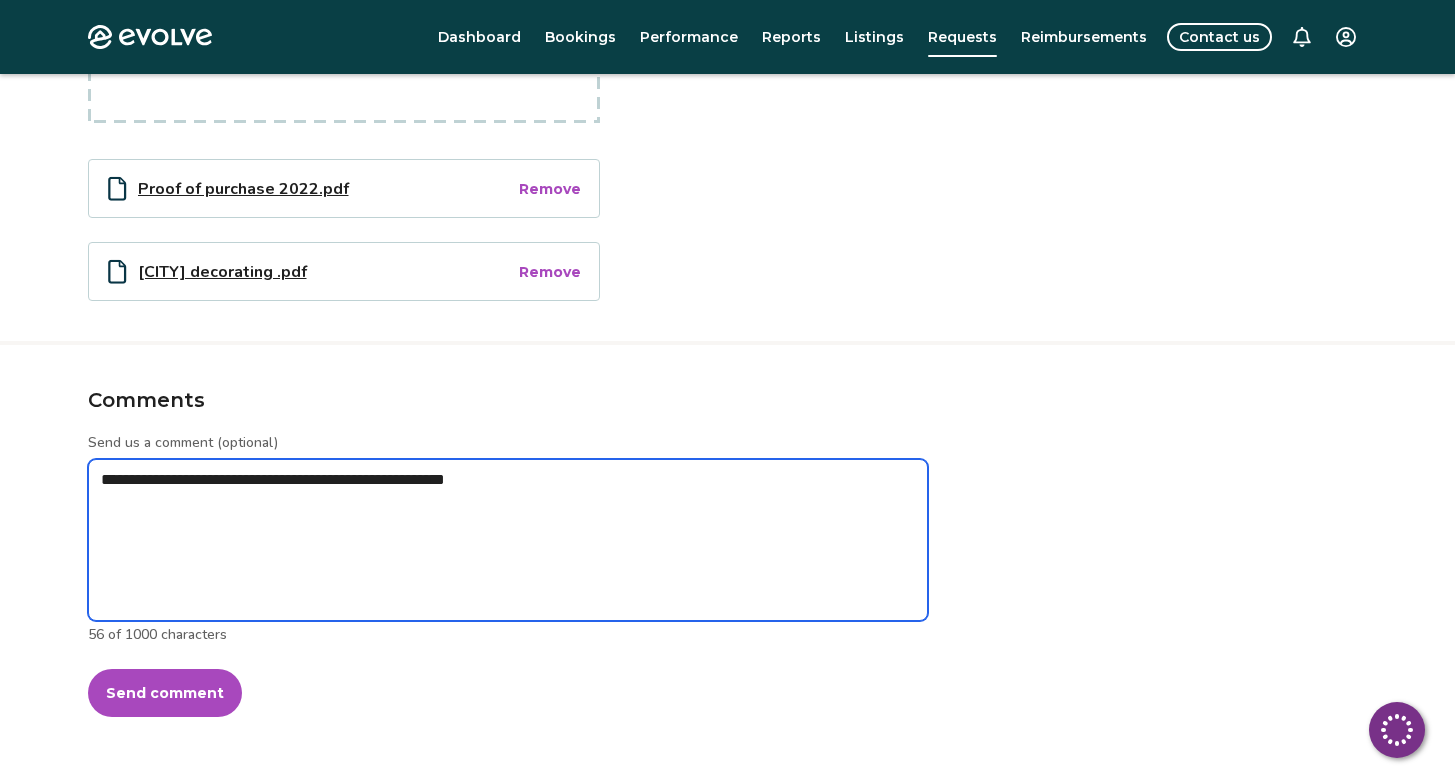 type on "*" 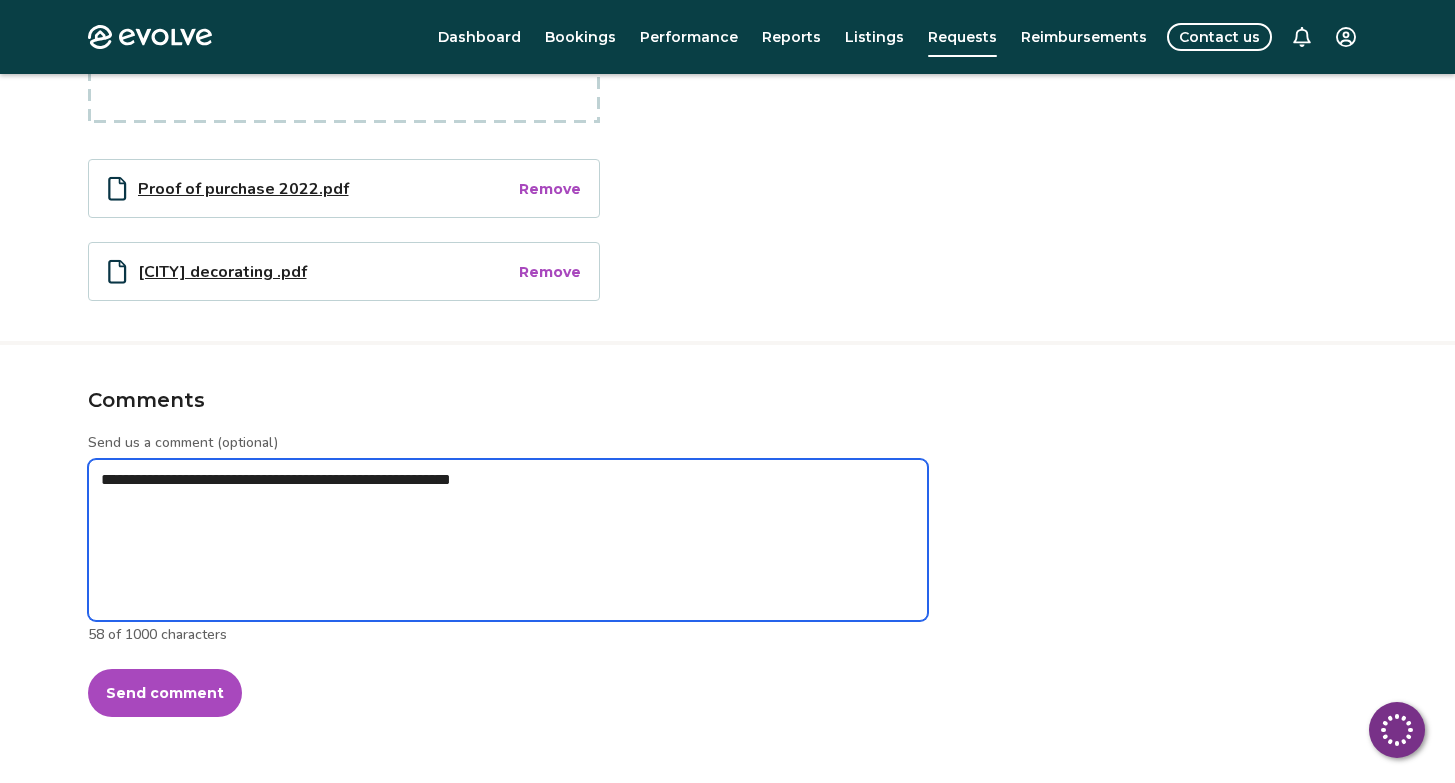 type on "*" 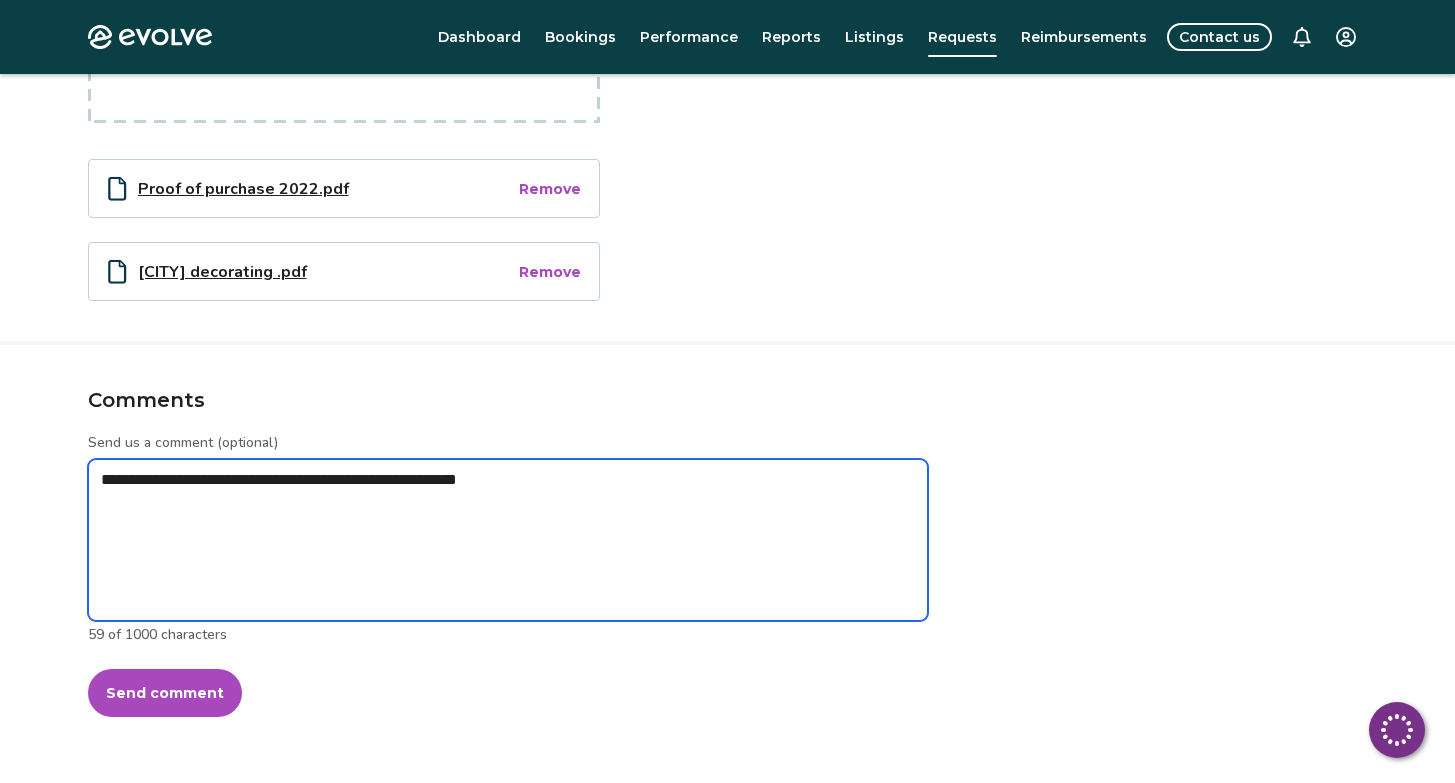 type on "*" 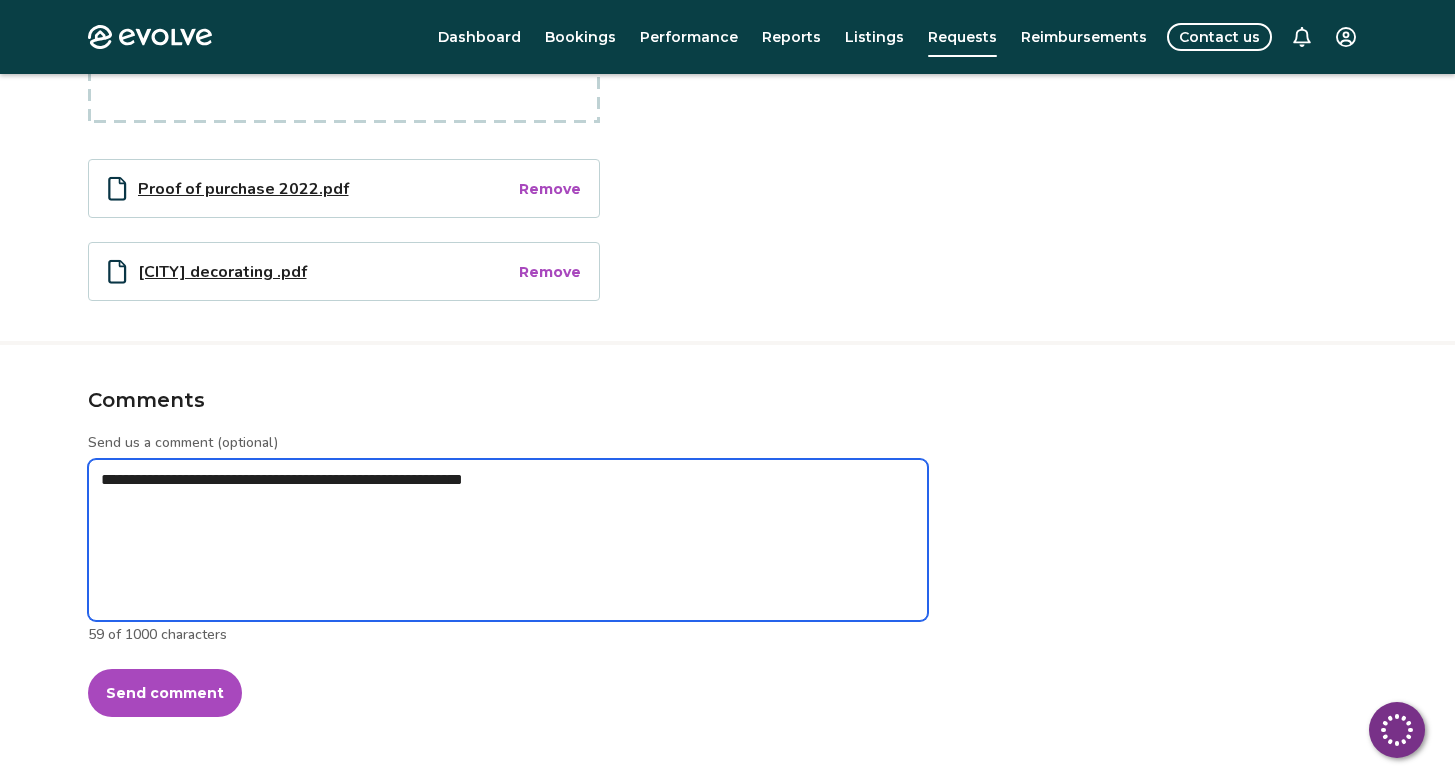 type on "*" 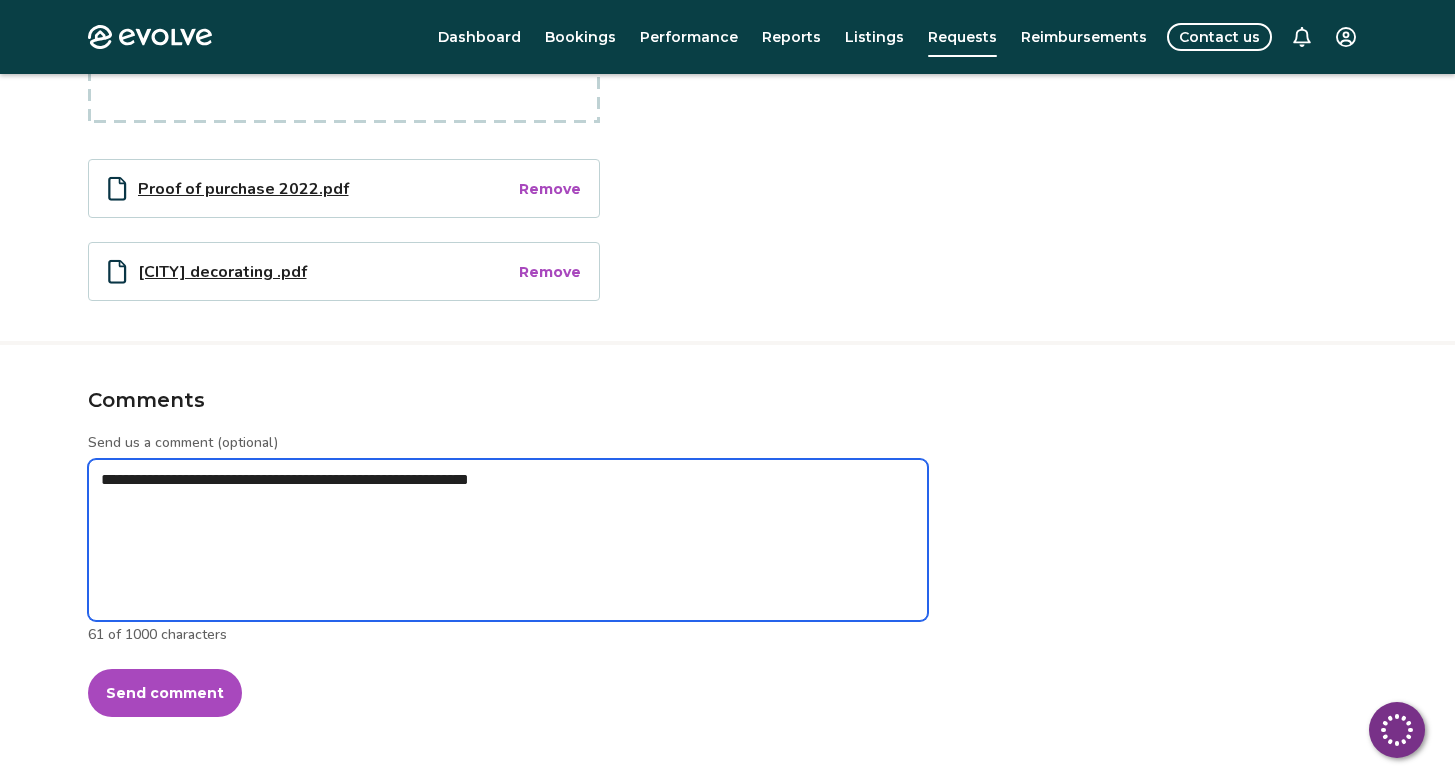 type on "*" 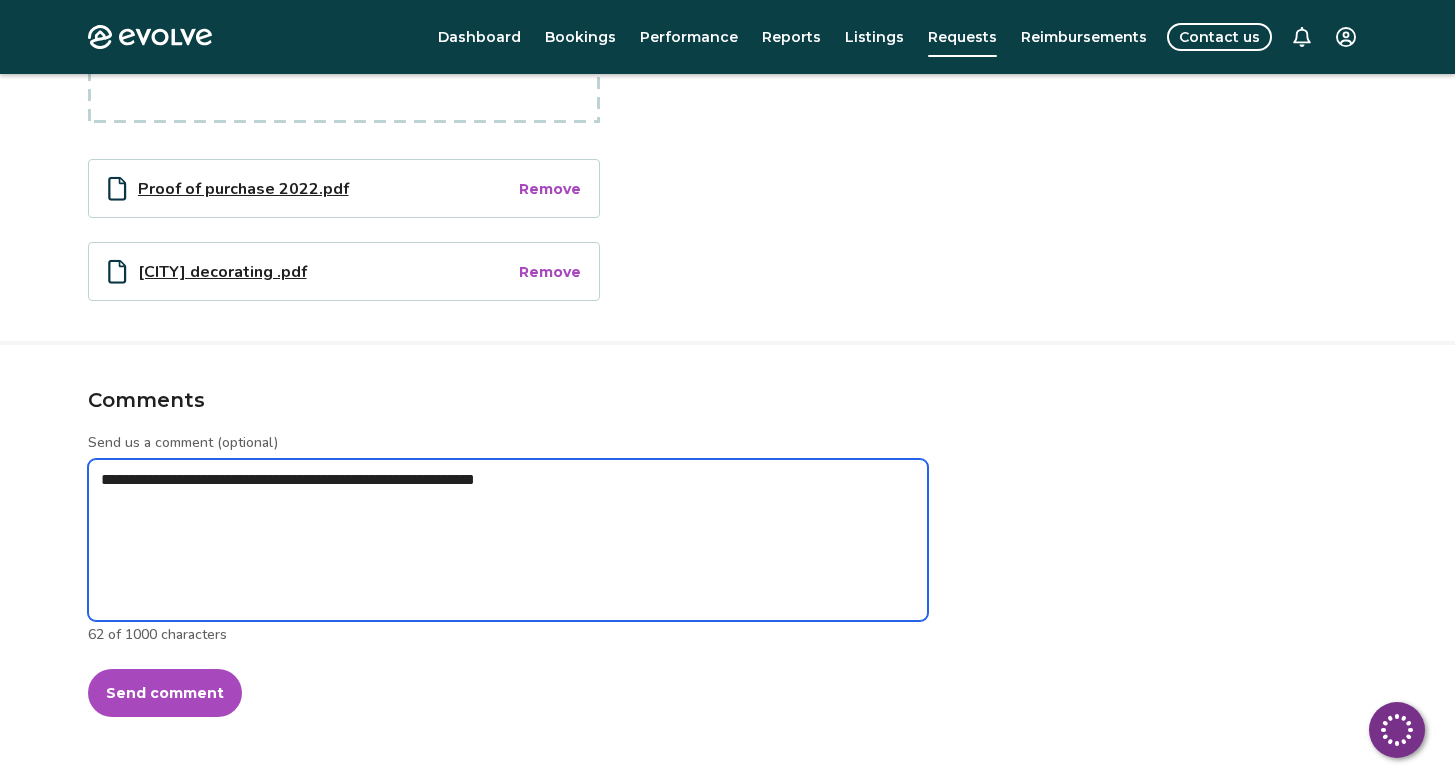 type on "*" 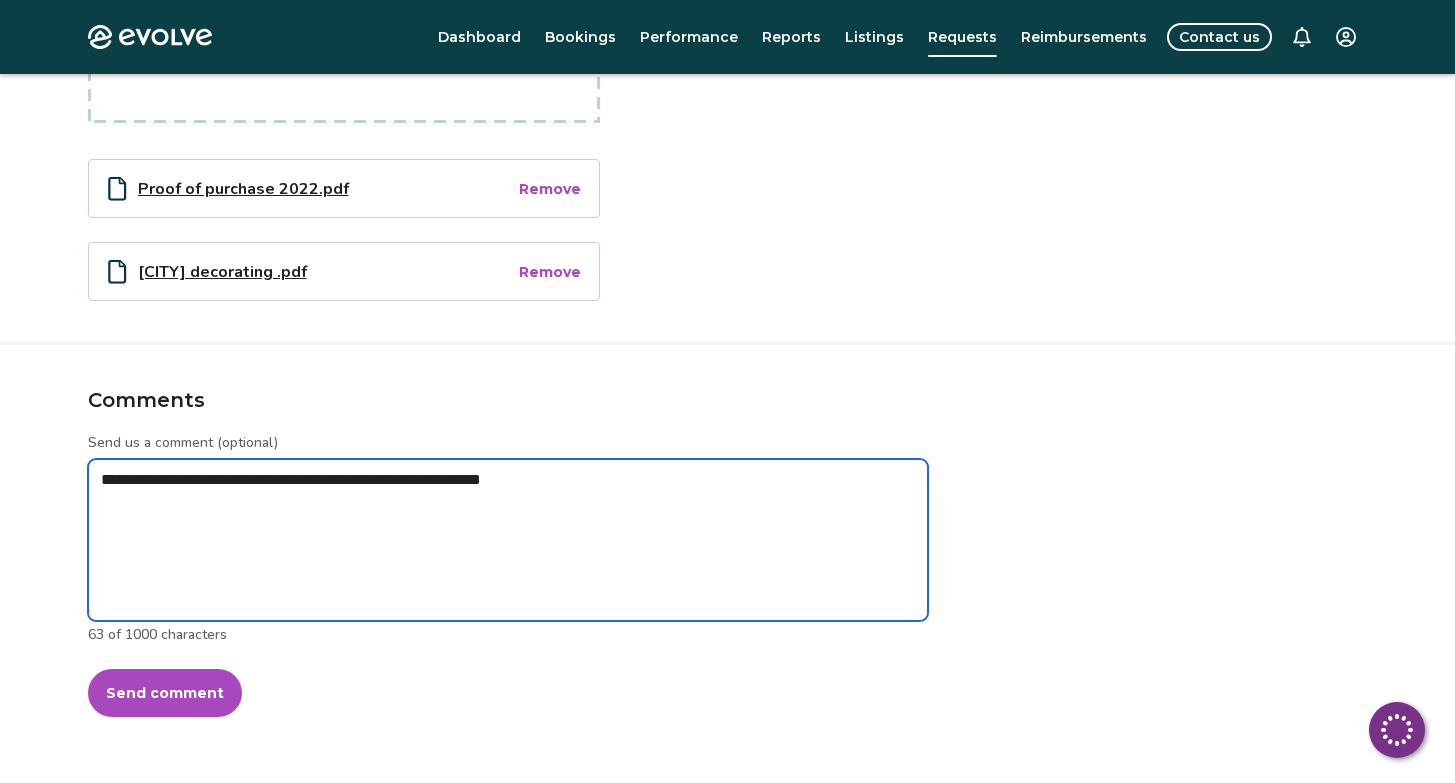 type on "*" 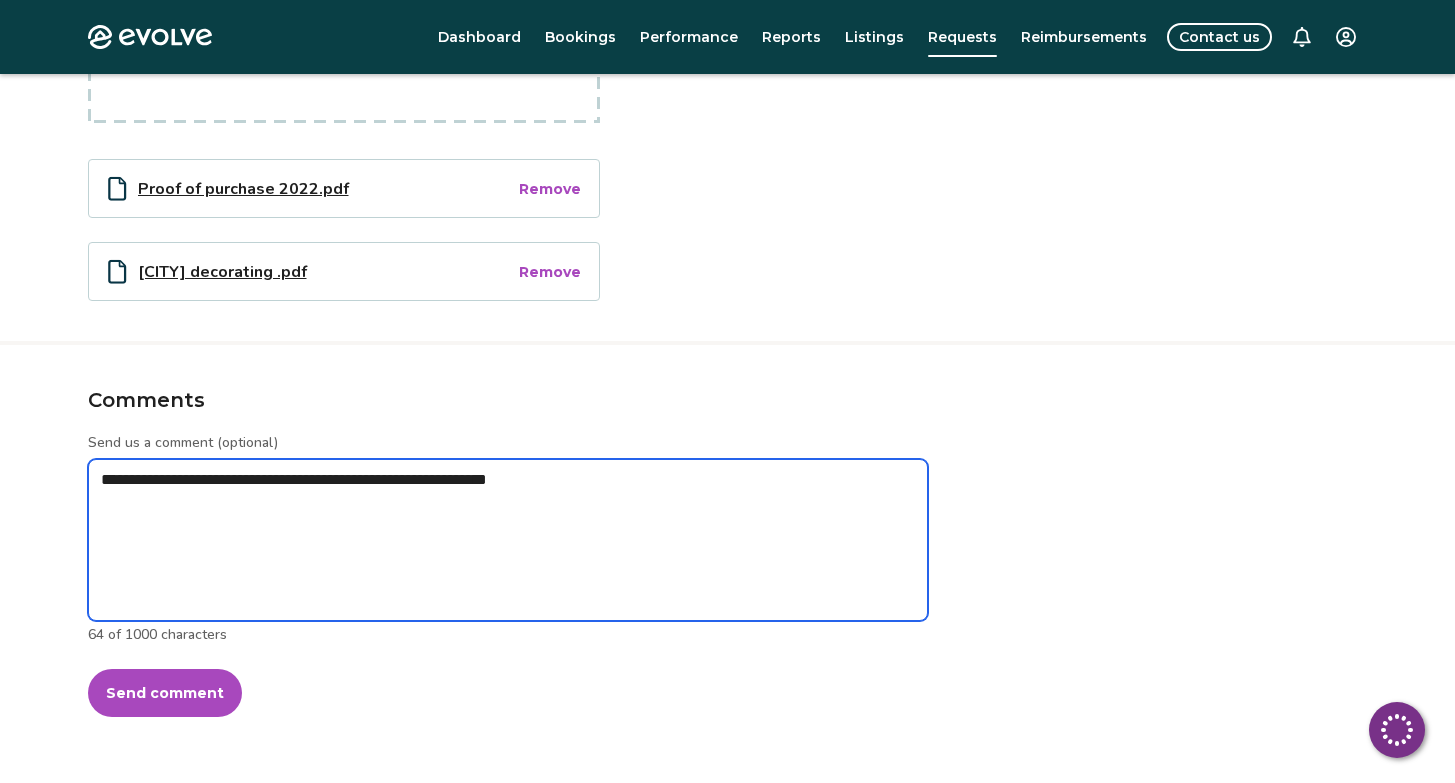 type on "*" 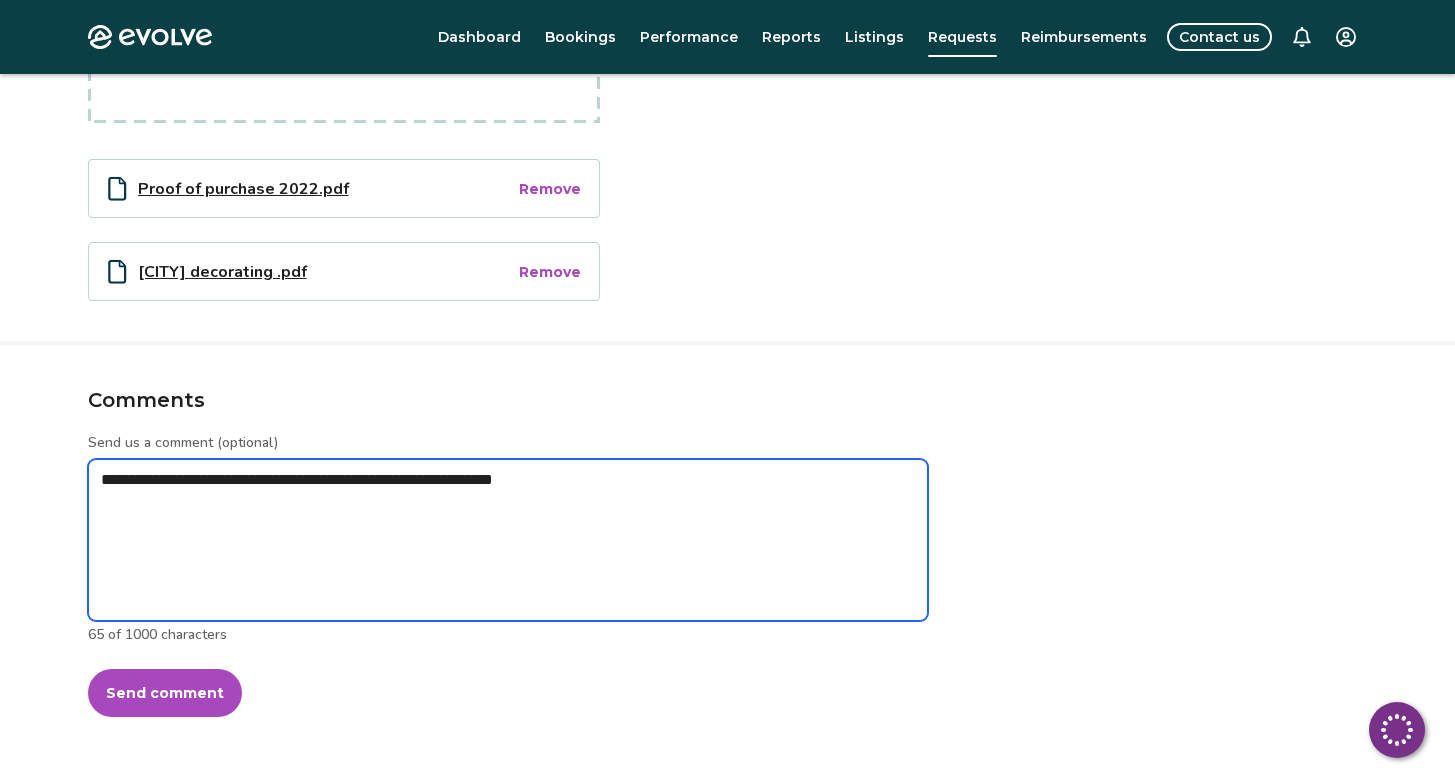 type on "*" 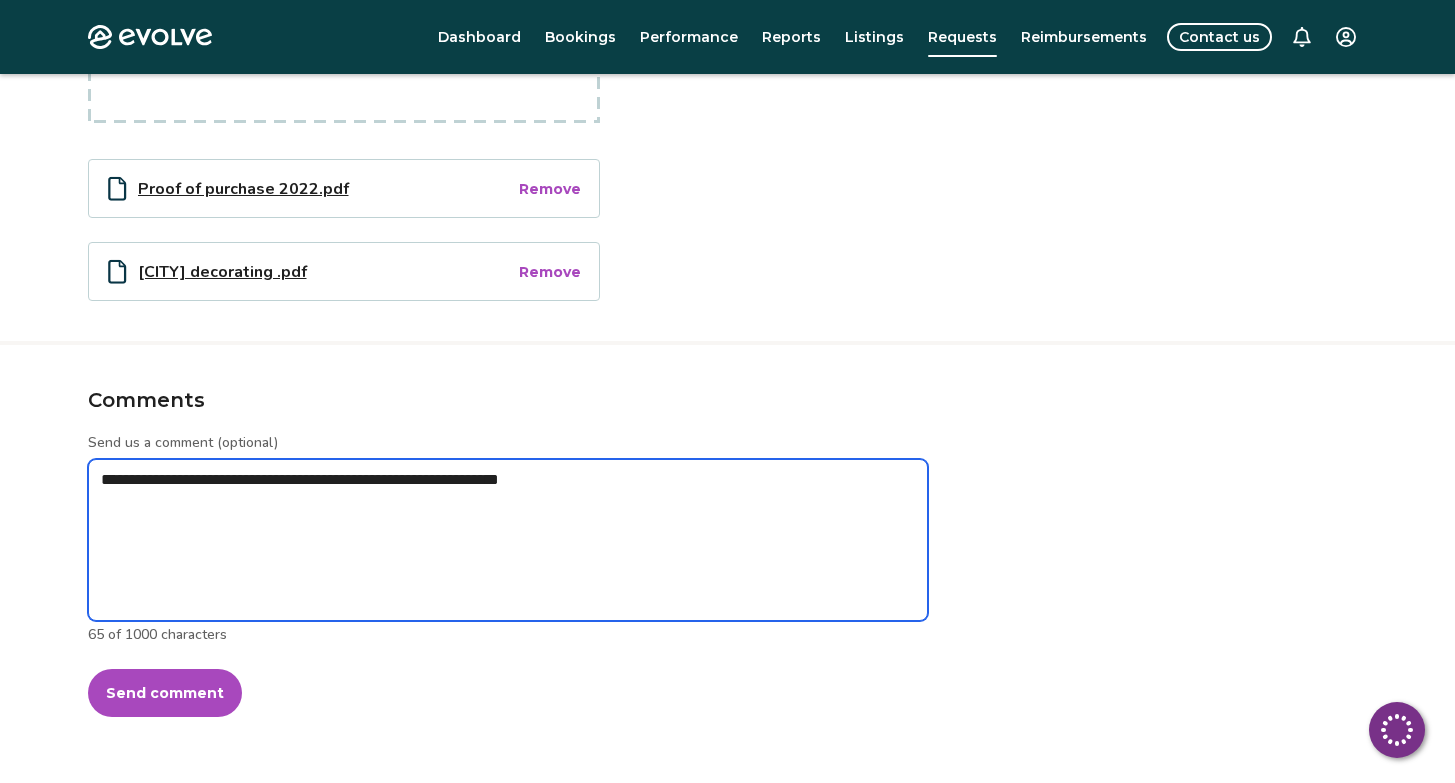 type on "*" 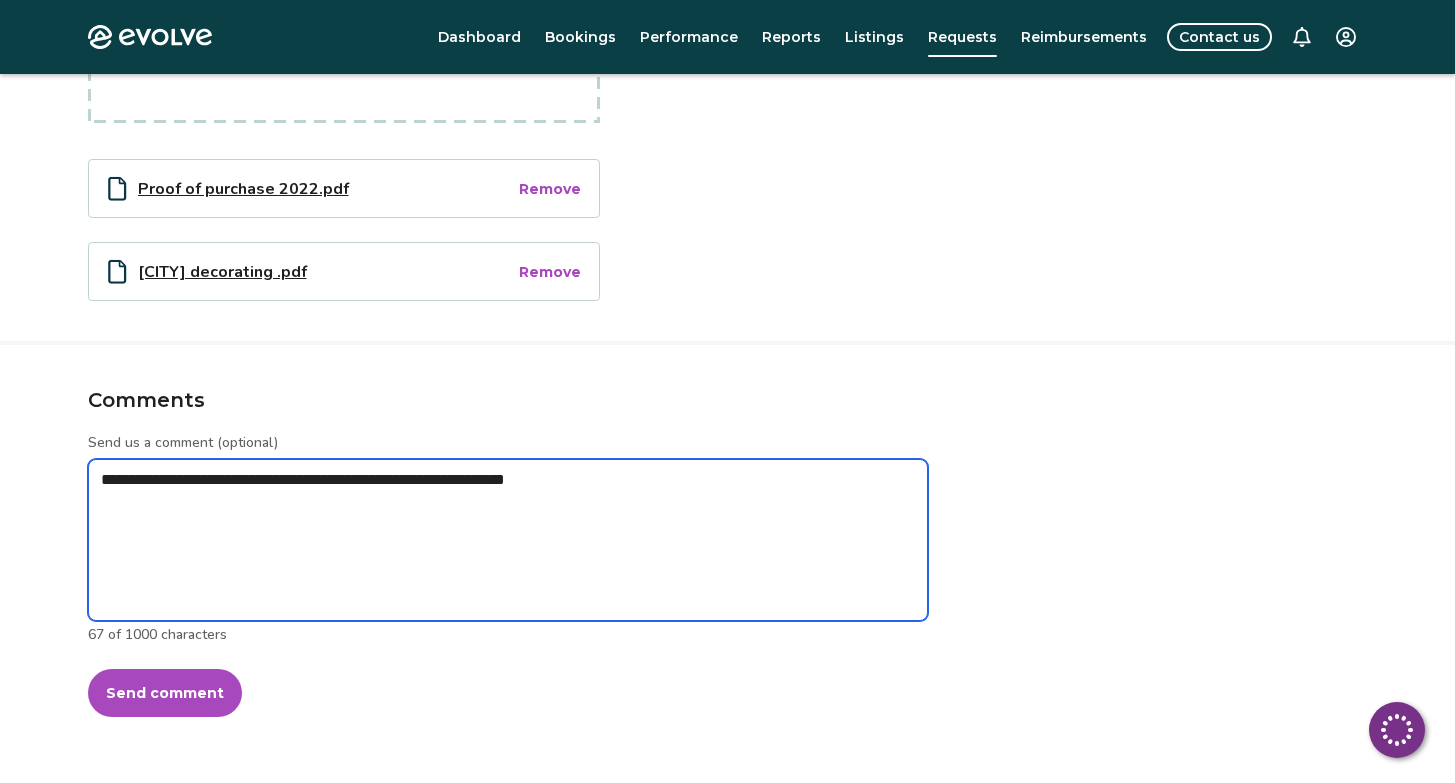 type on "*" 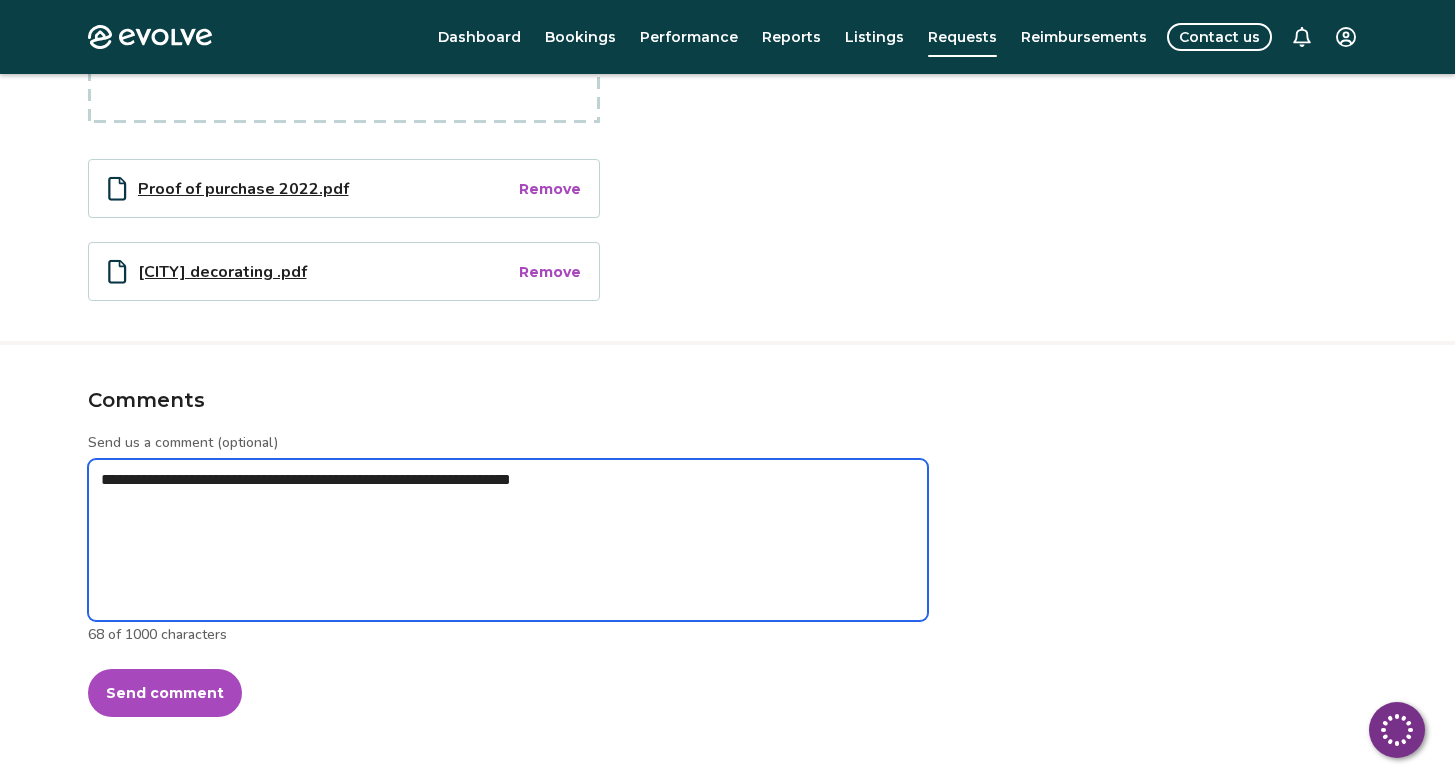 type on "*" 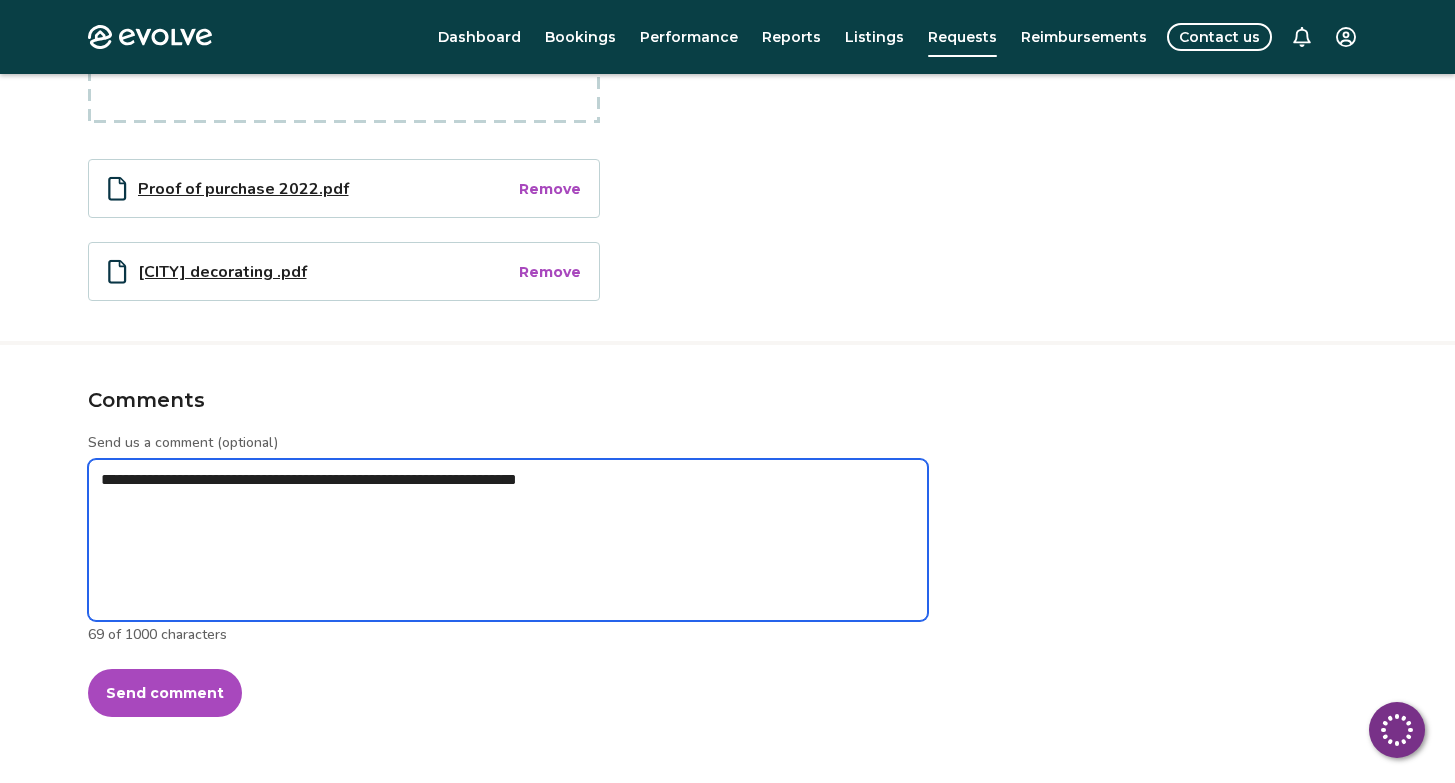 type on "*" 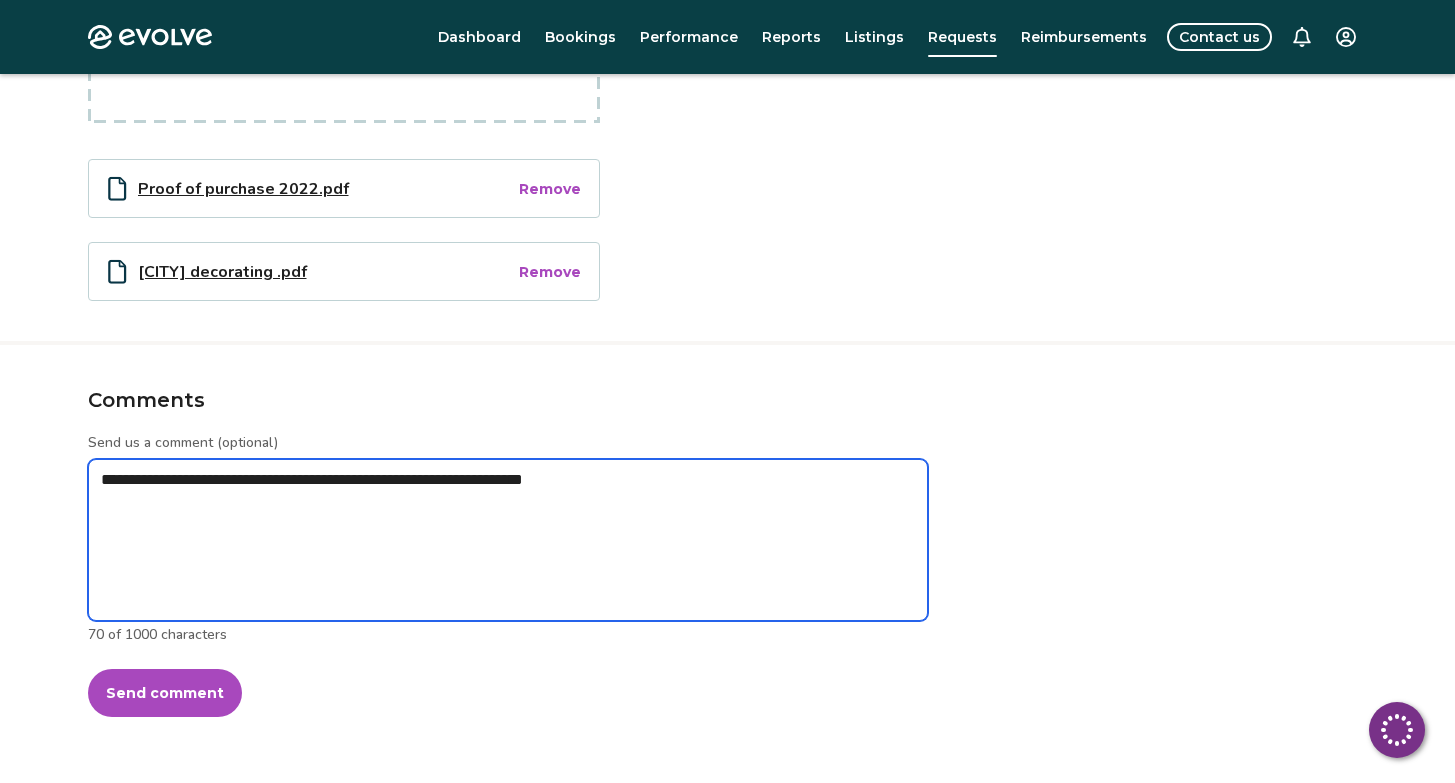 type on "*" 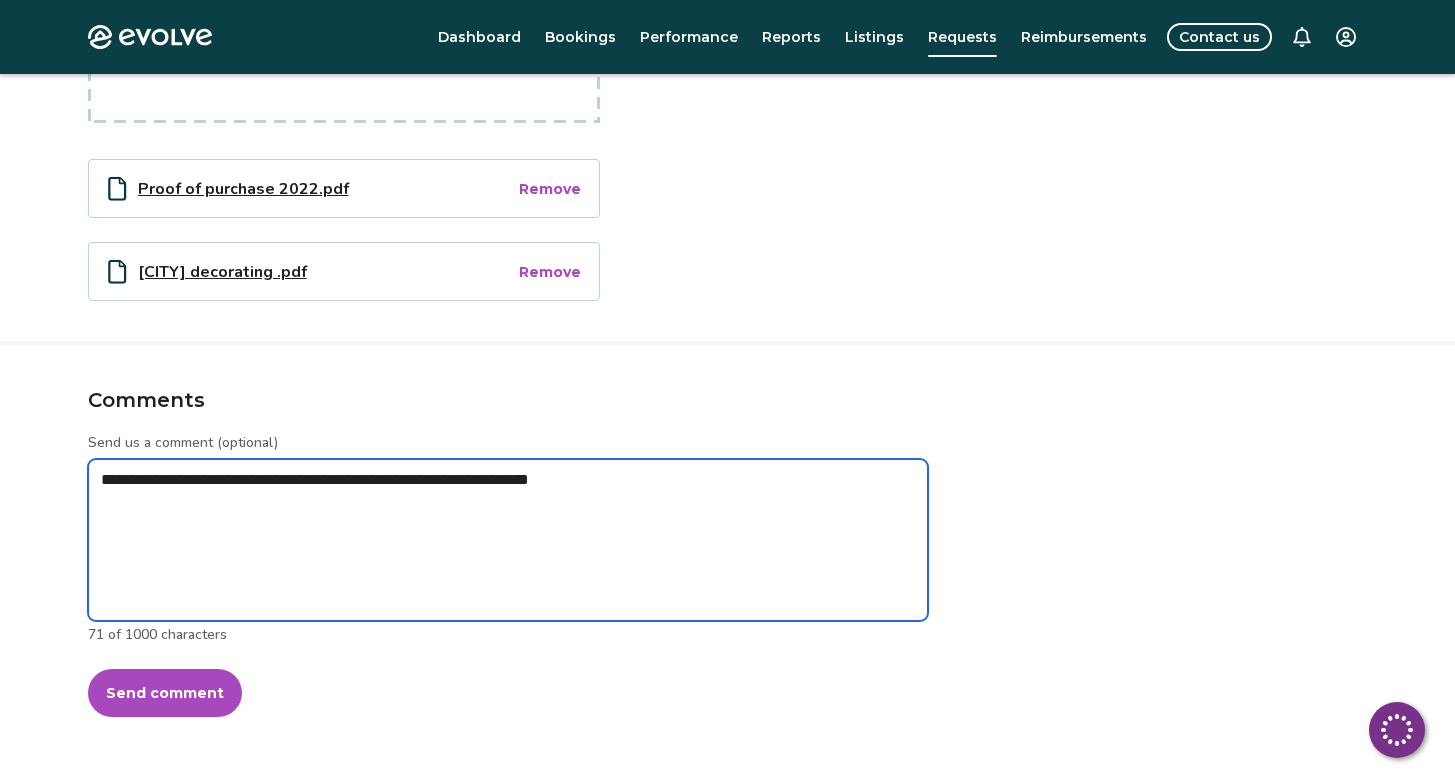 type on "*" 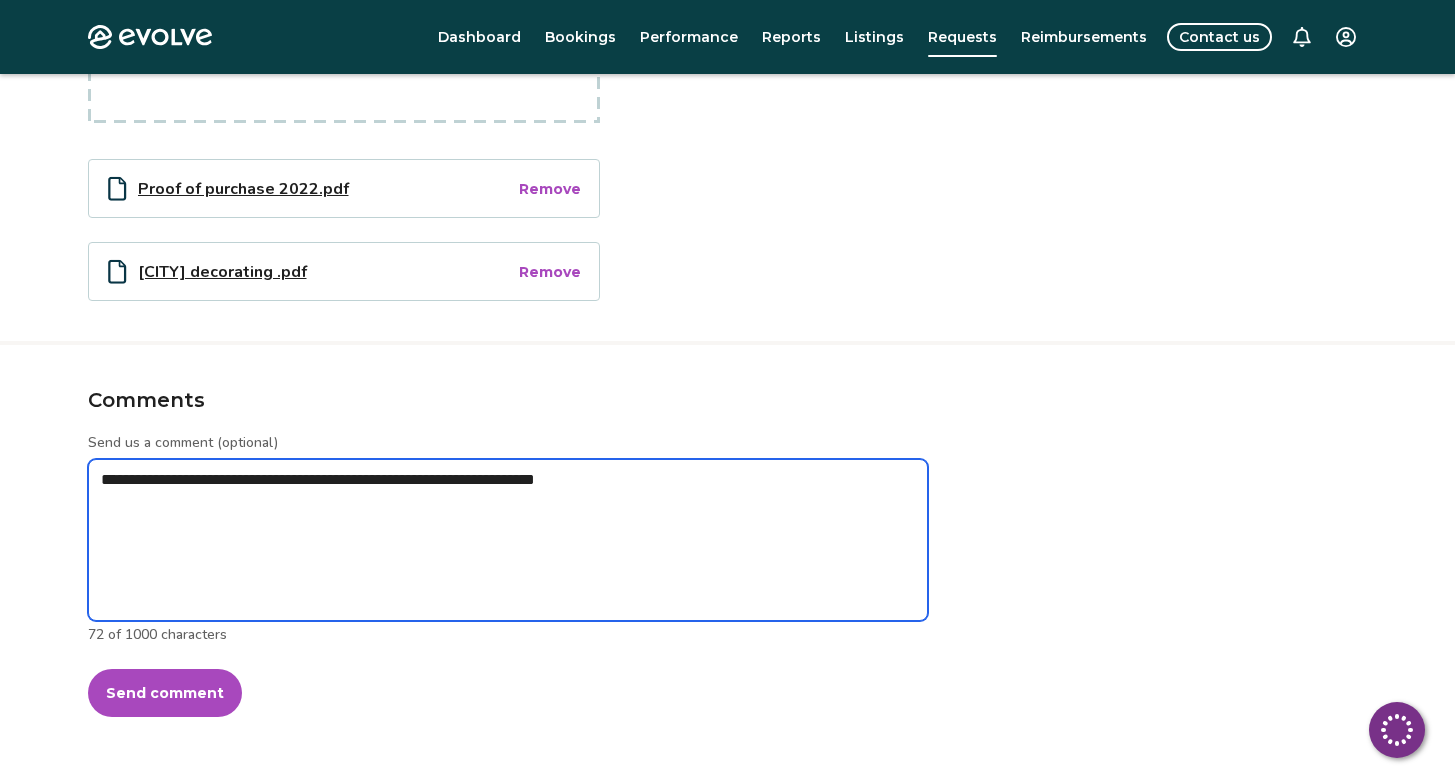 type on "*" 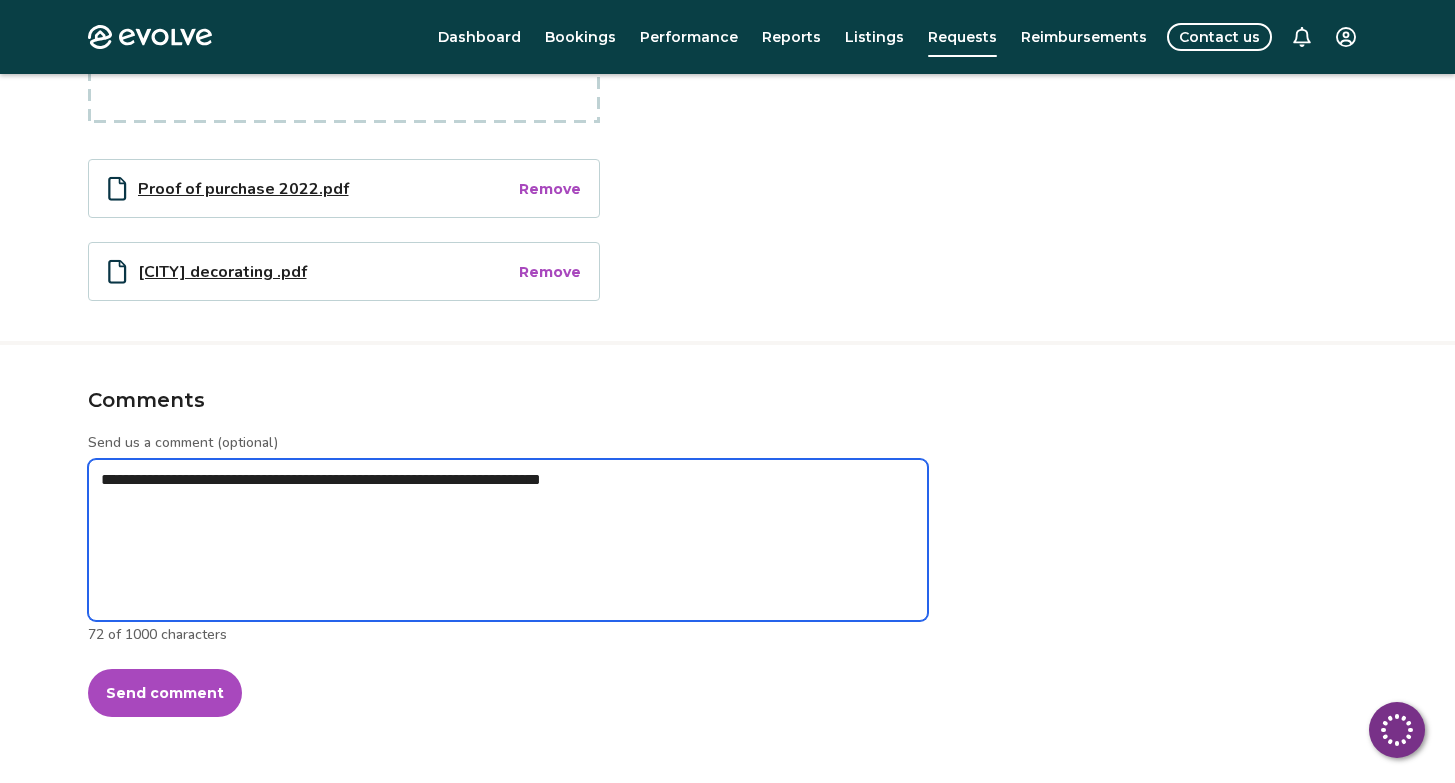type on "*" 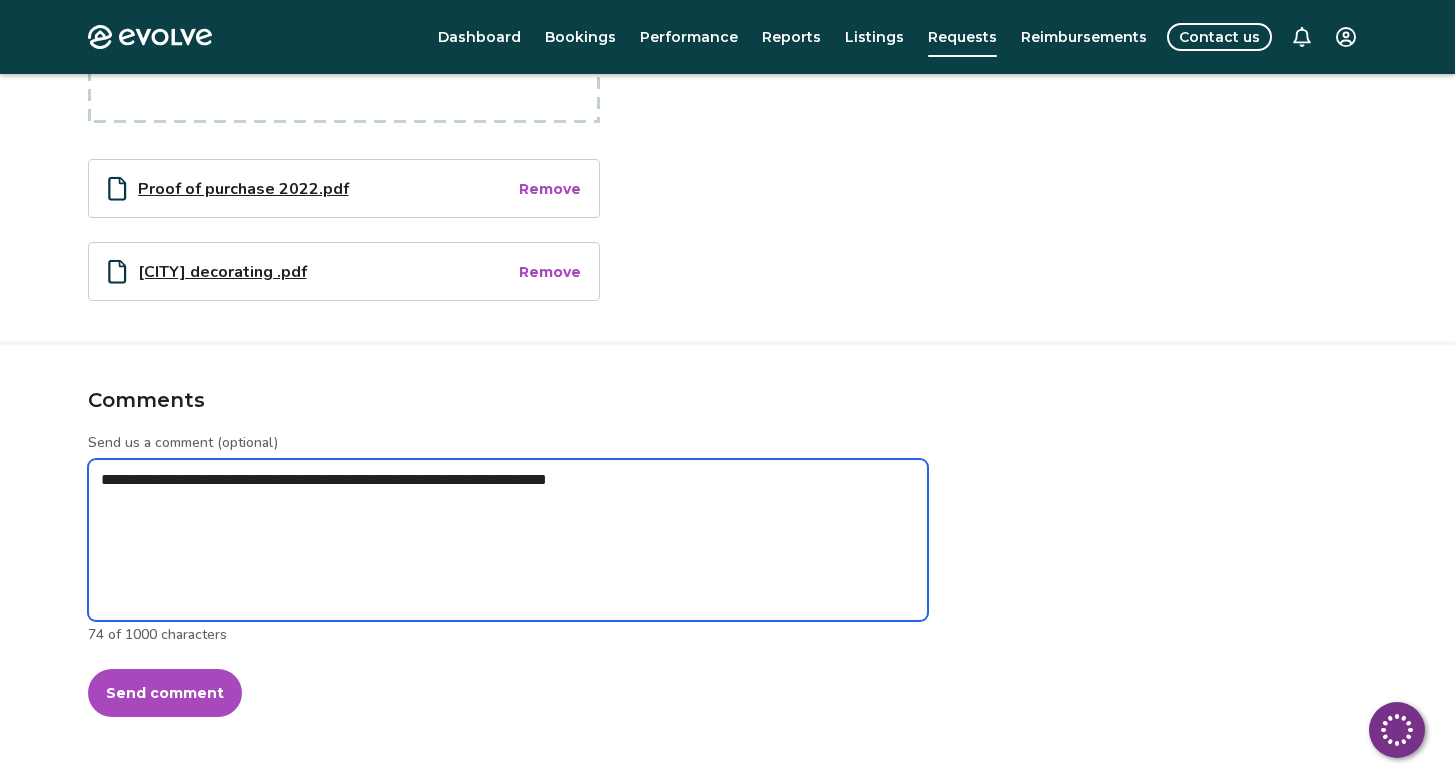 type on "*" 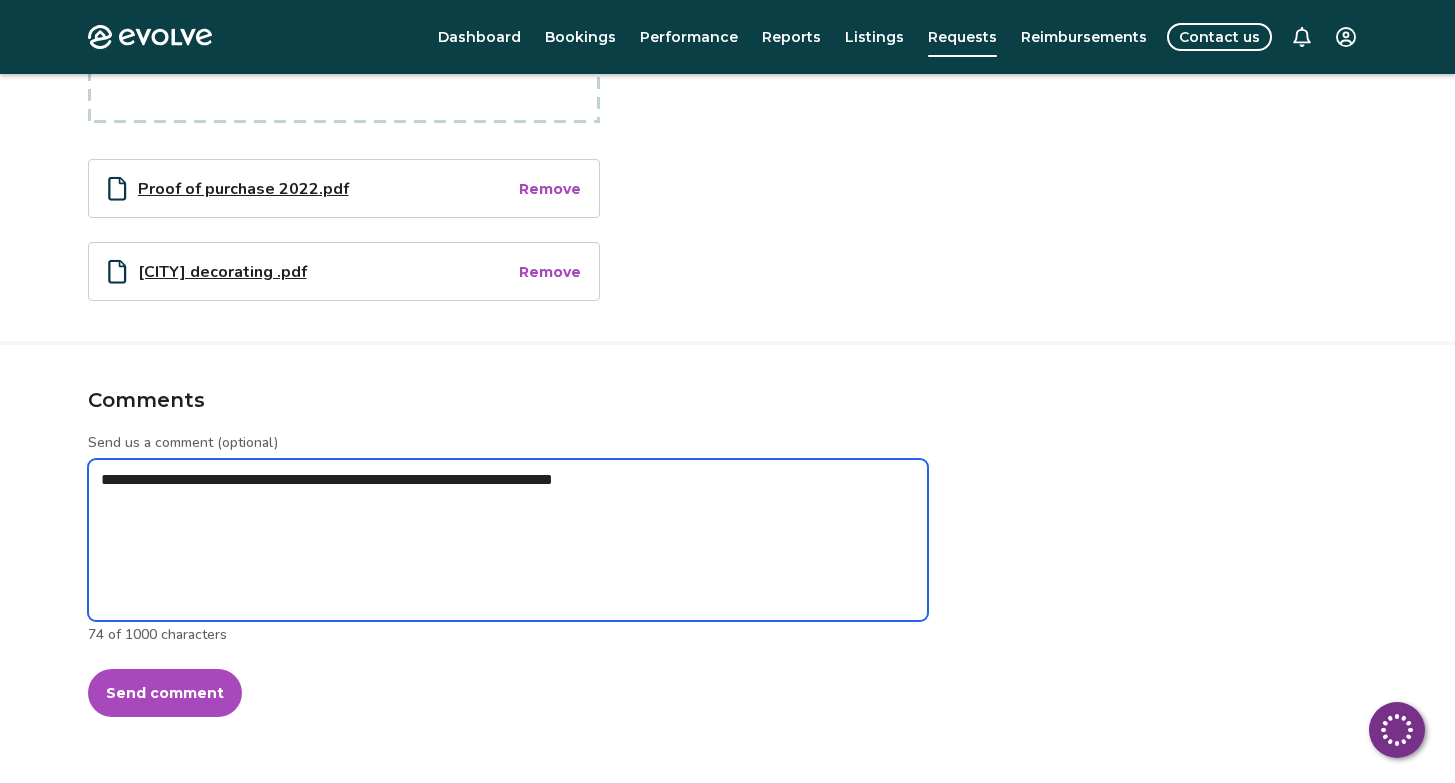 type on "*" 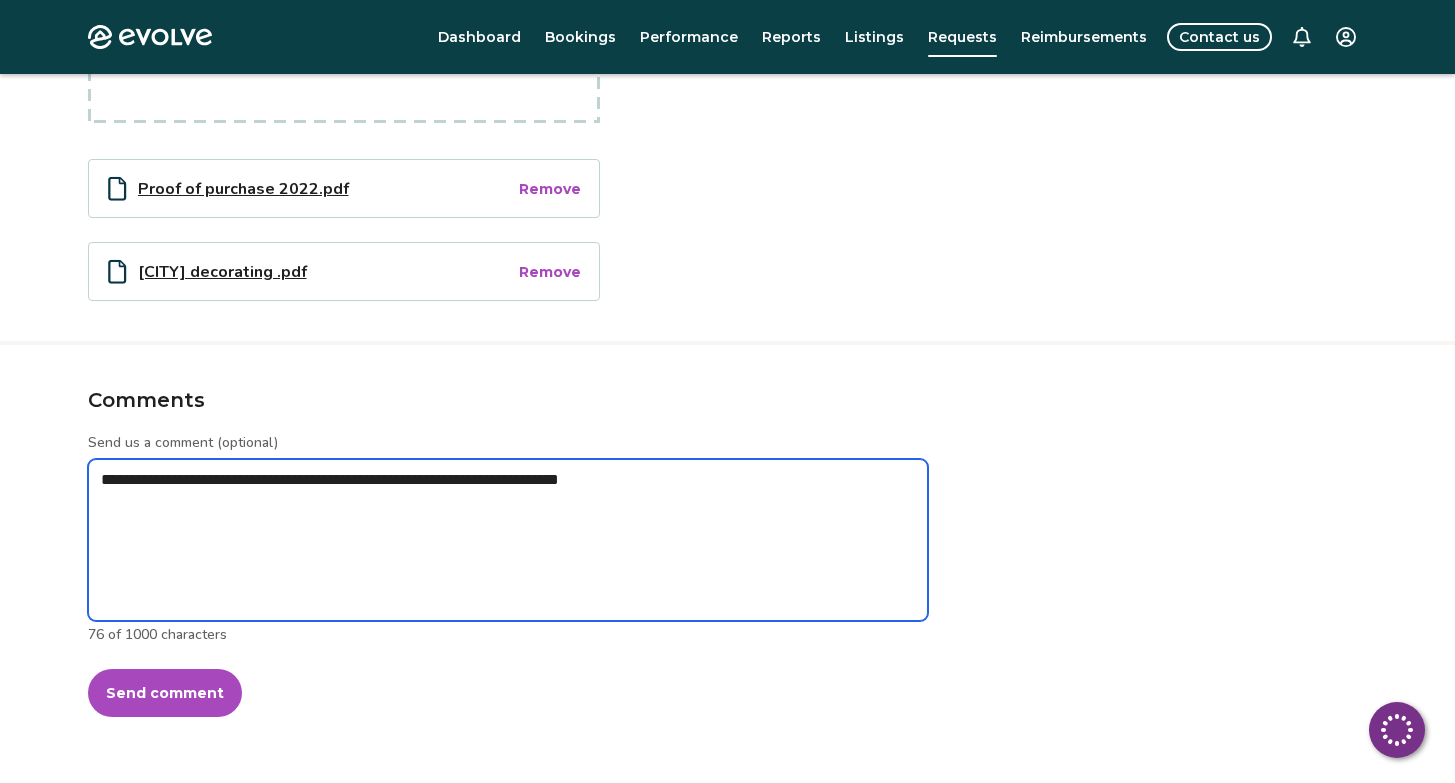 type on "*" 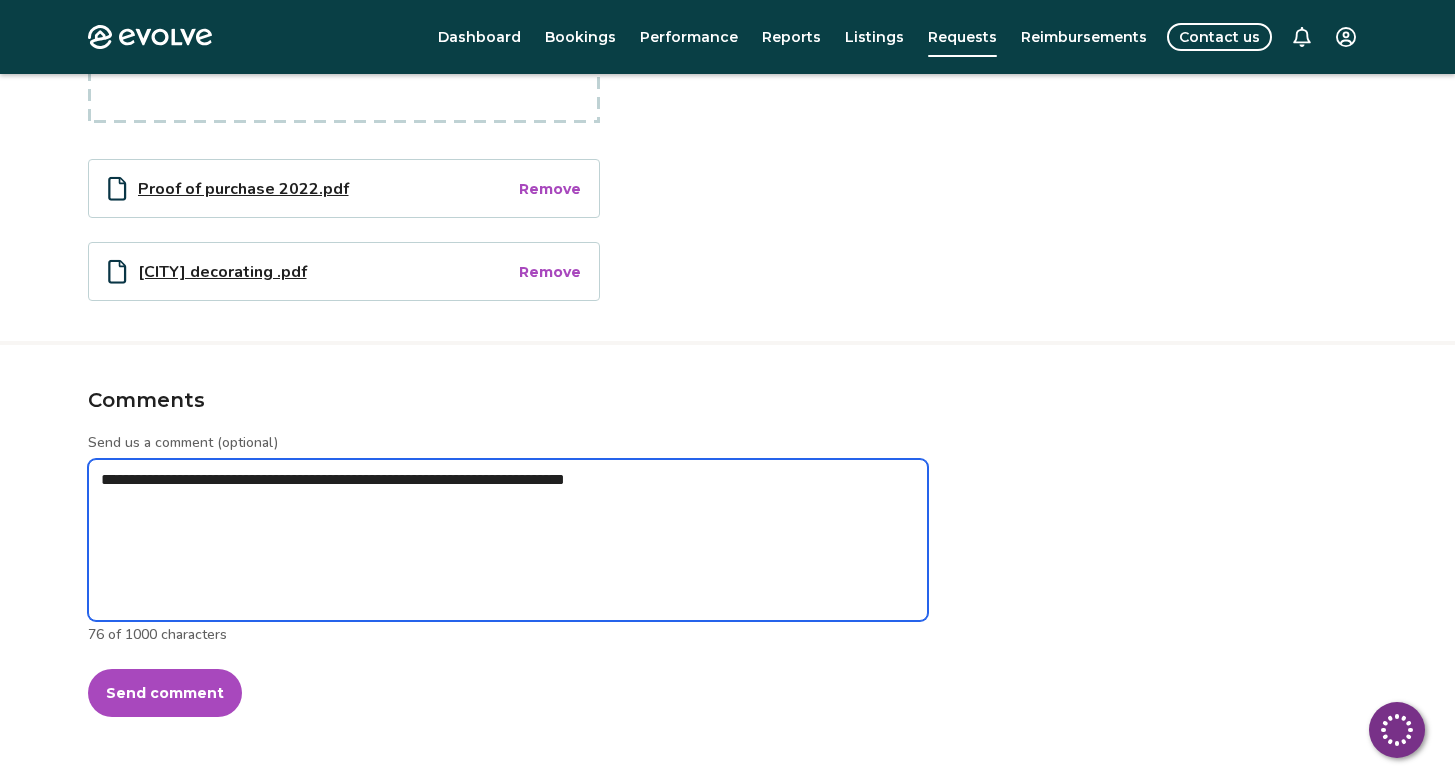 type on "*" 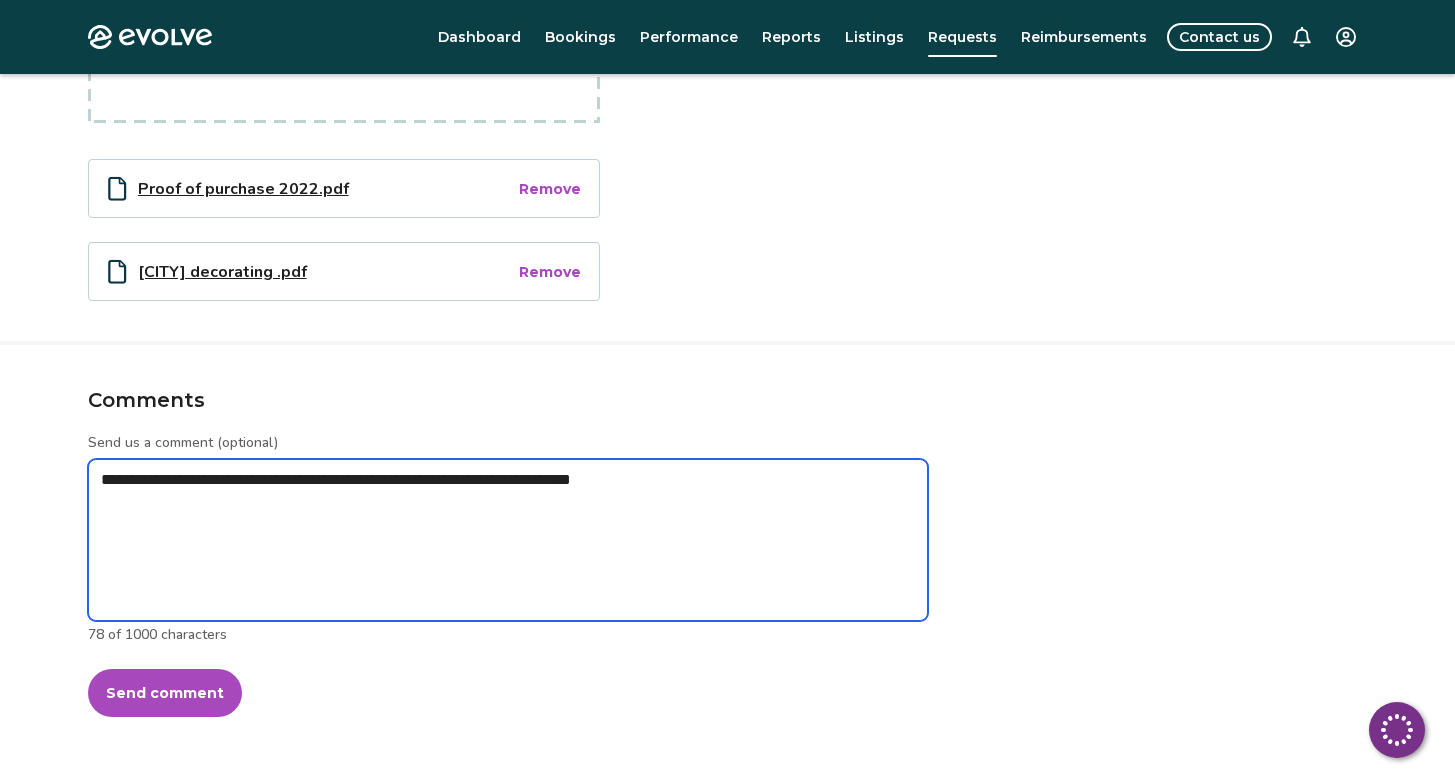 type on "*" 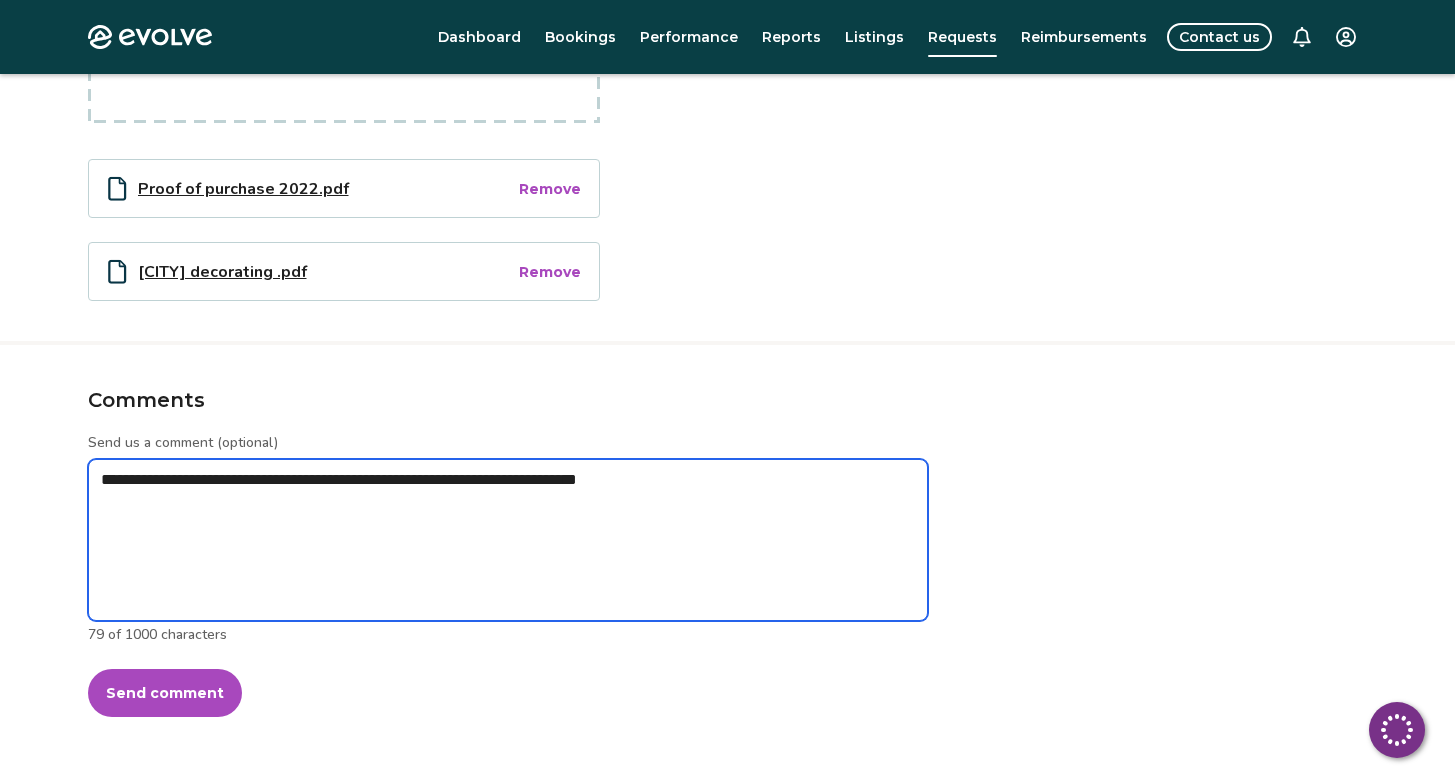 type on "*" 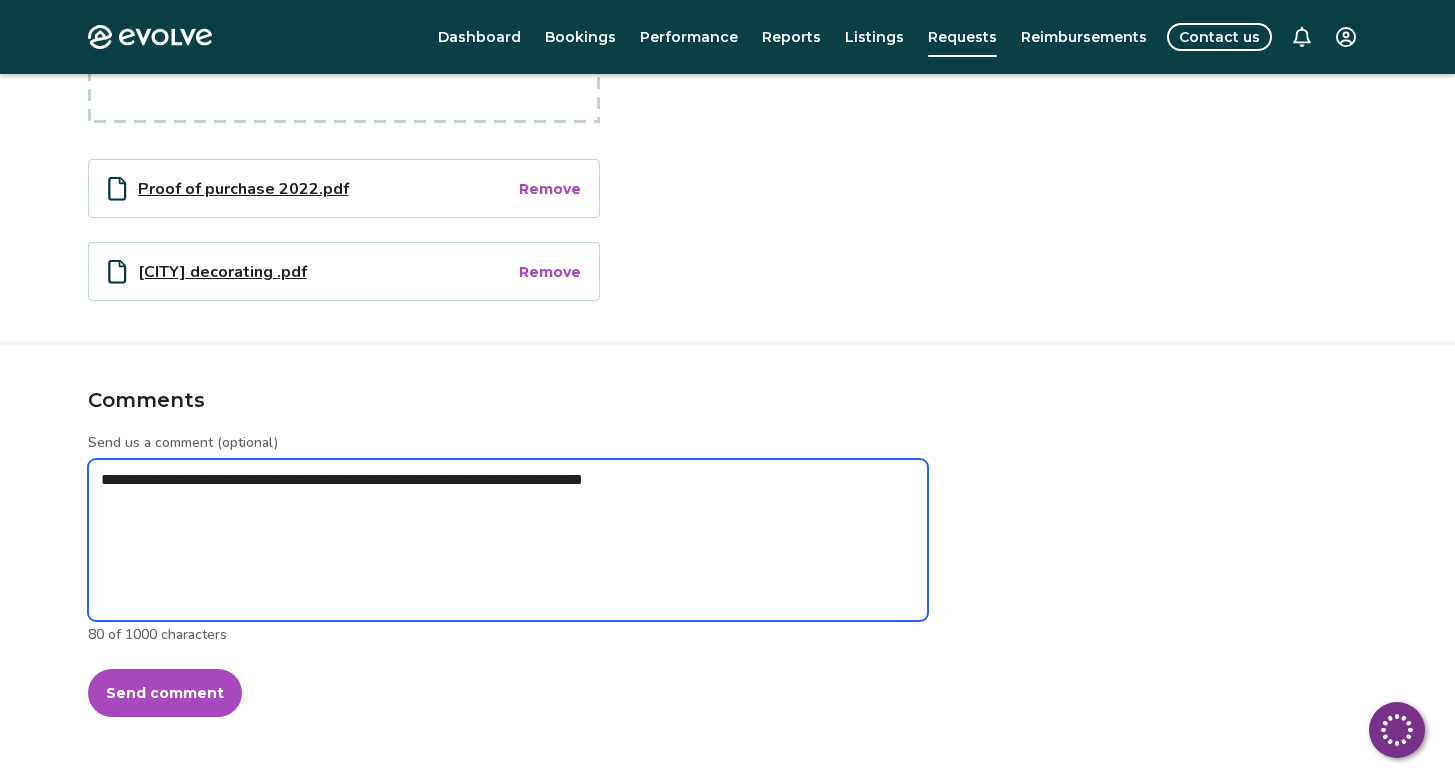 type on "*" 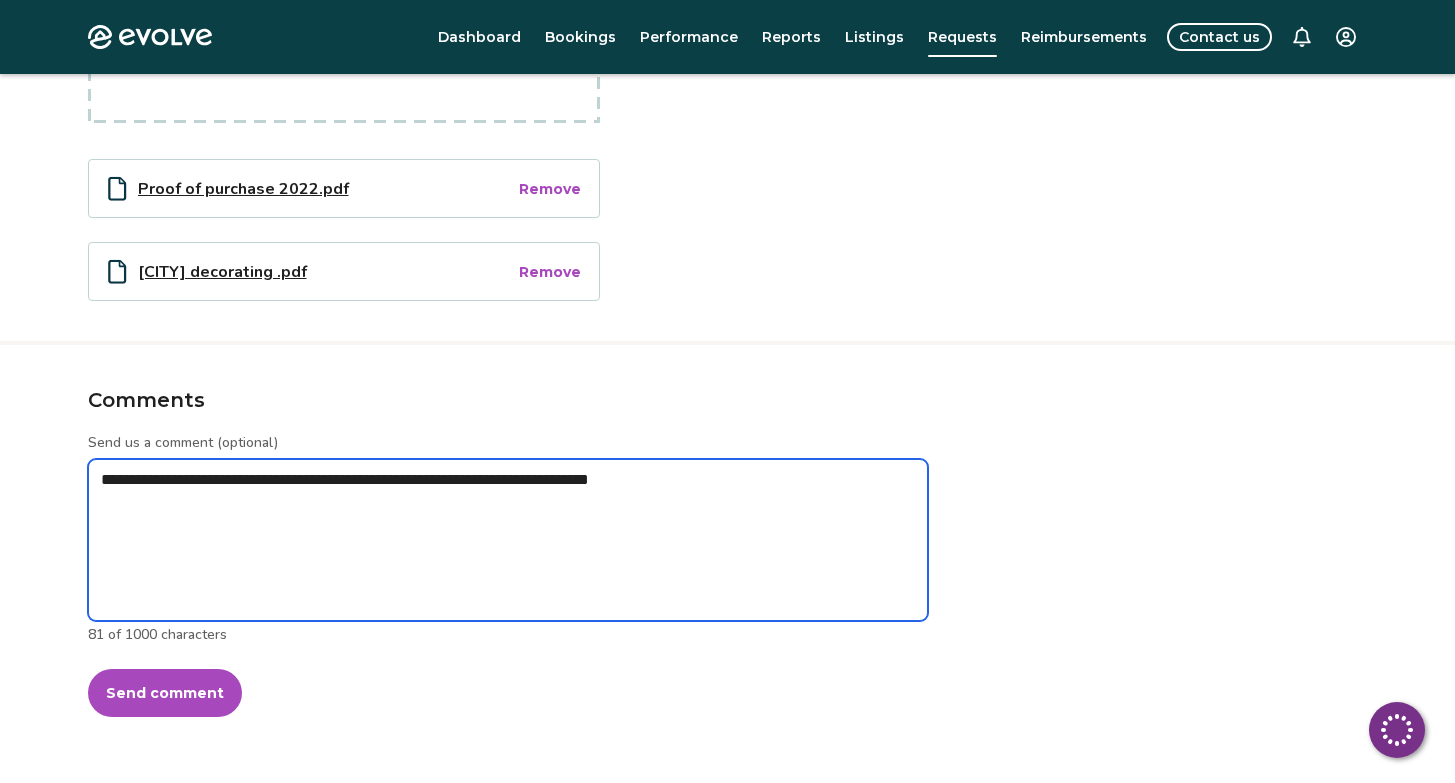 type on "*" 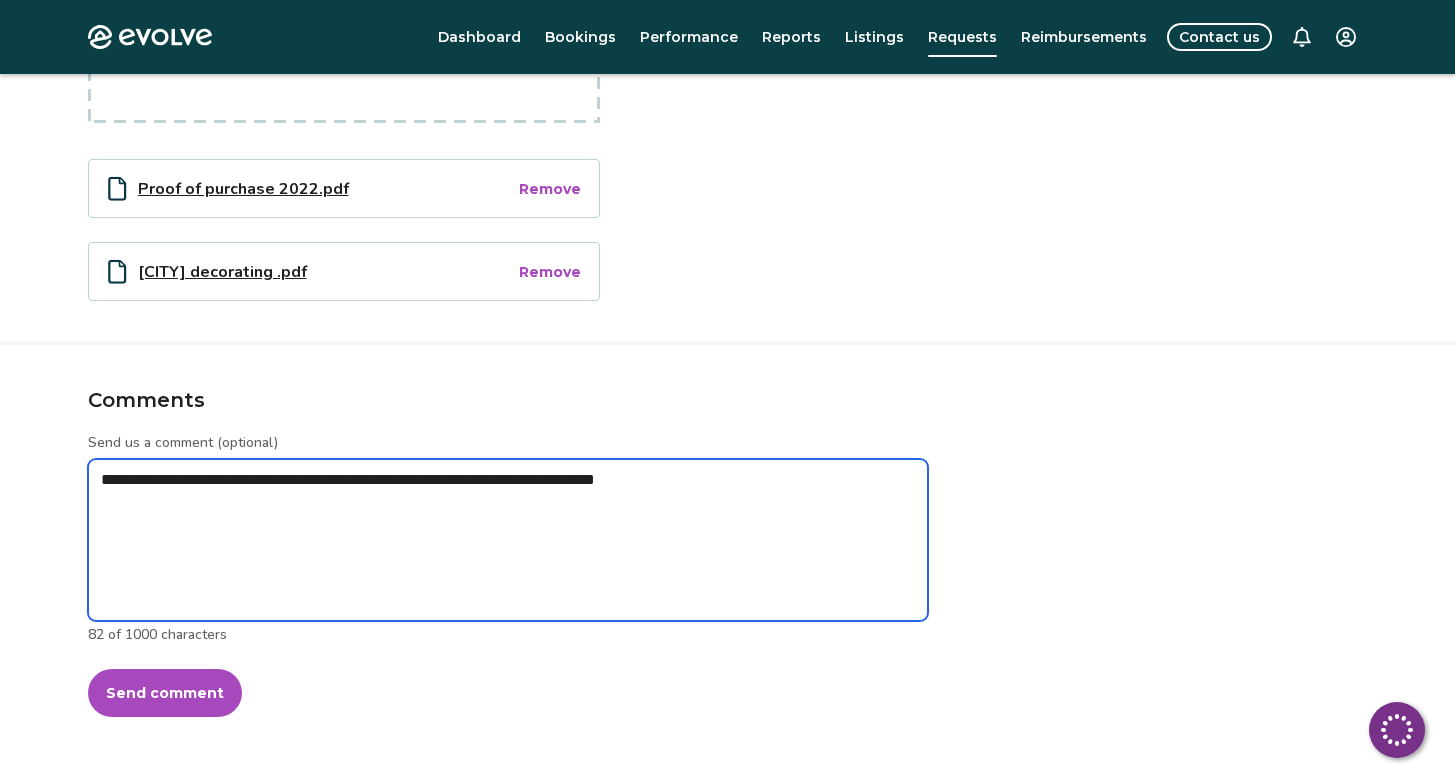 type on "*" 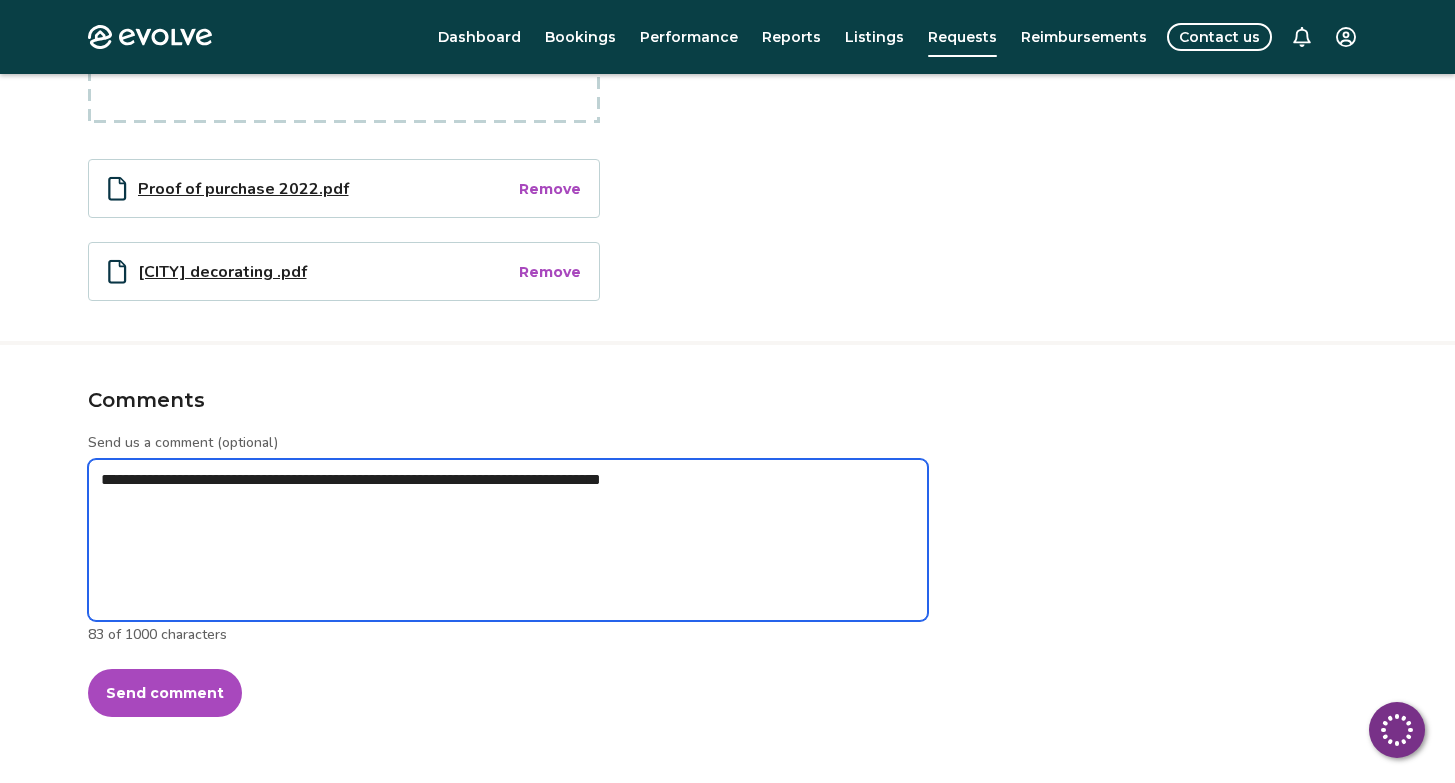 type on "*" 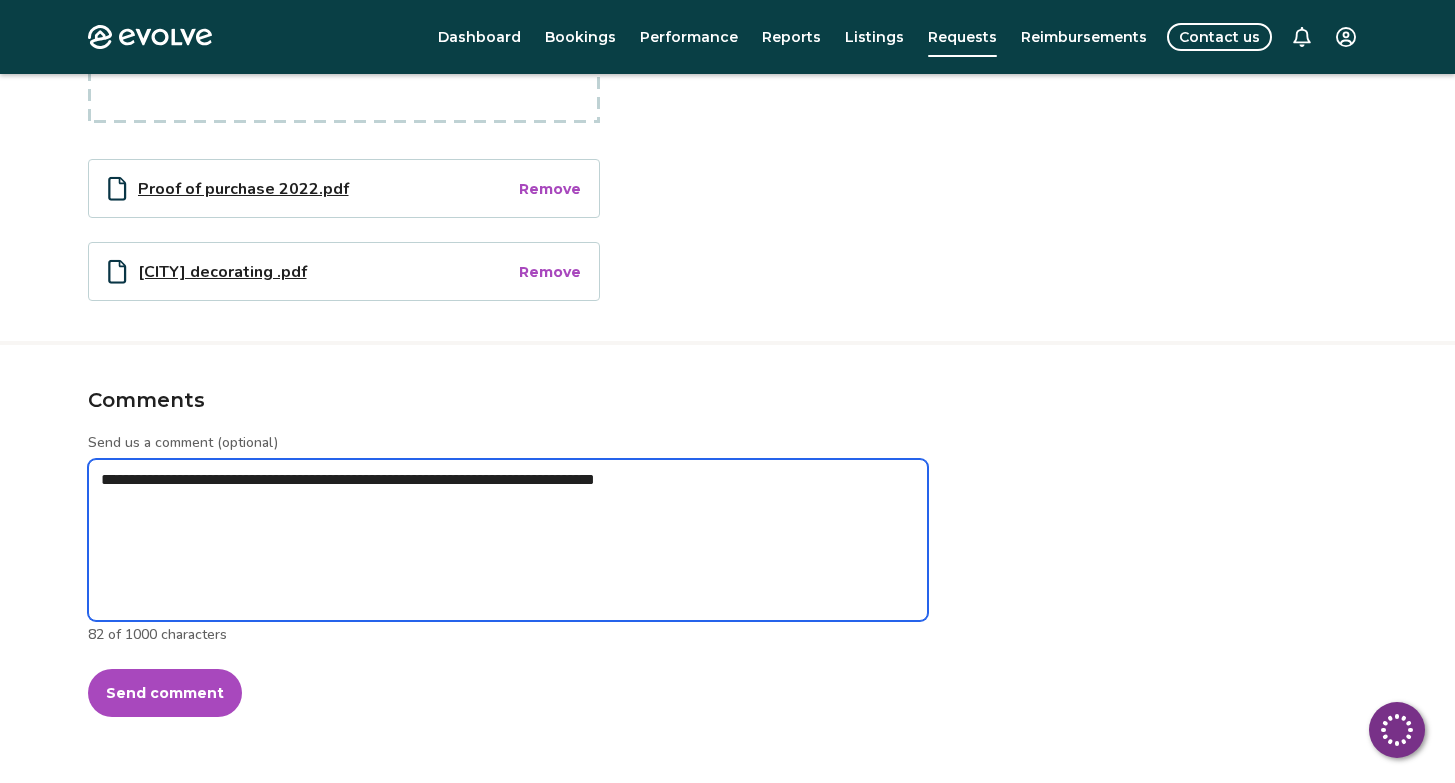 type on "*" 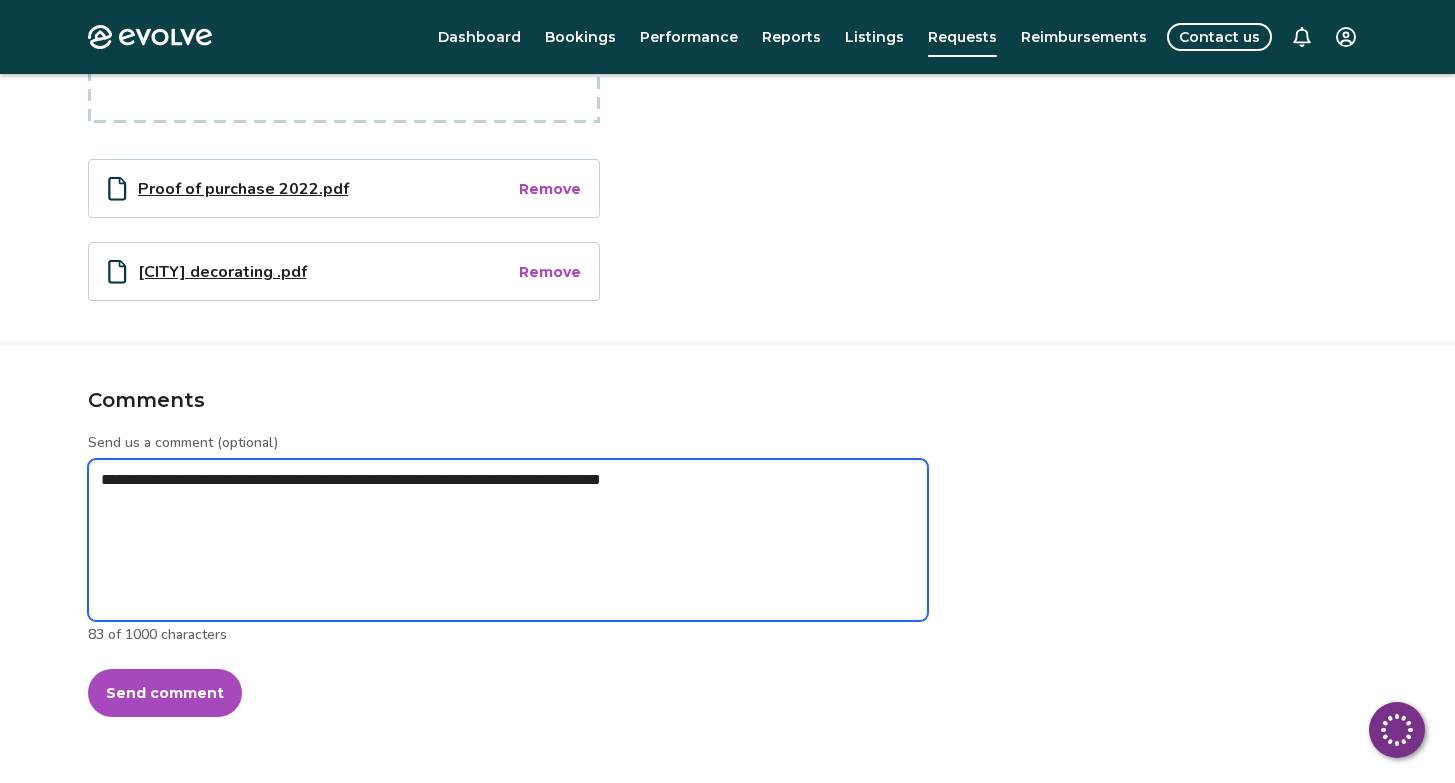 type on "*" 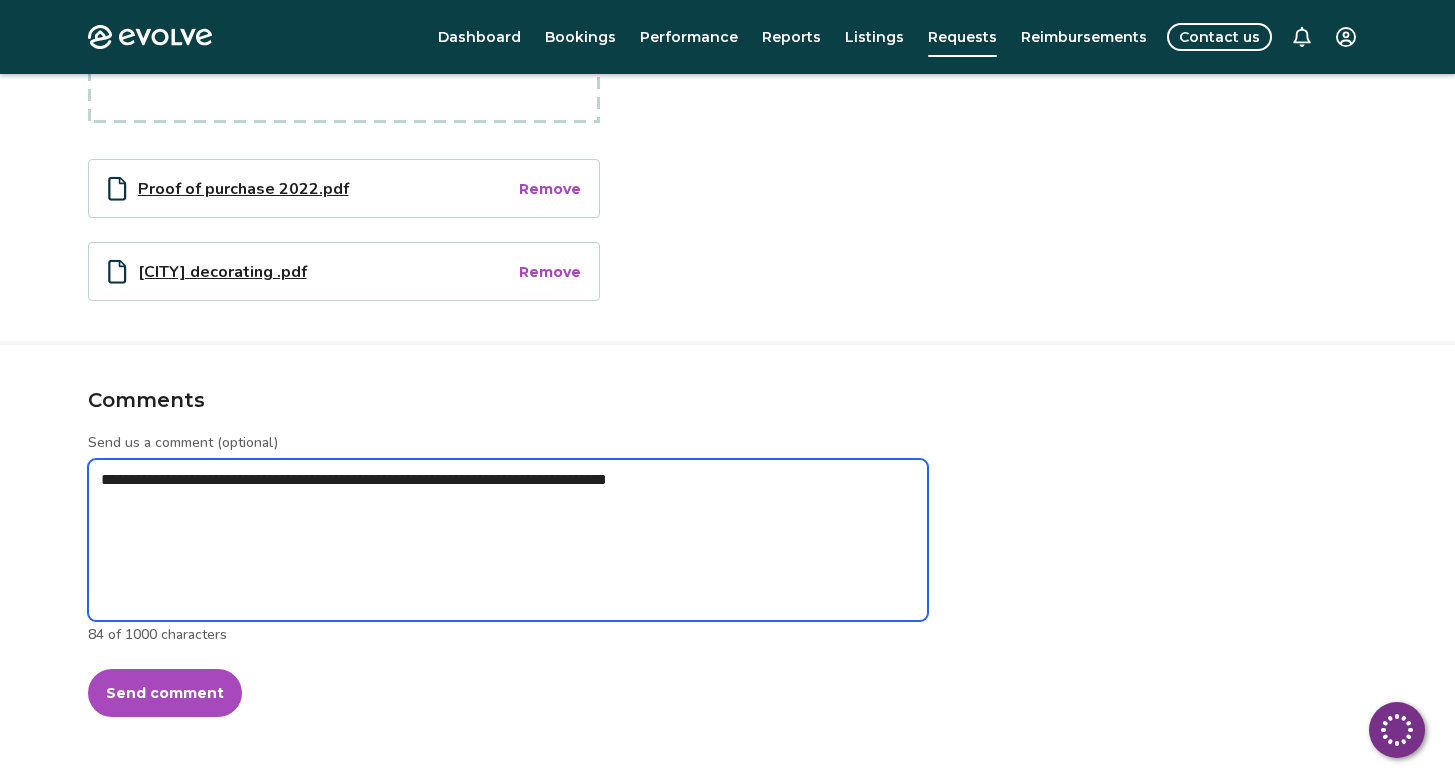 type on "*" 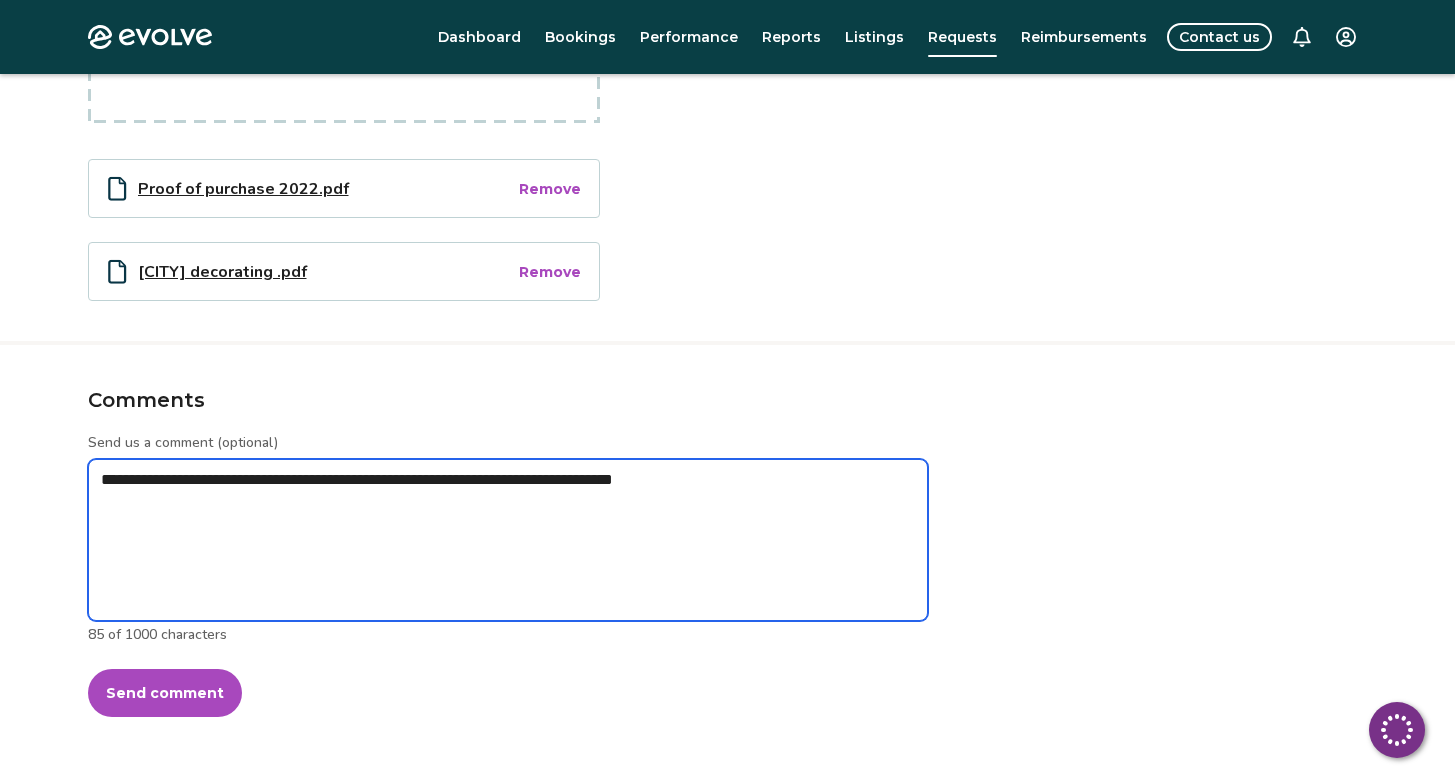 type on "*" 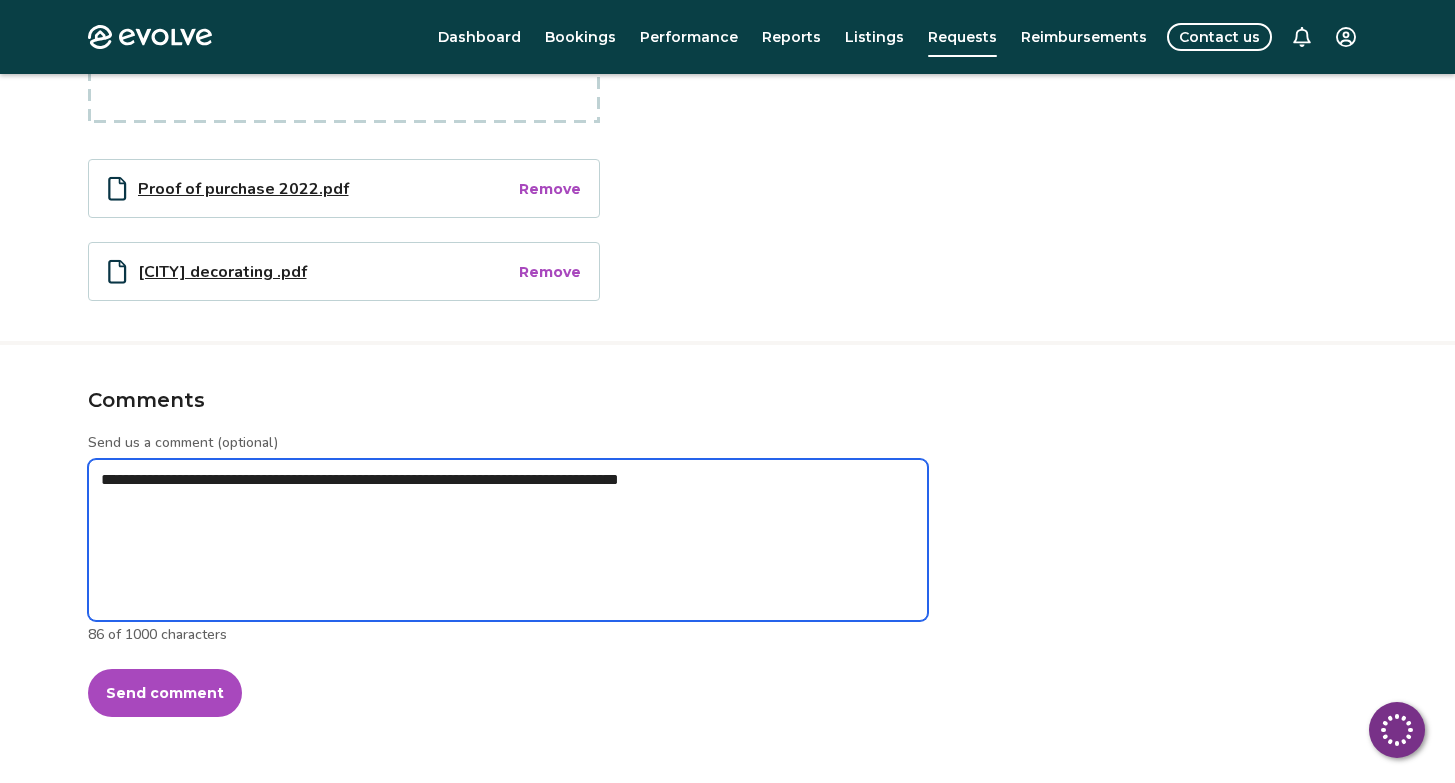 type on "*" 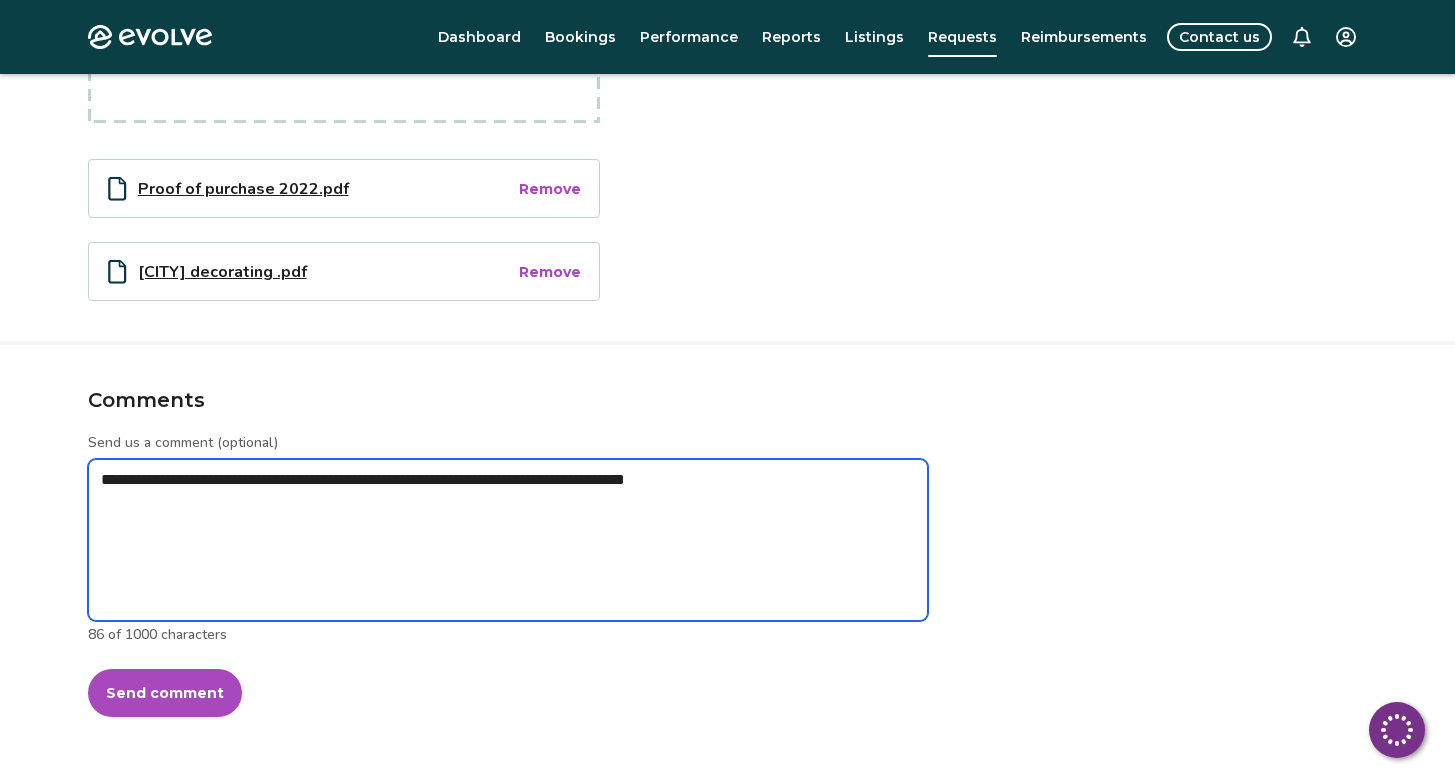 type 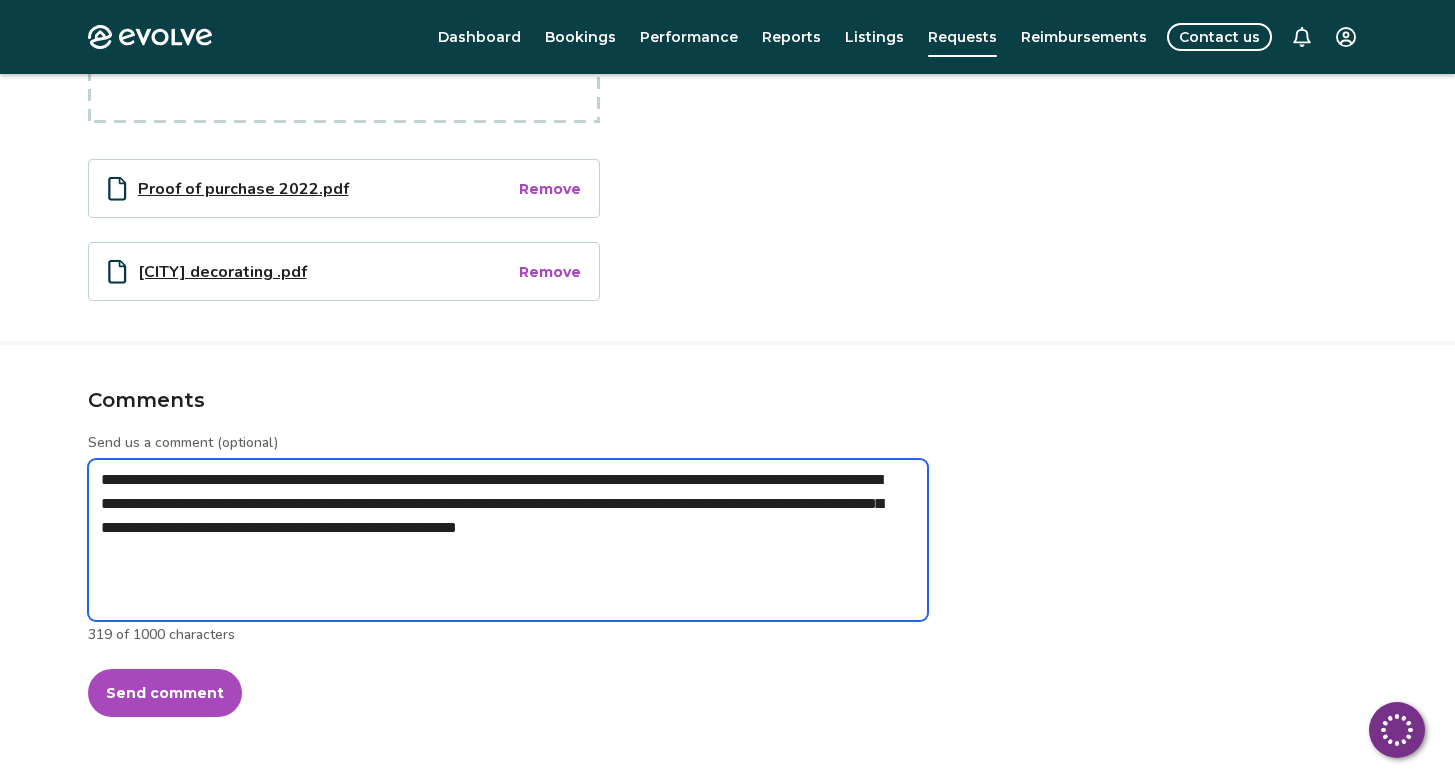 click on "**********" at bounding box center [508, 540] 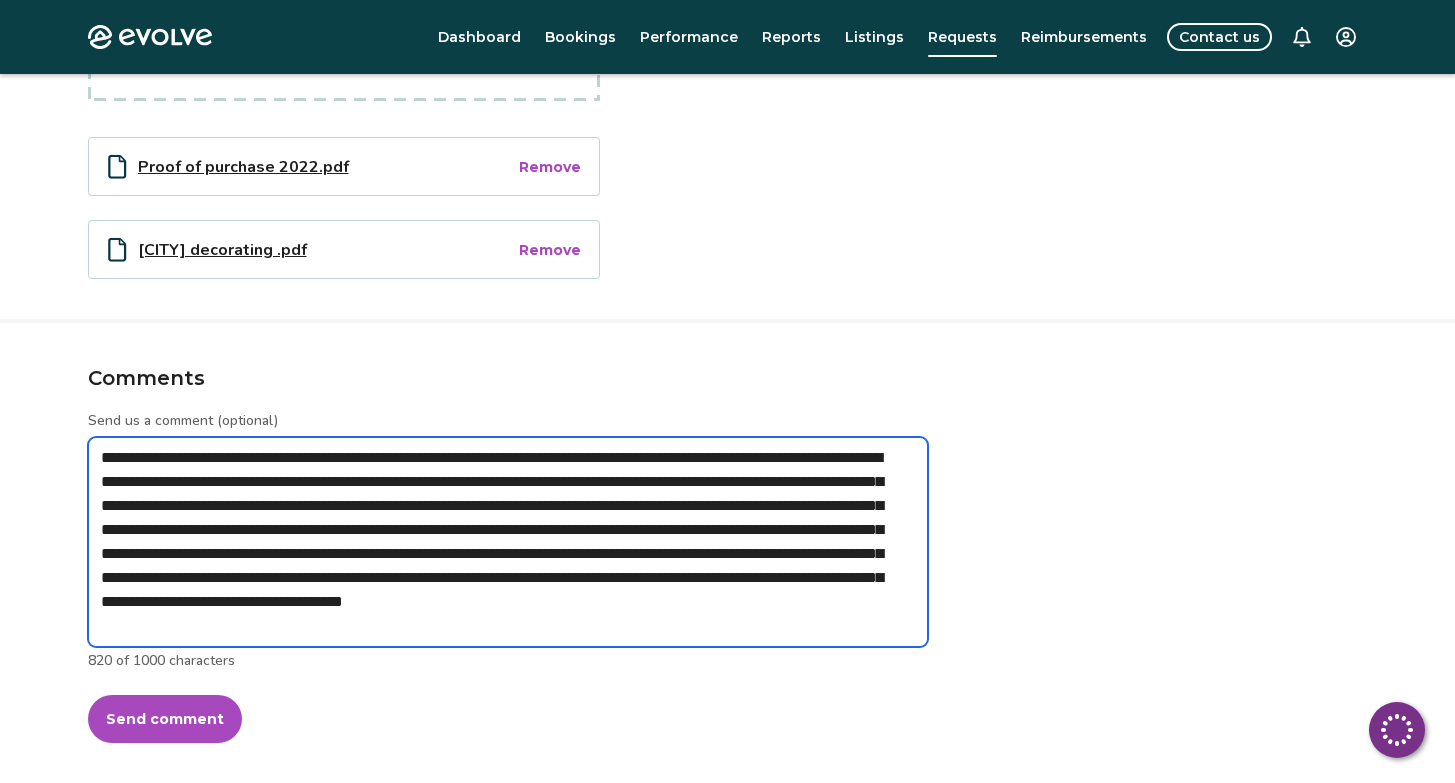 scroll, scrollTop: 702, scrollLeft: 0, axis: vertical 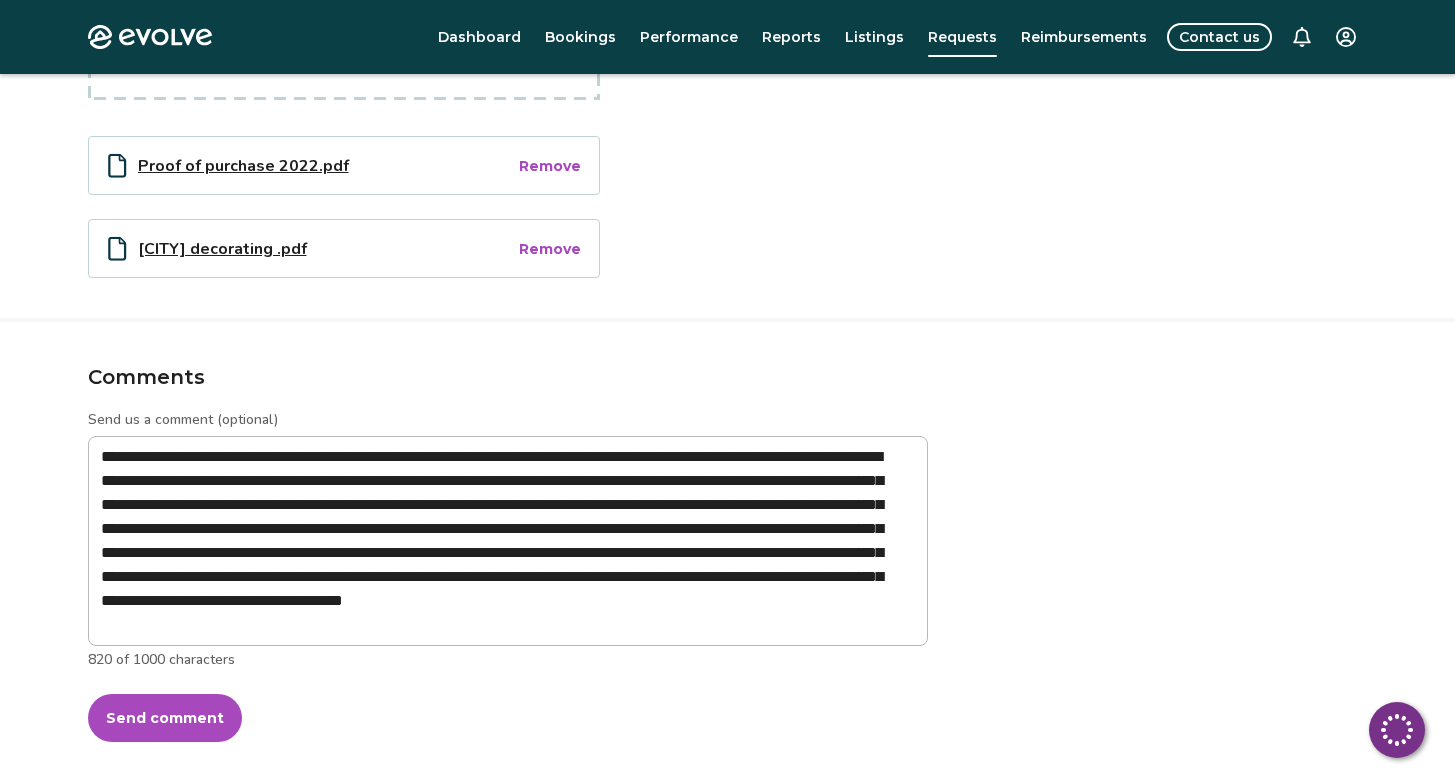 click on "Send comment" at bounding box center (165, 718) 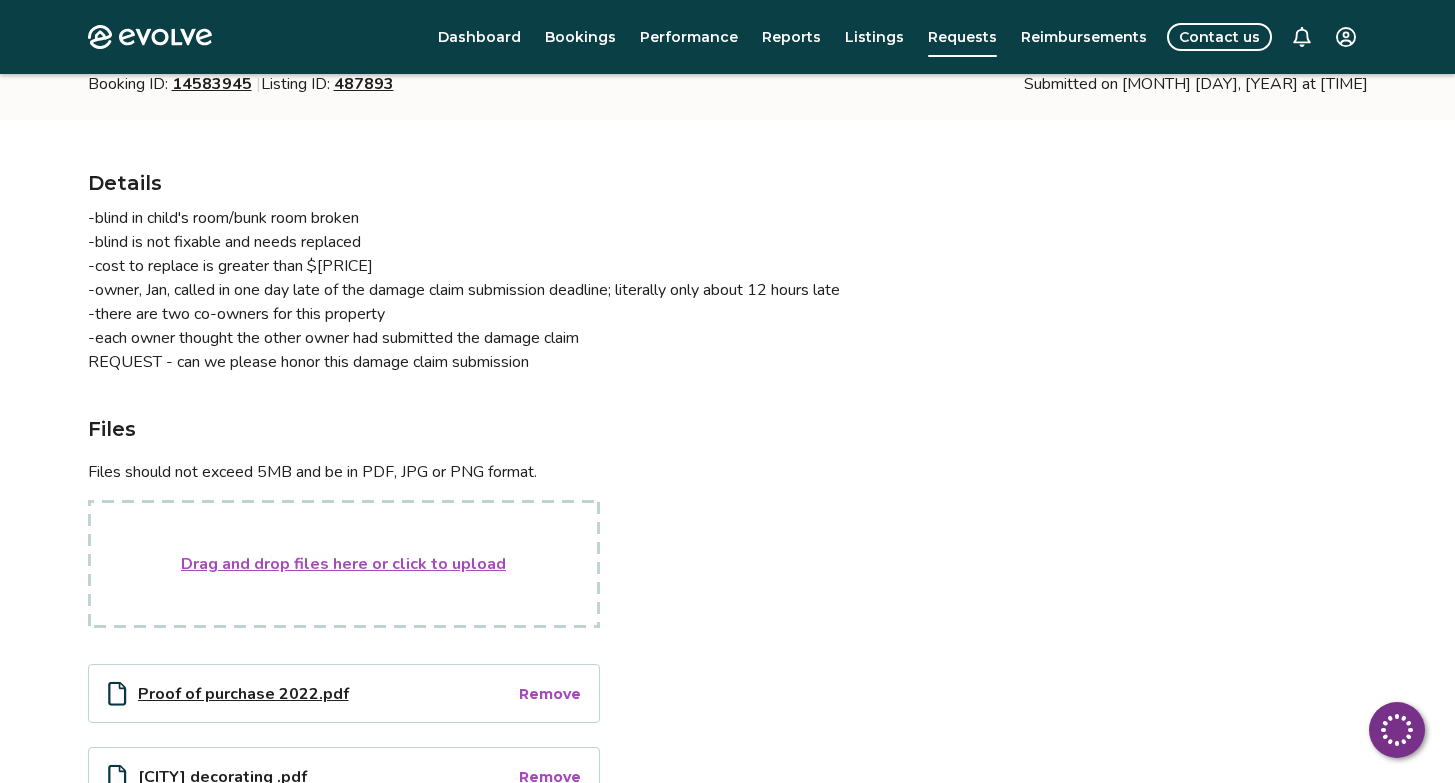 scroll, scrollTop: 0, scrollLeft: 0, axis: both 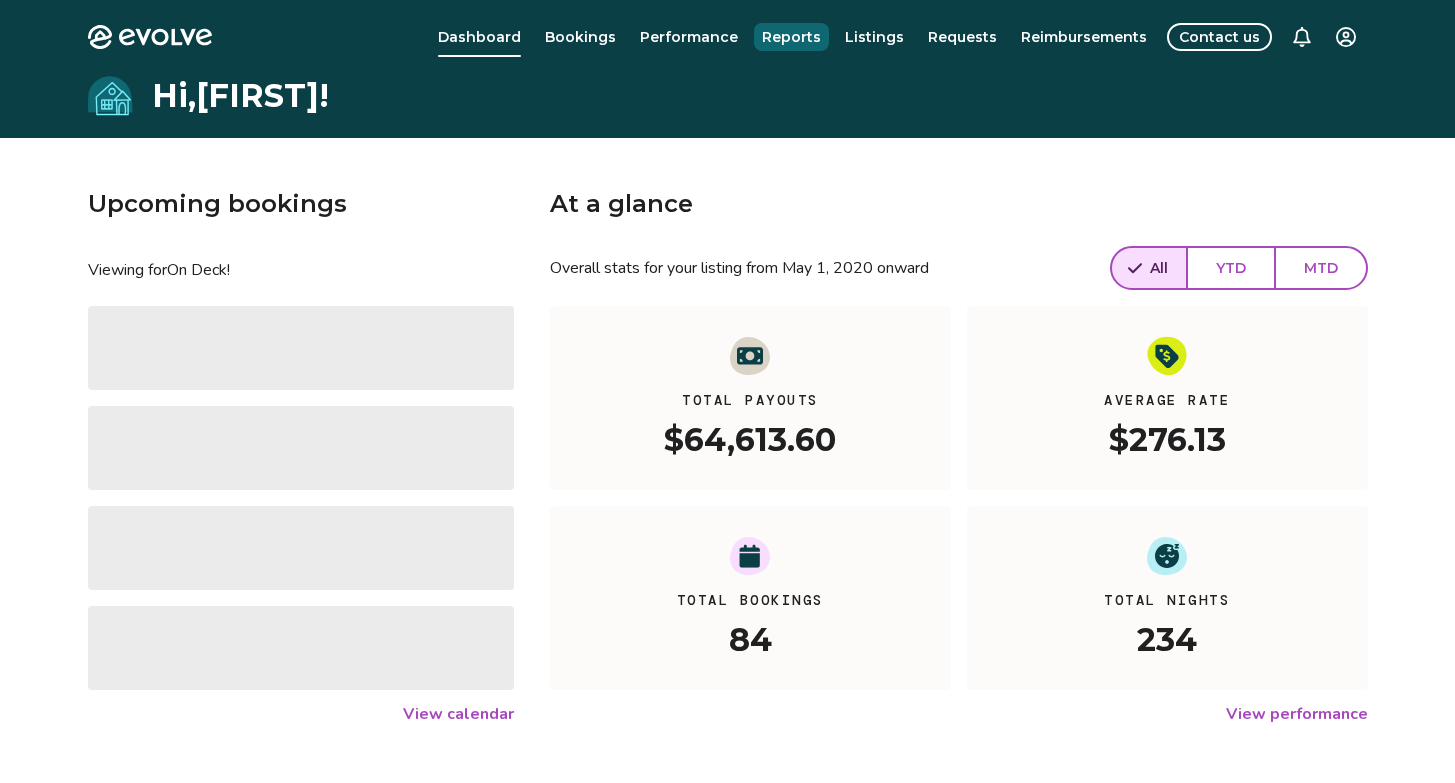 click on "Reports" at bounding box center [791, 37] 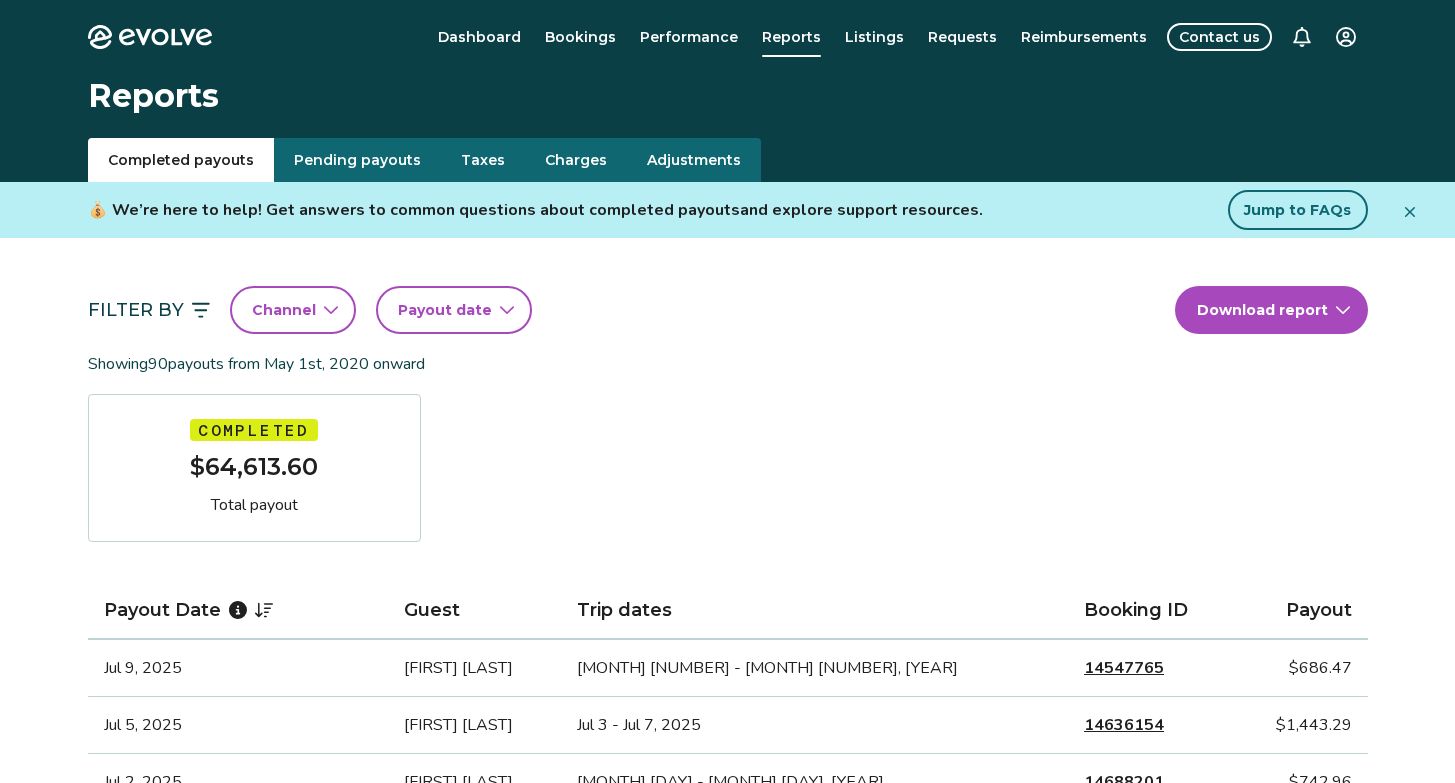scroll, scrollTop: 4, scrollLeft: 0, axis: vertical 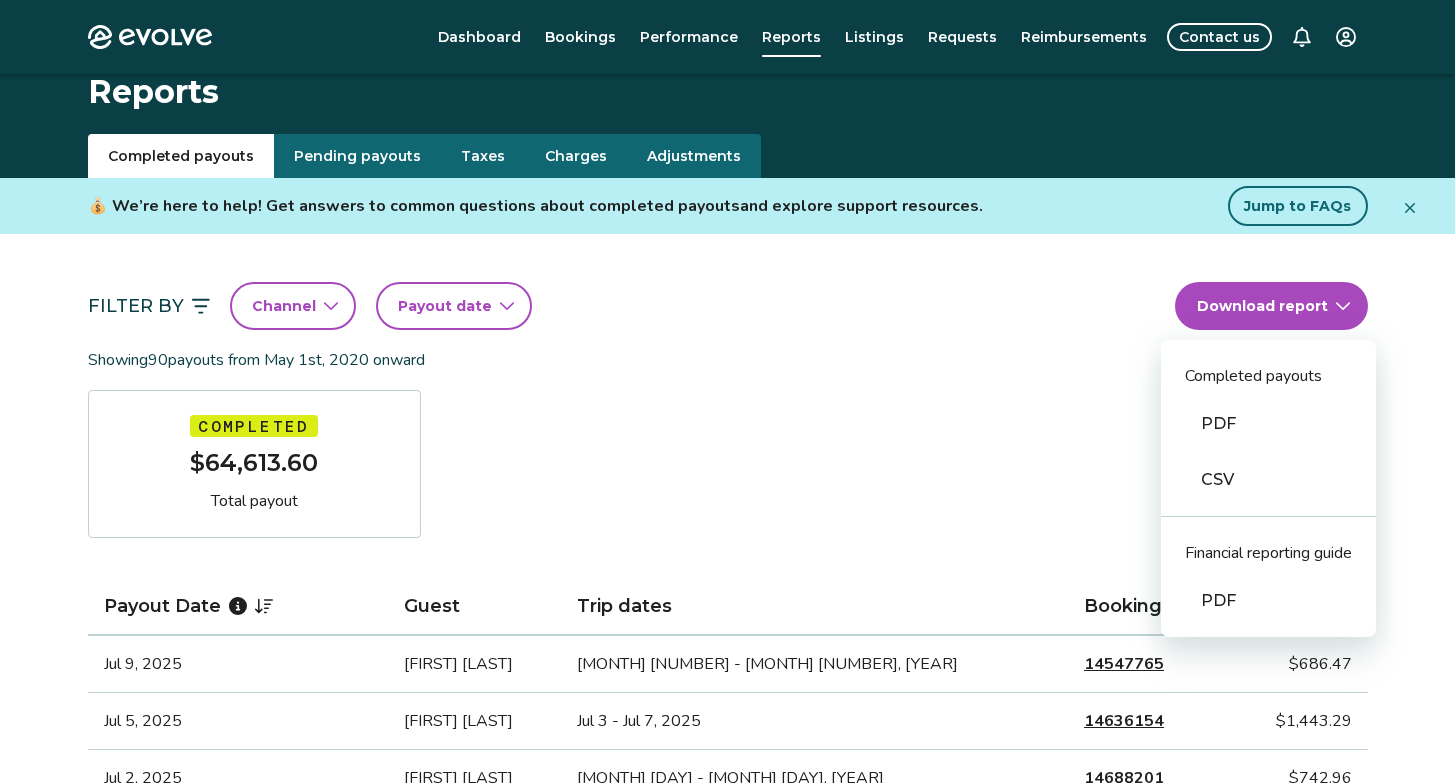 click on "Evolve Dashboard Bookings Performance Reports Listings Requests Reimbursements Contact us Reports Completed payouts Pending payouts Taxes Charges Adjustments 💰 We’re here to help! Get answers to common questions about   completed payouts  and explore support resources. Jump to FAQs Filter By  Channel Payout date Download   report Completed payouts PDF CSV Financial reporting guide PDF Showing  90  payouts   from [MONTH] [DAY], [YEAR] onward Completed $64,613.60 Total payout Payout Date Guest Trip dates Booking ID Payout [MONTH] [DAY], [YEAR] [FIRST] [LAST] [MONTH] [DAY] - [MONTH] [DAY], [YEAR] [NUMBER] $686.47 [MONTH] [DAY], [YEAR] [FIRST] [LAST] [MONTH] [DAY] - [MONTH] [DAY], [YEAR] [NUMBER] $1,443.29 [MONTH] [DAY], [YEAR] [FIRST] [LAST] [MONTH] [DAY] - [MONTH] [DAY], [YEAR] [NUMBER] $742.96 [MONTH] [DAY], [YEAR] [FIRST] [LAST] [MONTH] [DAY] - [MONTH] [DAY], [YEAR] [NUMBER] $735.15 [MONTH] [DAY], [YEAR] [FIRST] [LAST] [MONTH] [DAY] - [MONTH] [DAY], [YEAR] [NUMBER] $680.40 [MONTH] [DAY], [YEAR] [FIRST] [LAST] [MONTH] [DAY] - [MONTH] [DAY], [YEAR] [NUMBER] $564.85 [MONTH] [DAY], [YEAR] [FIRST] [LAST] [MONTH] [DAY] - [MONTH] [DAY], [YEAR] [NUMBER] $741.62 [MONTH] [DAY], [YEAR] [FIRST] [LAST] [NUMBER] 1 2" at bounding box center [727, 1293] 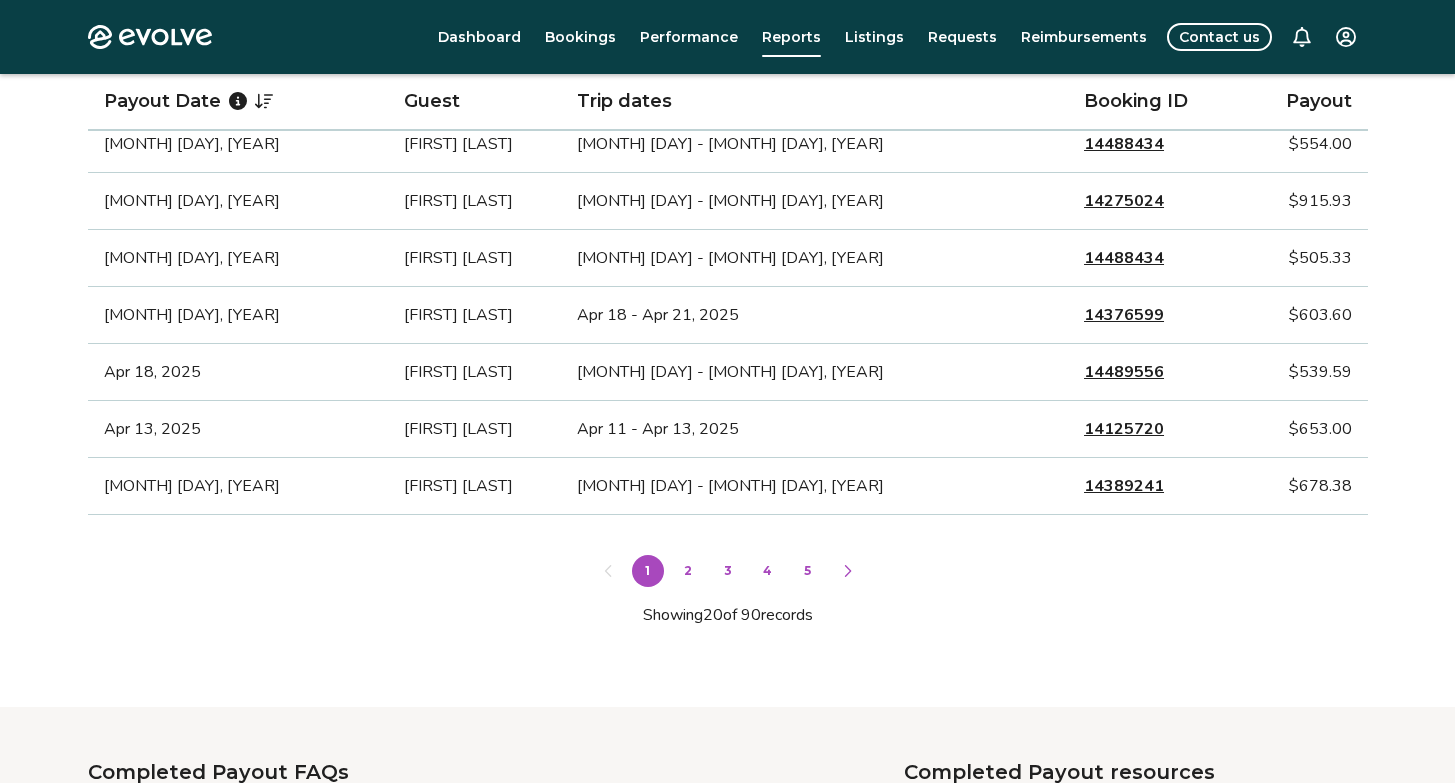 scroll, scrollTop: 1267, scrollLeft: 0, axis: vertical 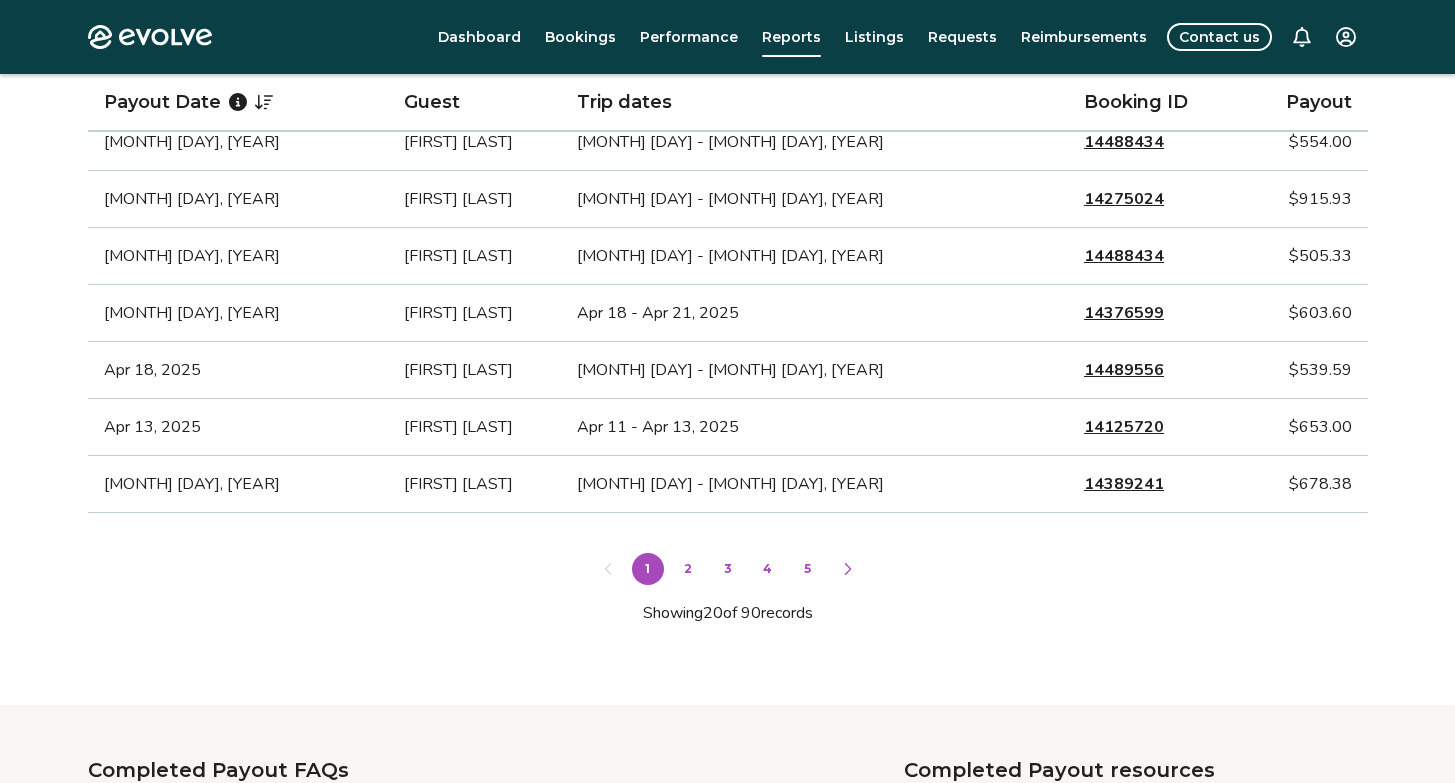 click on "2" at bounding box center [688, 569] 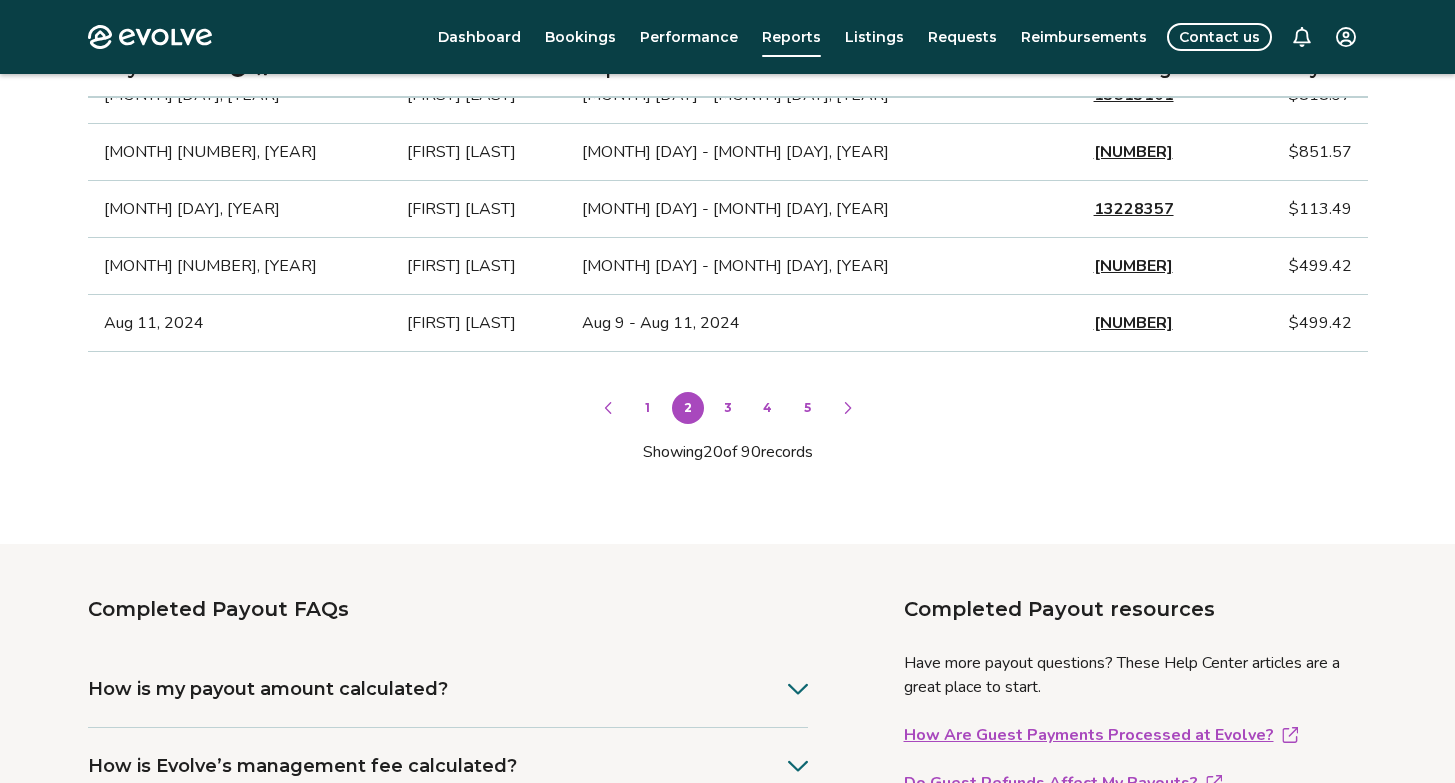 scroll, scrollTop: 1444, scrollLeft: 0, axis: vertical 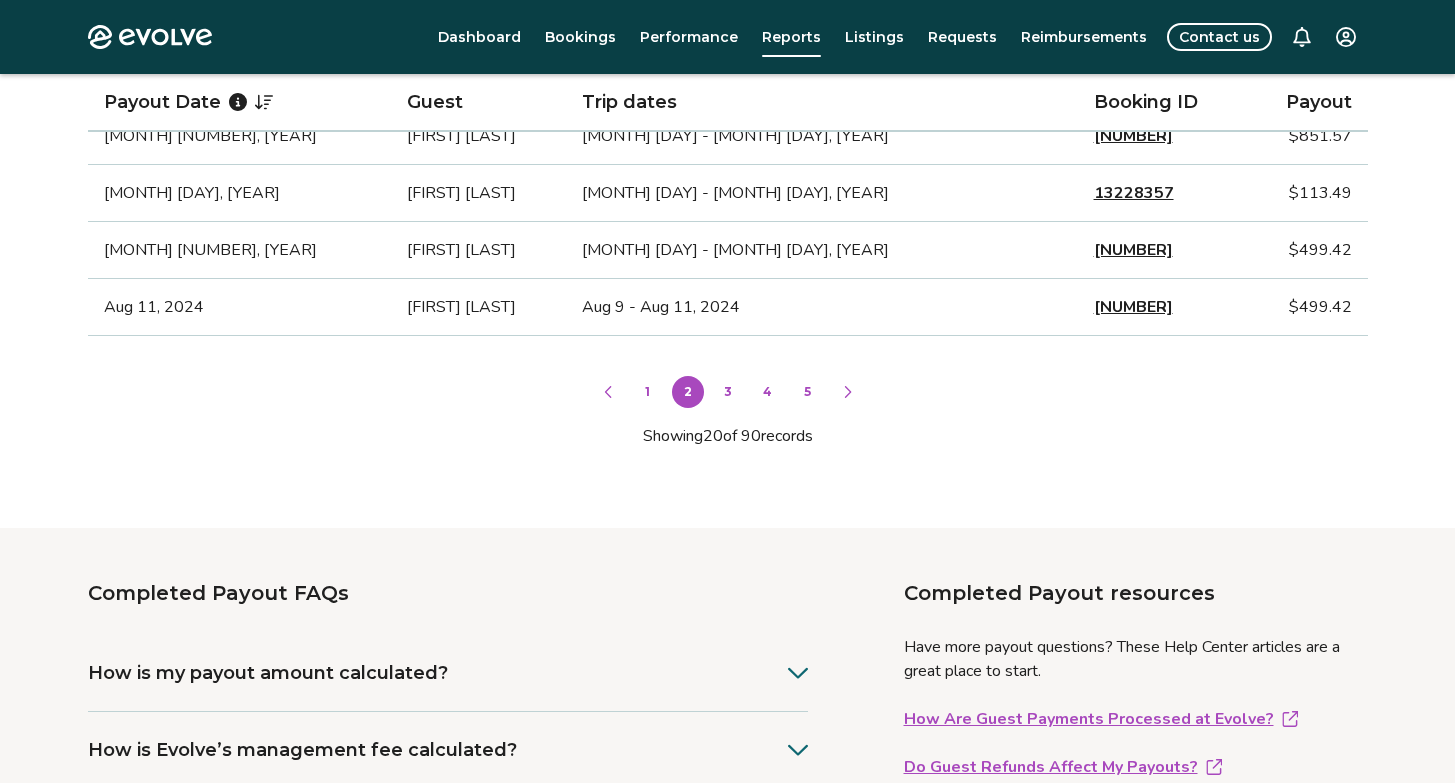 click on "3" at bounding box center [728, 392] 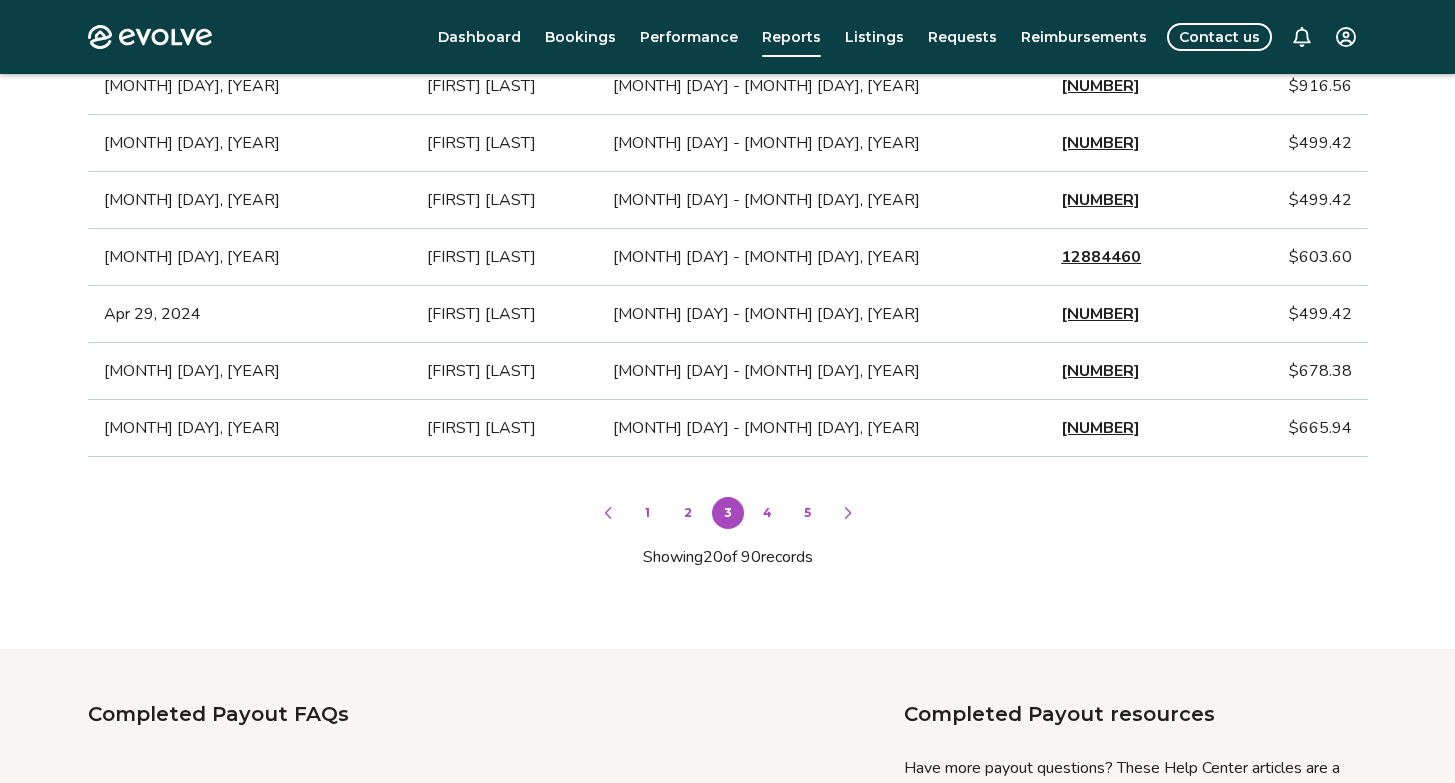 scroll, scrollTop: 1394, scrollLeft: 0, axis: vertical 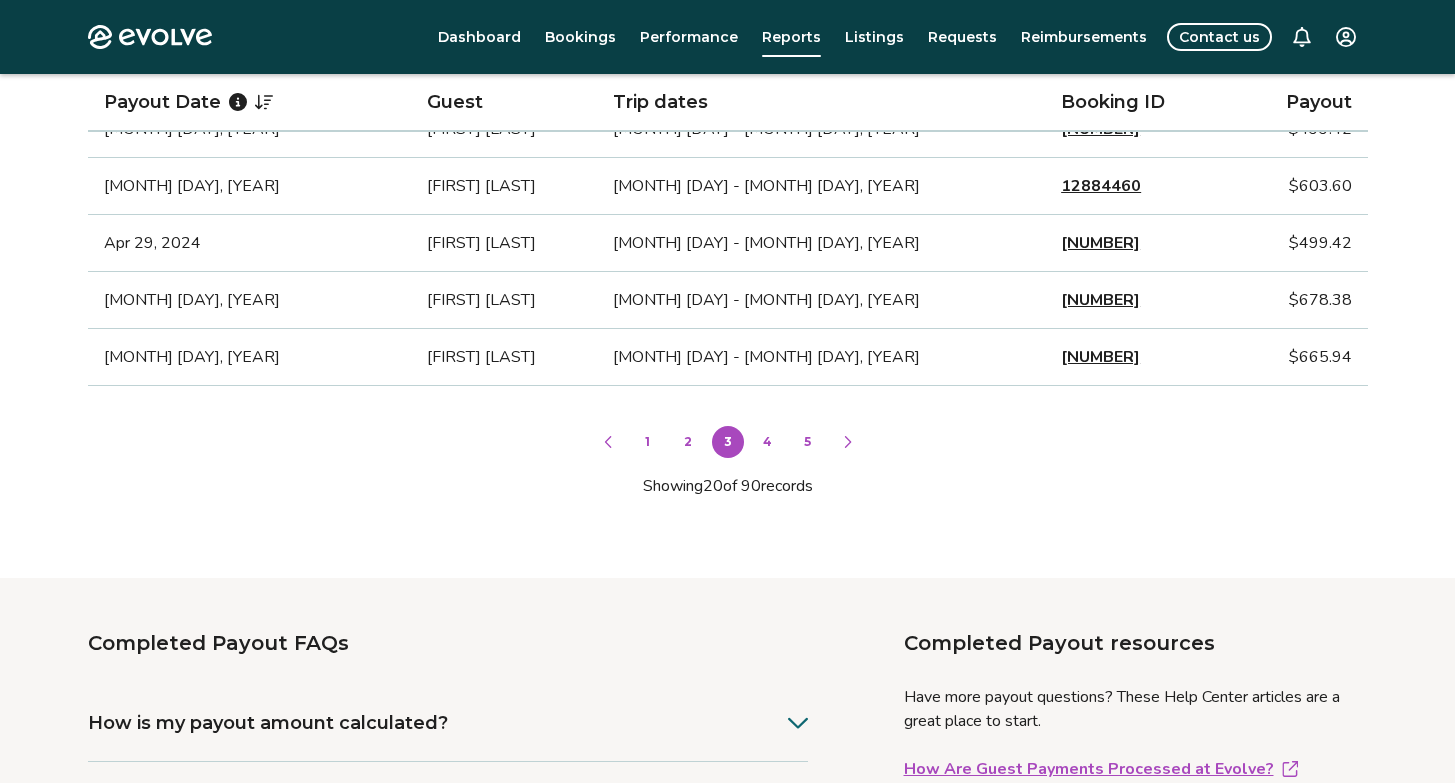 click on "4" at bounding box center (768, 442) 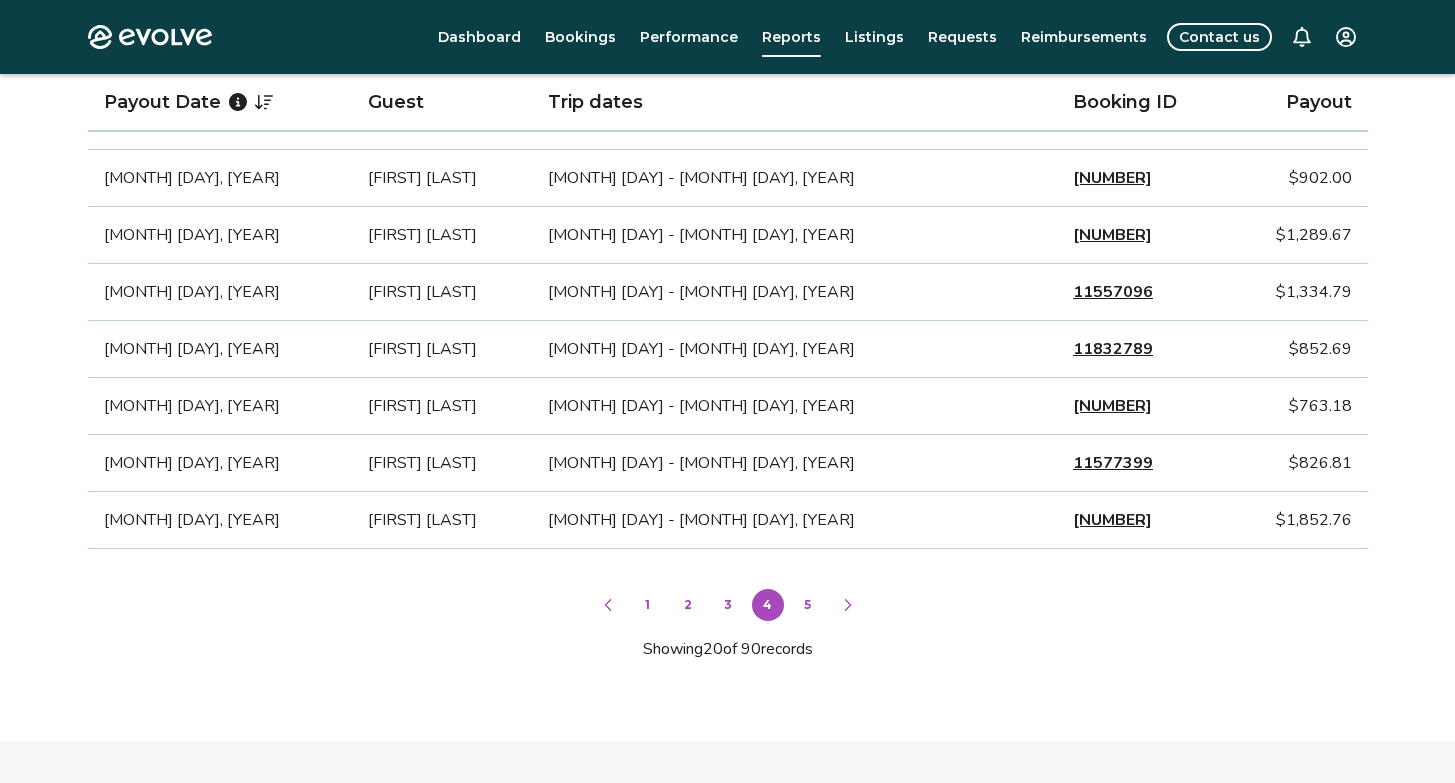 scroll, scrollTop: 1233, scrollLeft: 0, axis: vertical 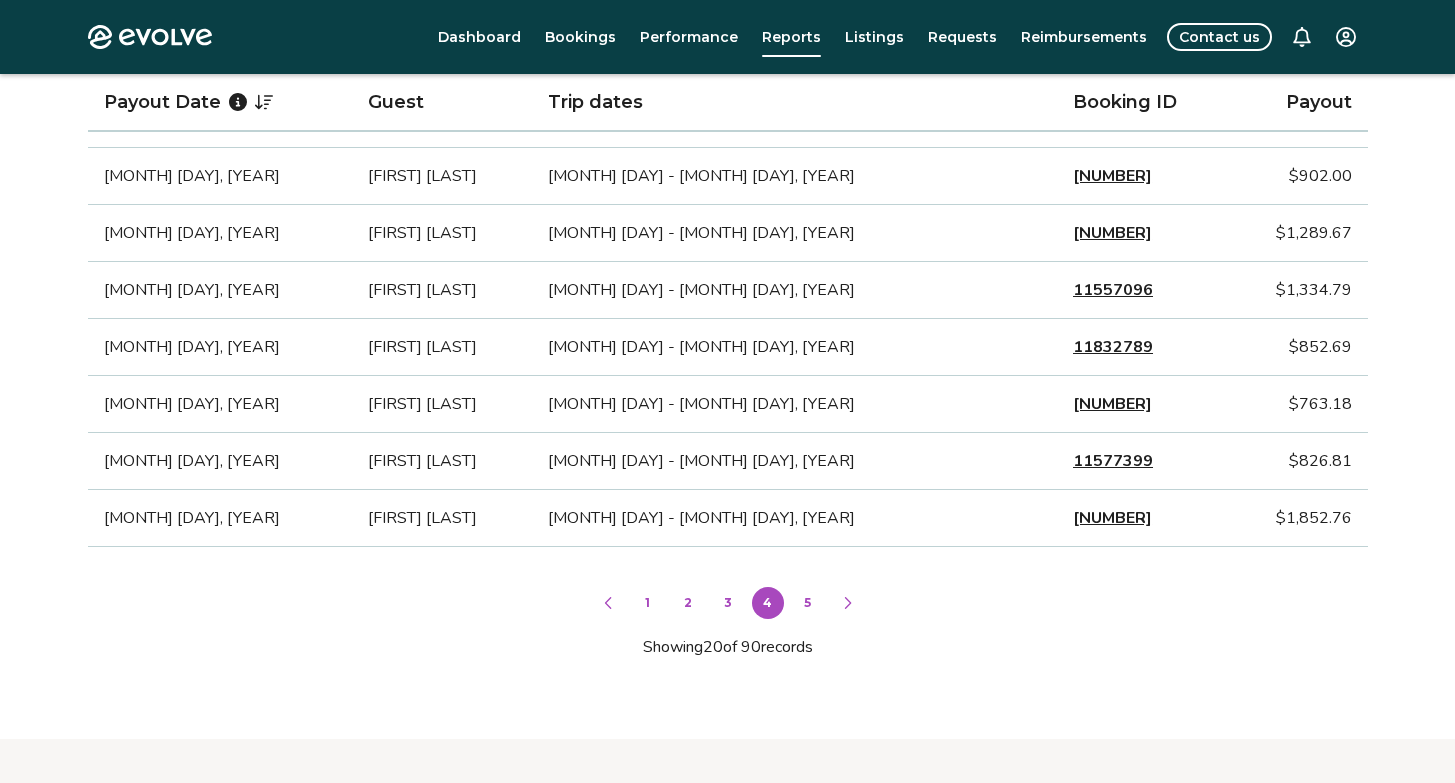 click on "5" at bounding box center (808, 603) 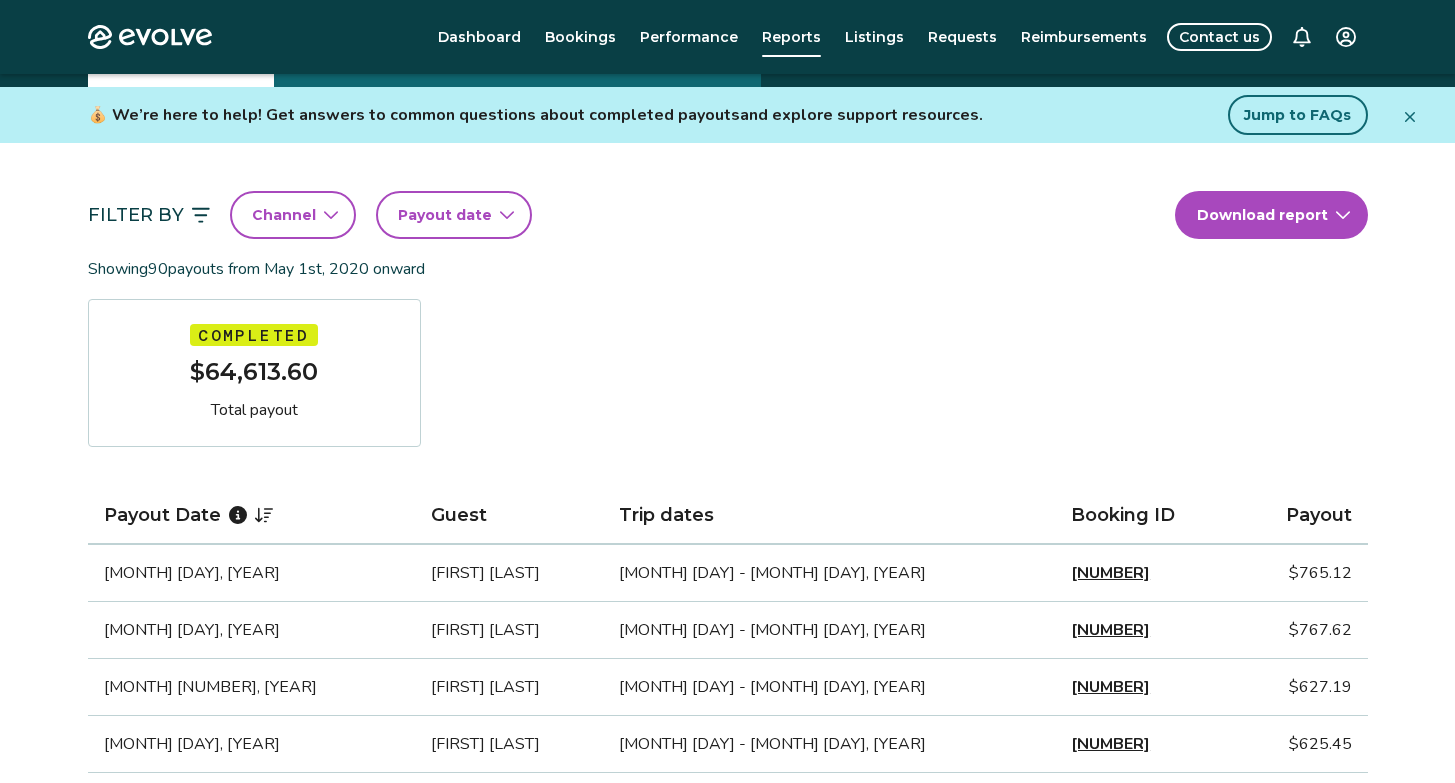 scroll, scrollTop: 0, scrollLeft: 0, axis: both 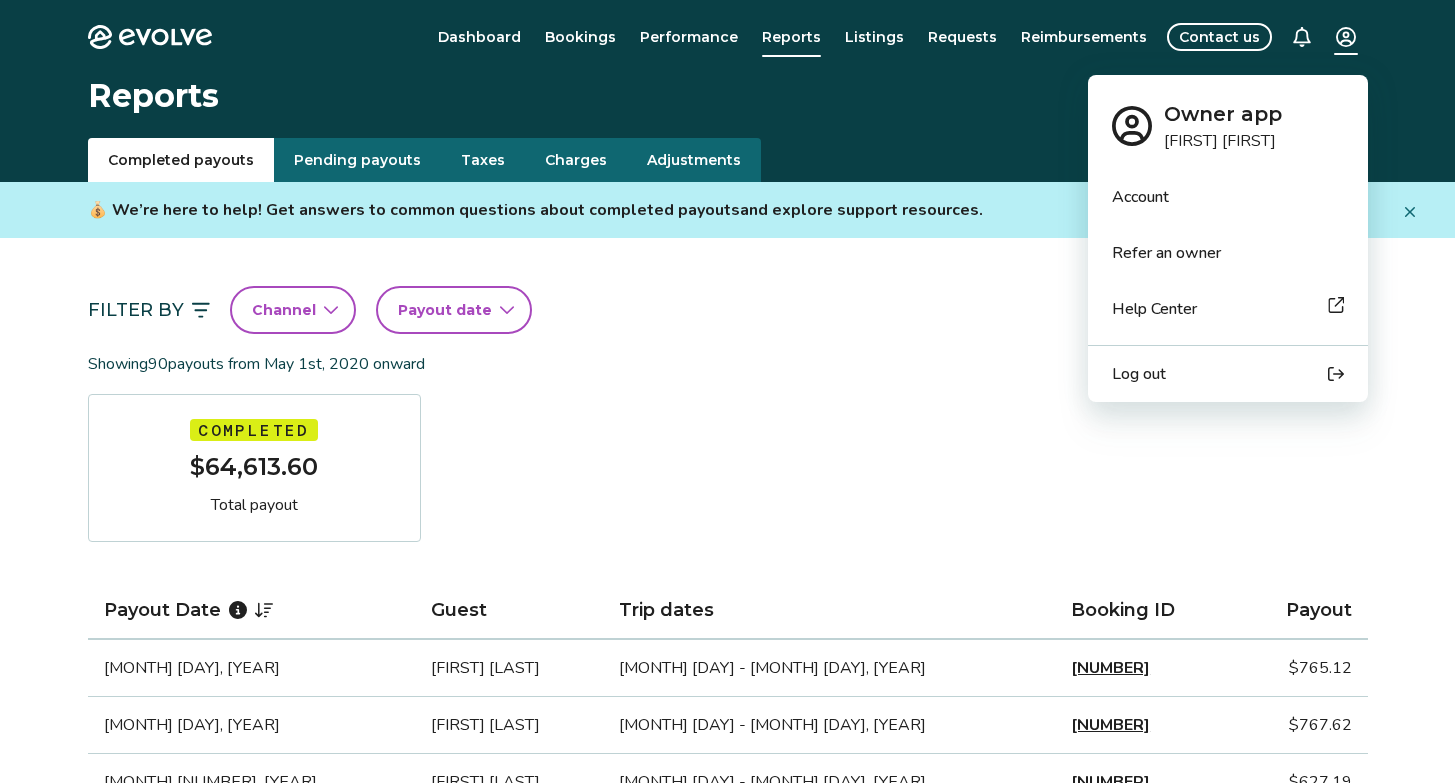 click on "Evolve Dashboard Bookings Performance Reports Listings Requests Reimbursements Contact us Reports Completed payouts Pending payouts Taxes Charges Adjustments 💰 We’re here to help! Get answers to common questions about   completed payouts  and explore support resources. Jump to FAQs Filter By  Channel Payout date Download   report Showing  90  payouts   from [MONTH] [DAY], [YEAR] onward Completed $64,613.60 Total payout Payout Date Guest Trip dates Booking ID Payout [MONTH] [DAY], [YEAR] [FIRST] [LAST] [MONTH] [DAY] - [MONTH] [DAY], [YEAR] [NUMBER] $765.12 [MONTH] [DAY], [YEAR] [FIRST] [LAST] [MONTH] [DAY] - [MONTH] [DAY], [YEAR] [NUMBER] $767.62 [MONTH] [DAY], [YEAR] [FIRST] [LAST] [MONTH] [DAY] - [MONTH] [DAY], [YEAR] [NUMBER] $627.19 [MONTH] [DAY], [YEAR] [FIRST] [LAST] [MONTH] [DAY] - [MONTH] [DAY], [YEAR] [NUMBER] $625.45 [MONTH] [DAY], [YEAR] [FIRST] [LAST] [MONTH] [DAY] - [MONTH] [DAY], [YEAR] [NUMBER] $565.00 [MONTH] [DAY], [YEAR] [FIRST] [LAST] [MONTH] [DAY] - [MONTH] [DAY], [YEAR] [NUMBER] $4.20 [MONTH] [DAY], [YEAR] [FIRST] [LAST] [MONTH] [DAY] - [MONTH] [DAY], [YEAR] [NUMBER] $199.91 [MONTH] [DAY], [YEAR] [FIRST] [LAST] [MONTH] [DAY] - [MONTH] [DAY], [YEAR] [NUMBER] $566.37 [MONTH] [DAY], [YEAR] [FIRST] [LAST] [NUMBER] 1 2" at bounding box center [727, 1012] 